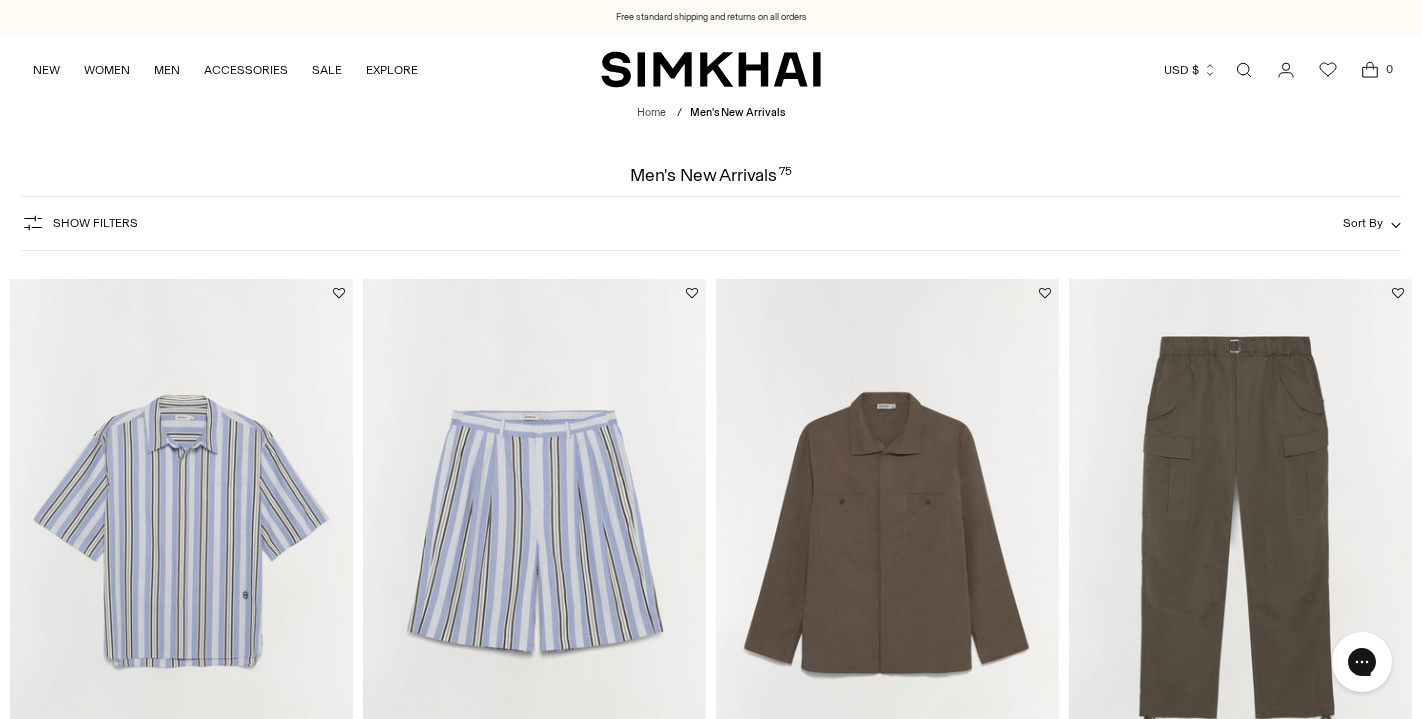 scroll, scrollTop: 0, scrollLeft: 0, axis: both 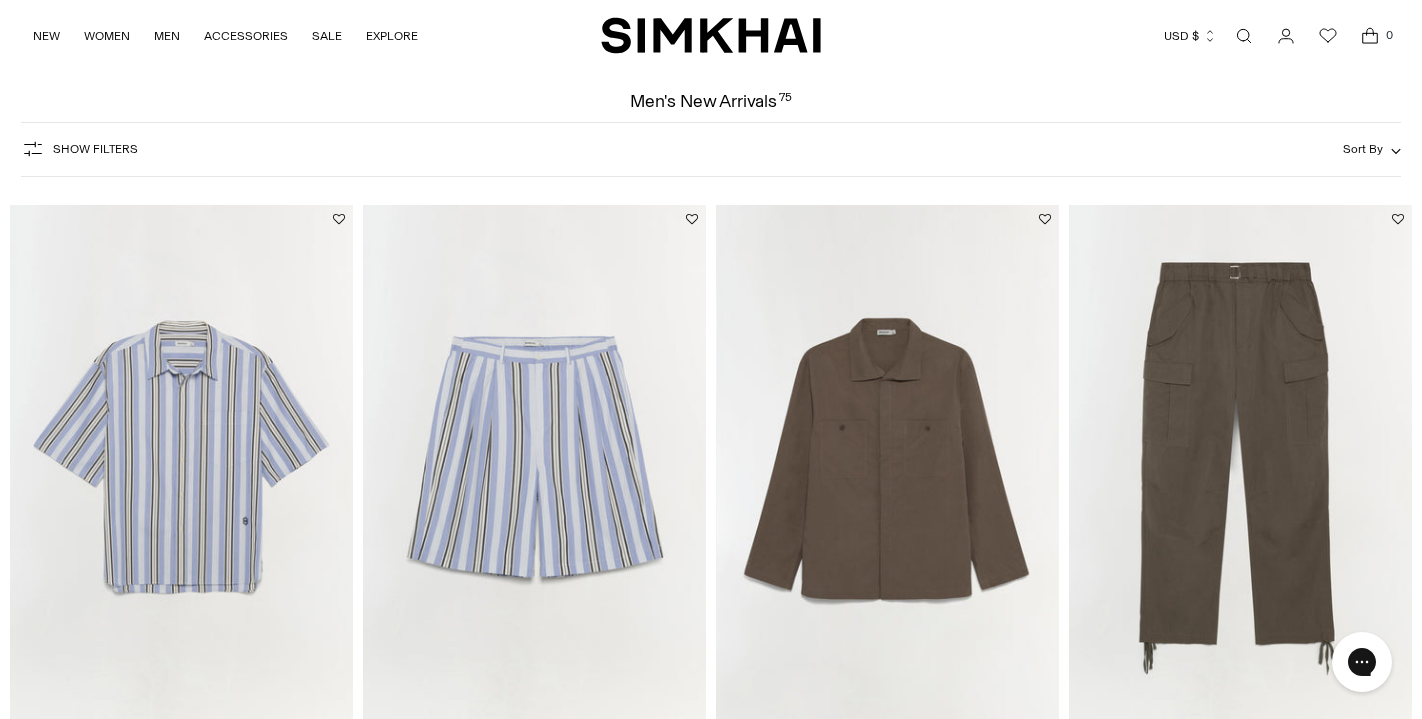 click at bounding box center [0, 0] 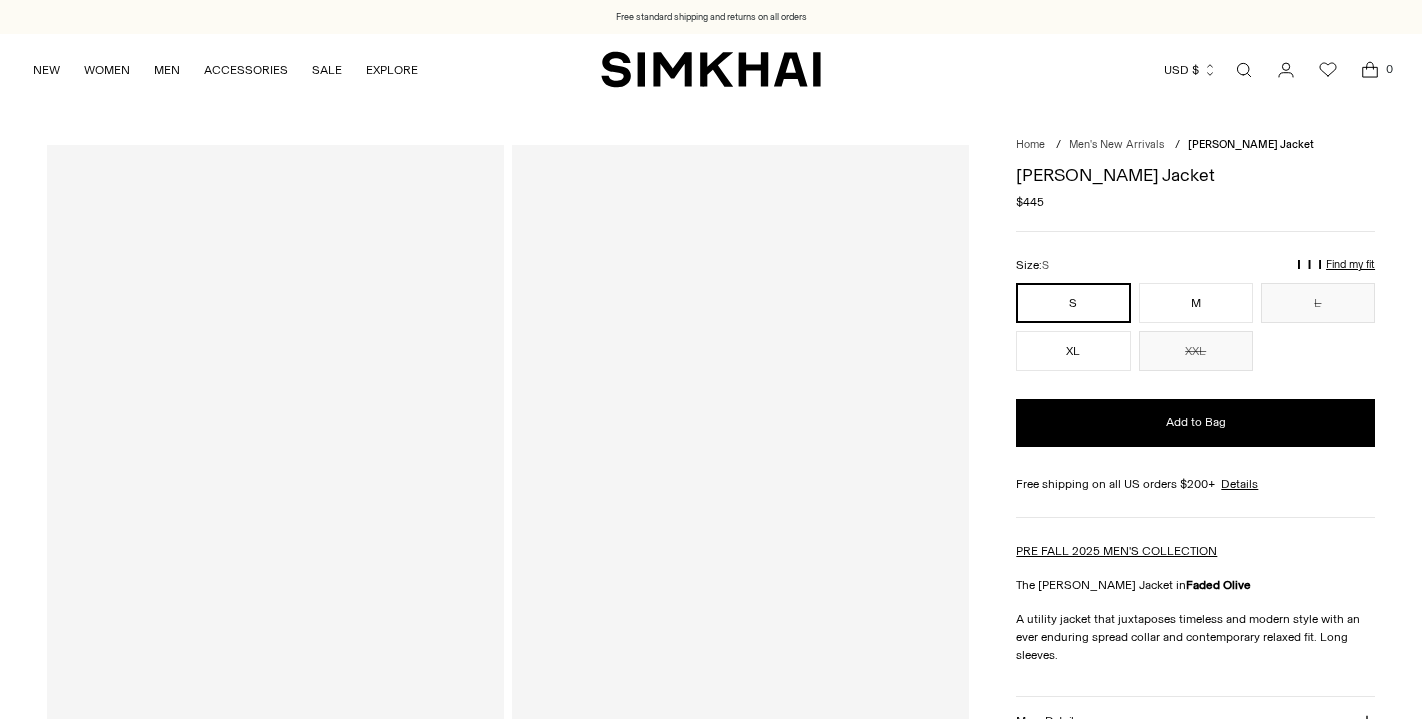 scroll, scrollTop: 0, scrollLeft: 0, axis: both 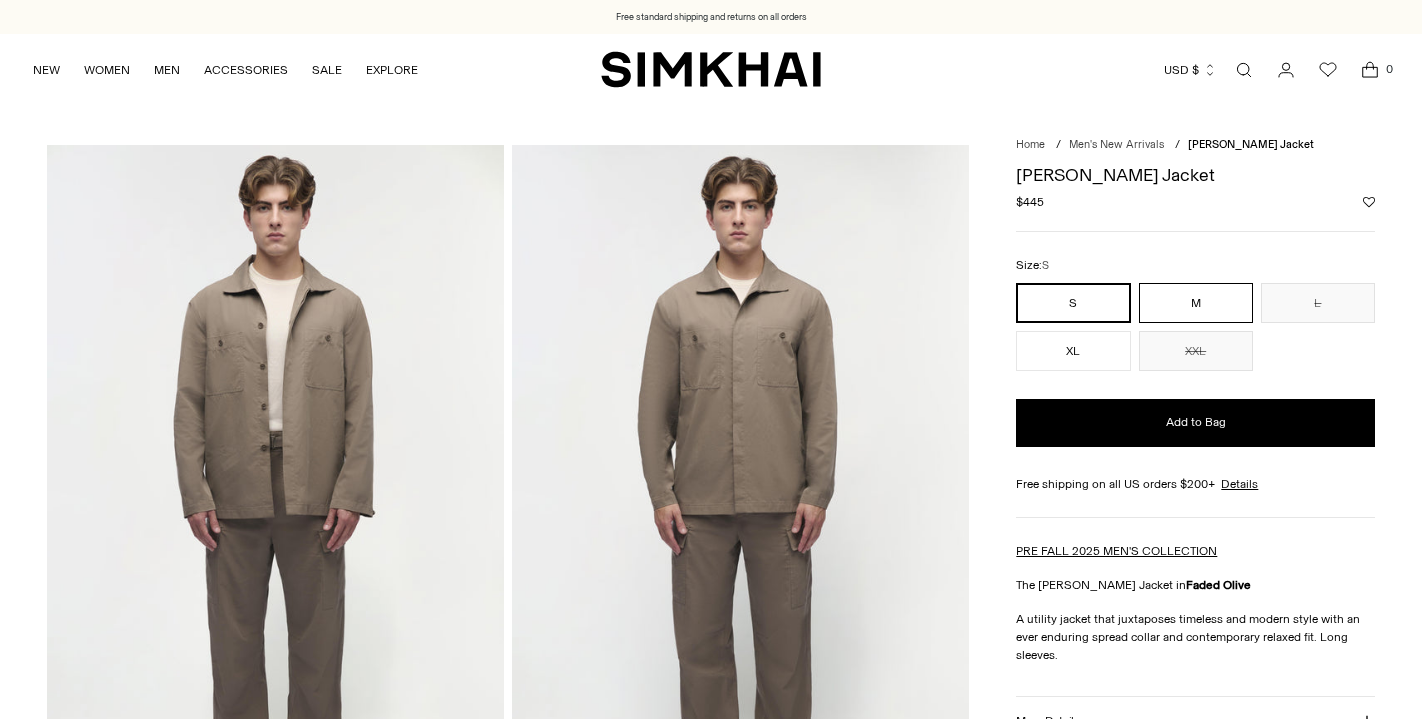 click on "M" at bounding box center (1196, 303) 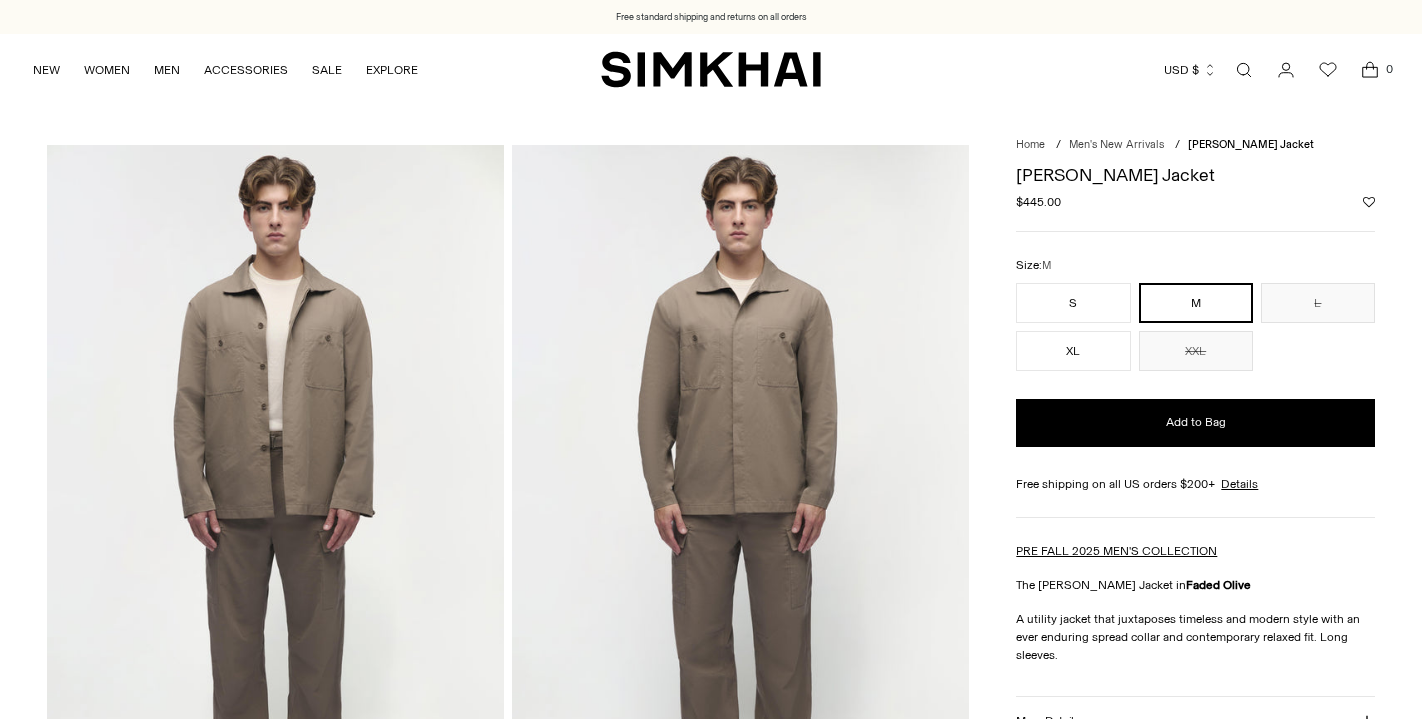 scroll, scrollTop: 0, scrollLeft: 0, axis: both 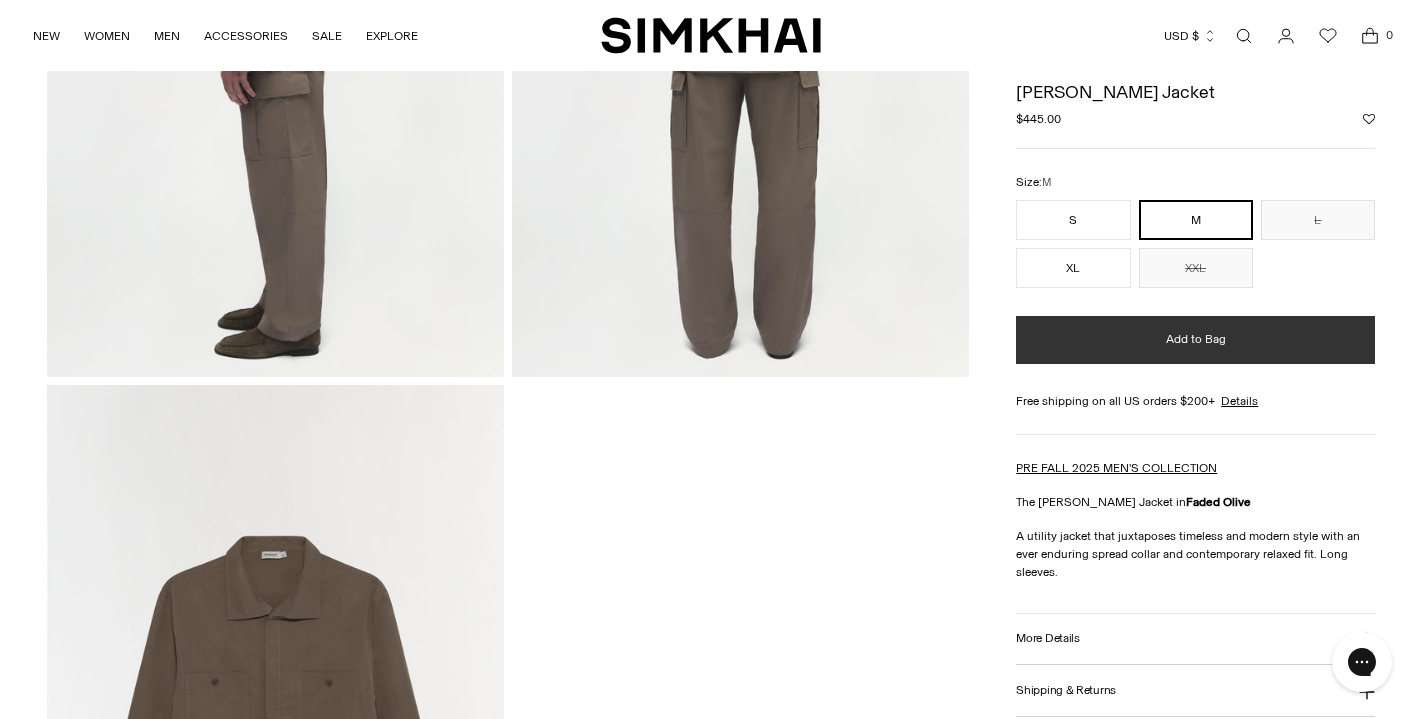 click on "Add to Bag" at bounding box center [1195, 340] 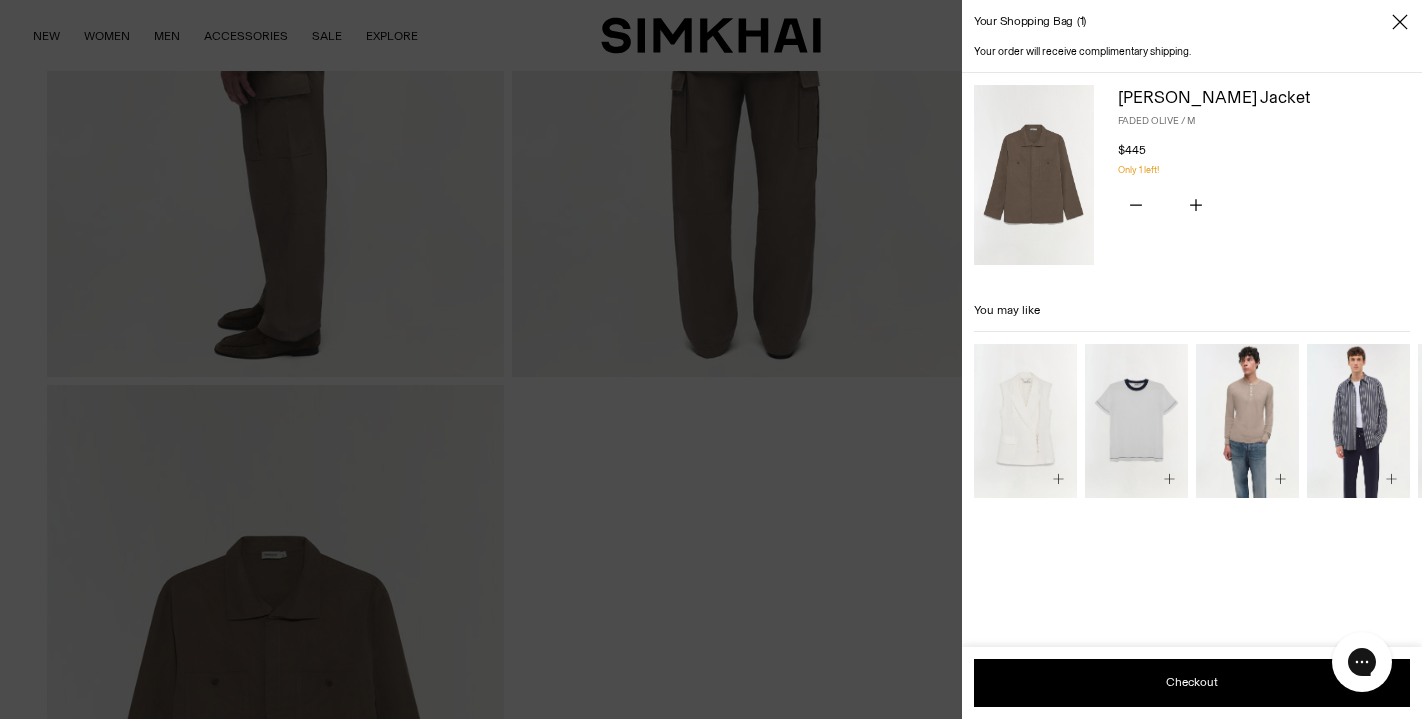 click at bounding box center [711, 359] 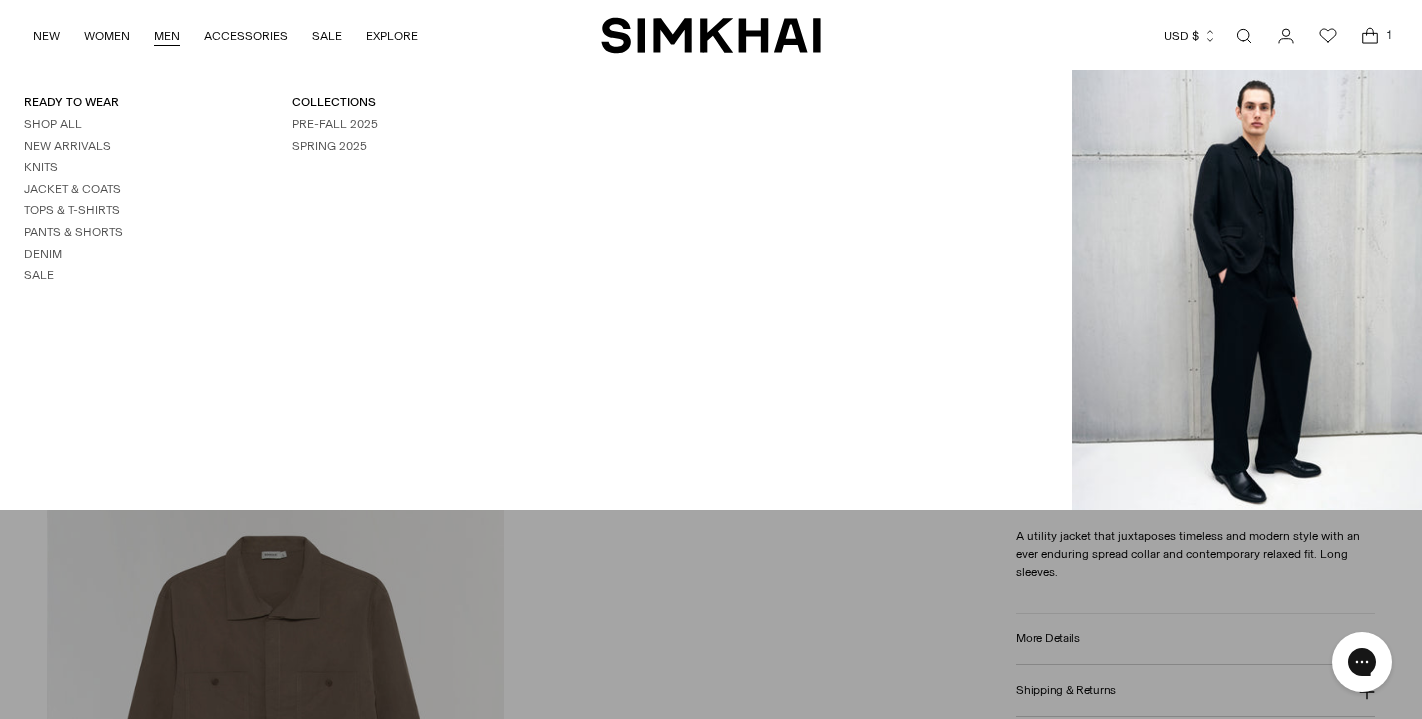 click on "MEN" at bounding box center [167, 36] 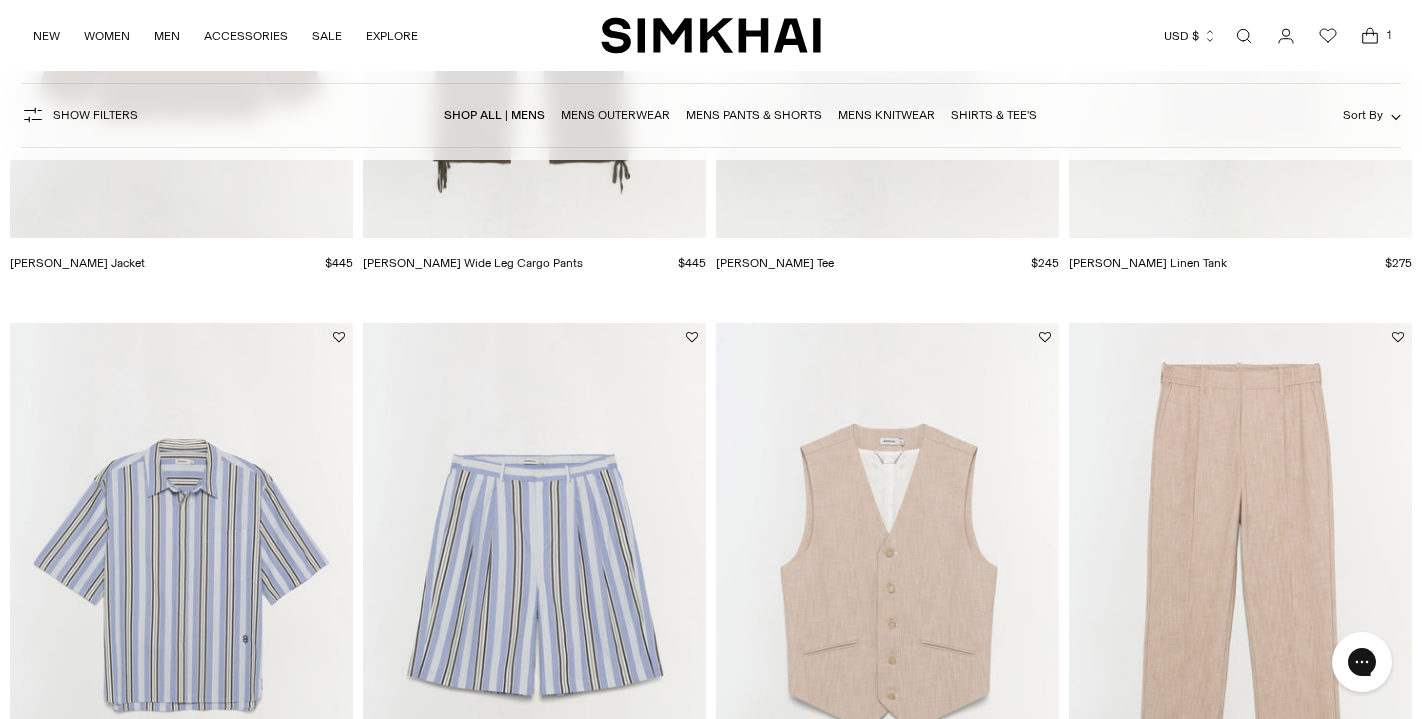 scroll, scrollTop: 1718, scrollLeft: 0, axis: vertical 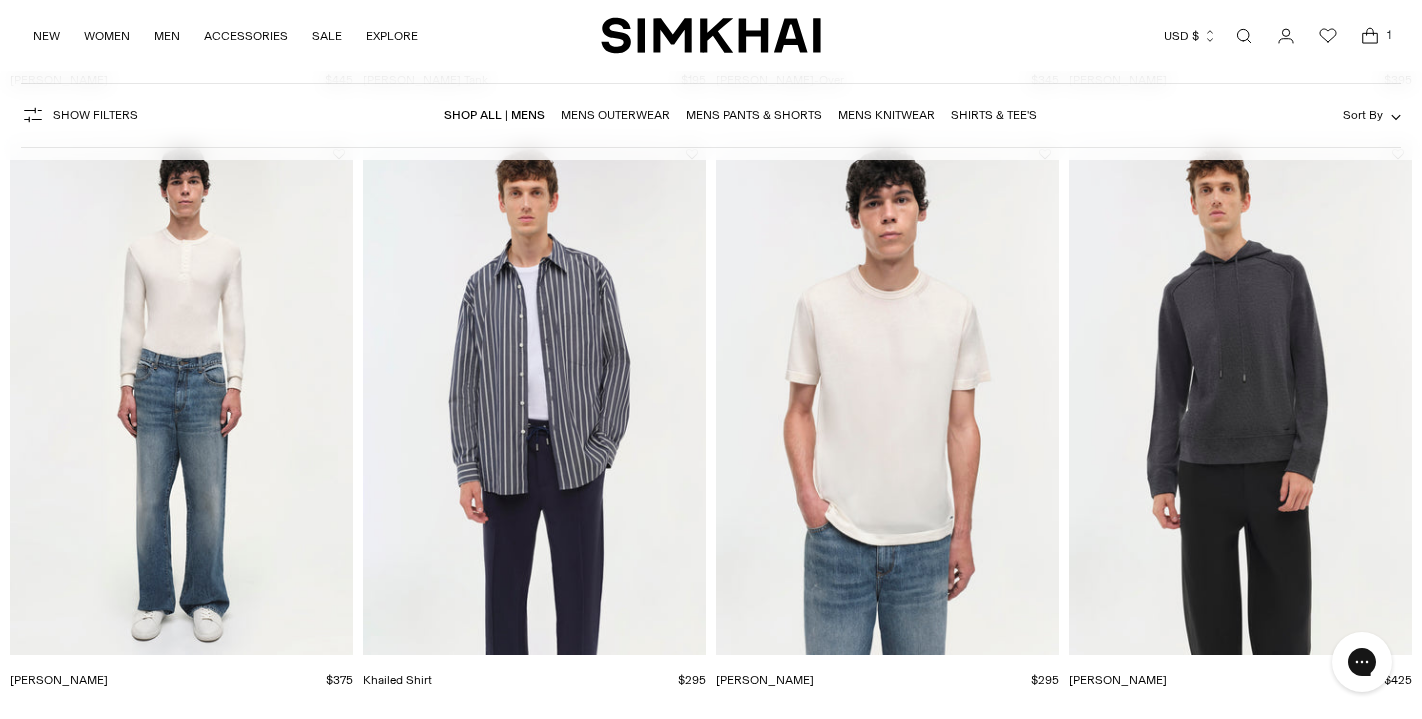 click at bounding box center (0, 0) 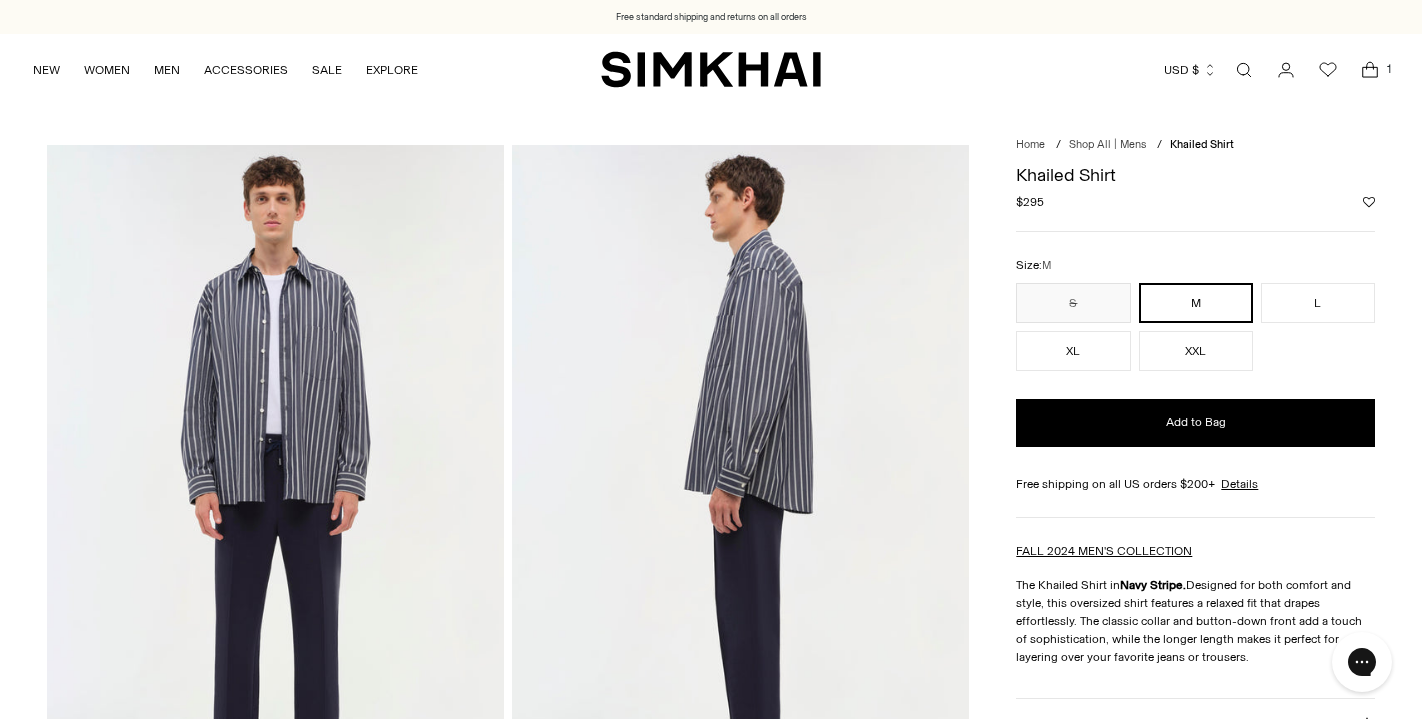 scroll, scrollTop: 0, scrollLeft: 0, axis: both 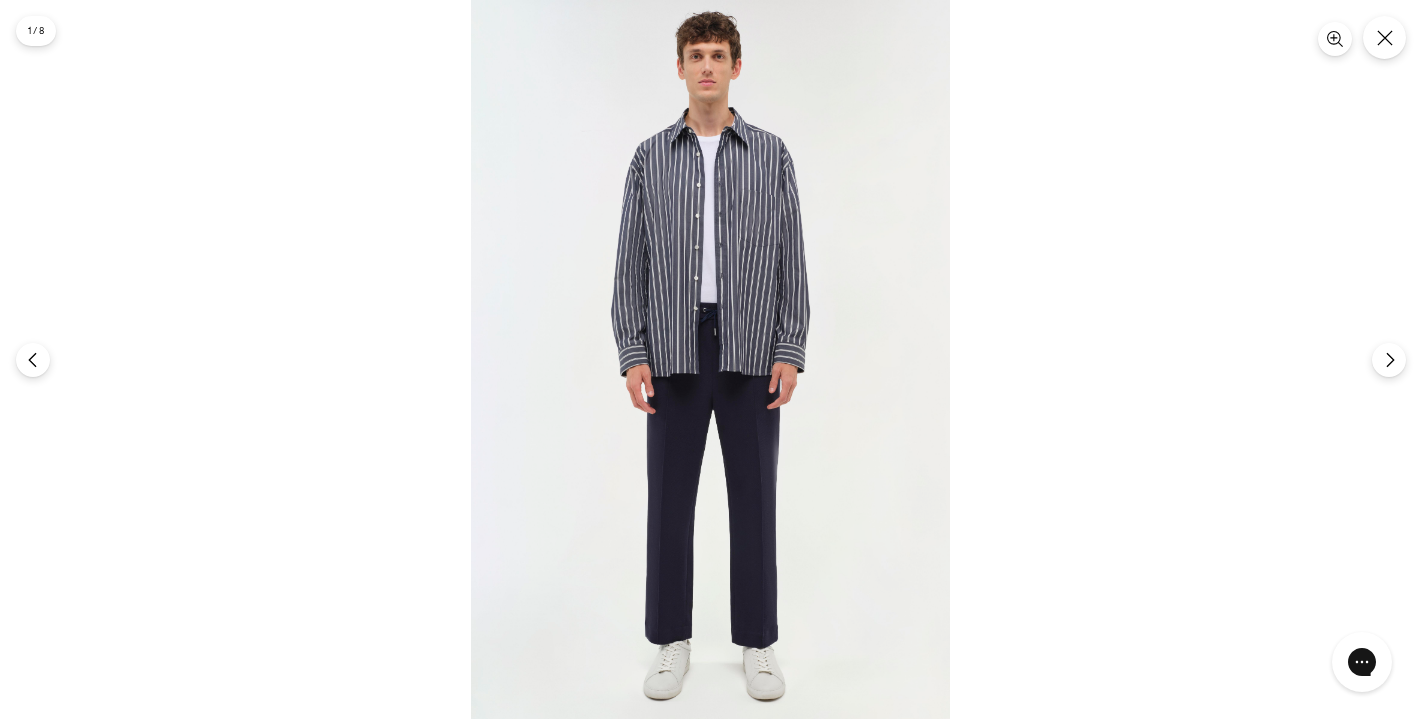 click at bounding box center (710, 359) 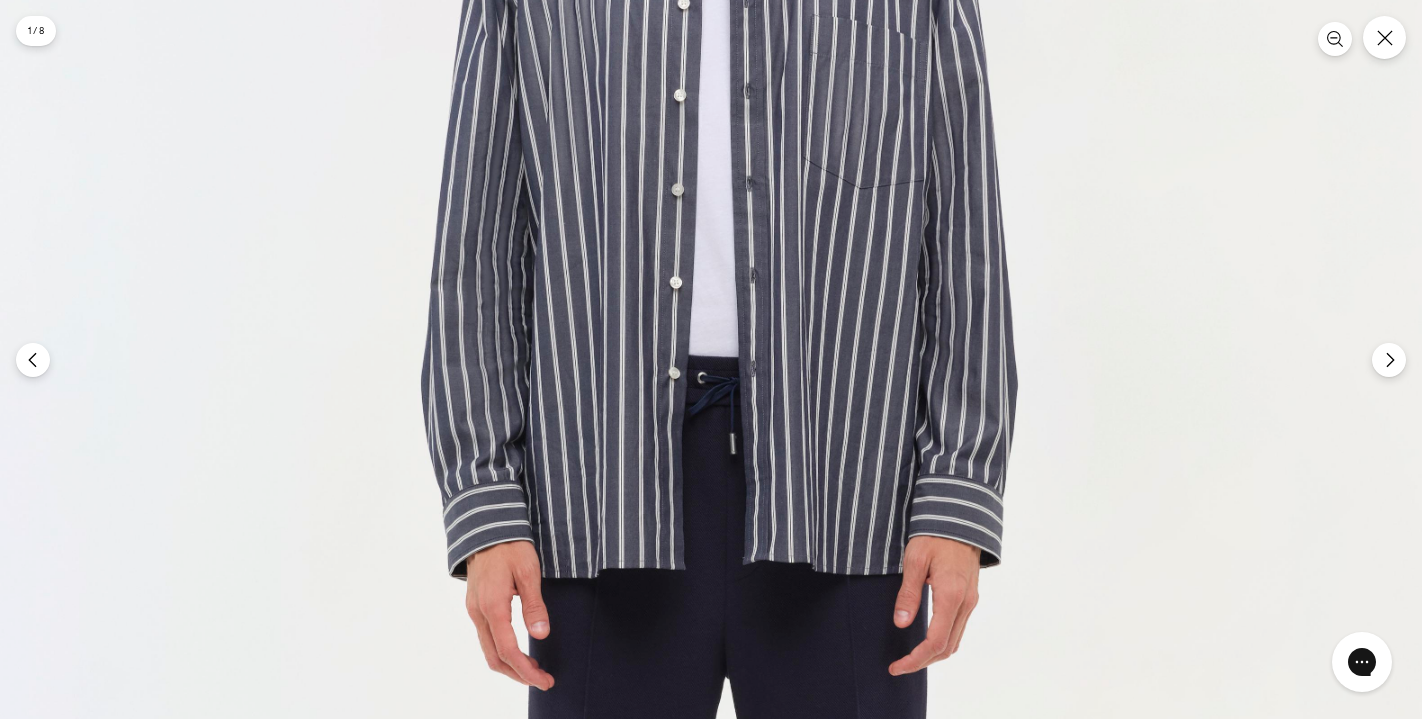 click at bounding box center [719, 526] 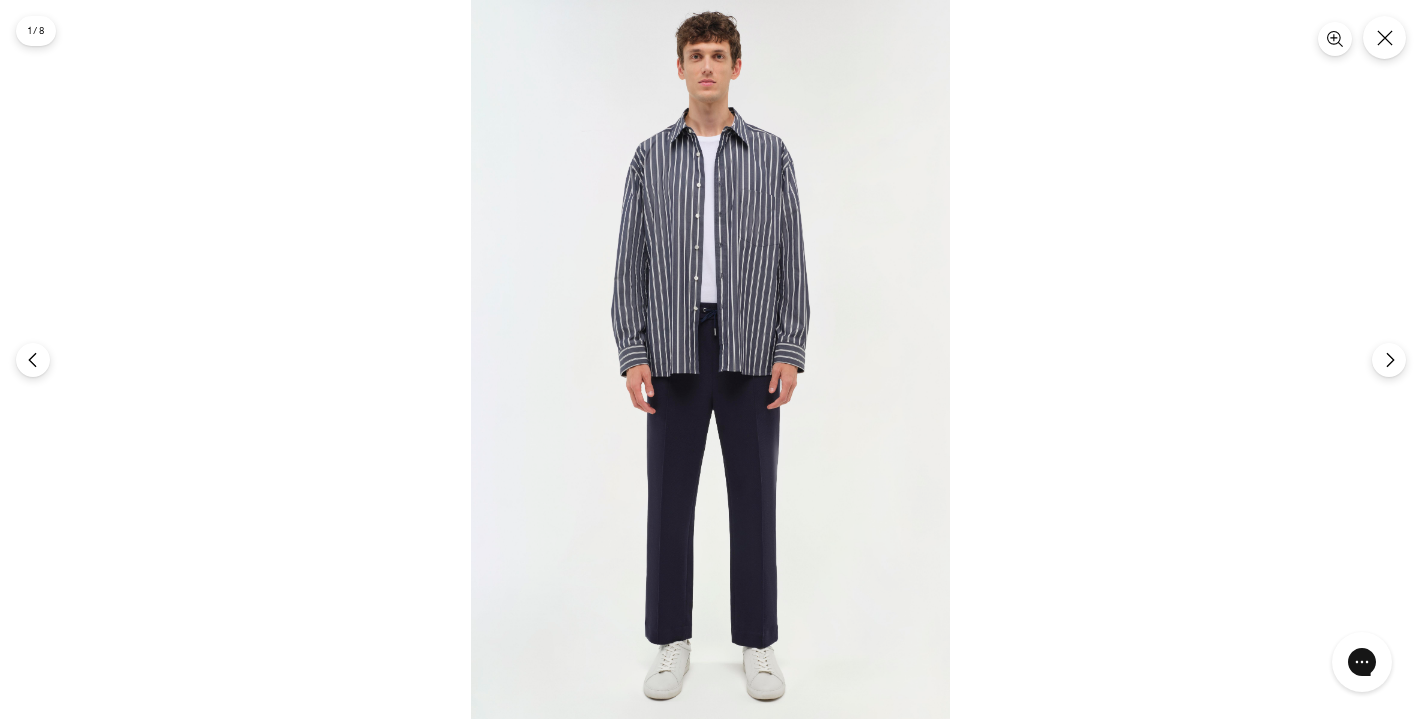 click at bounding box center [710, 359] 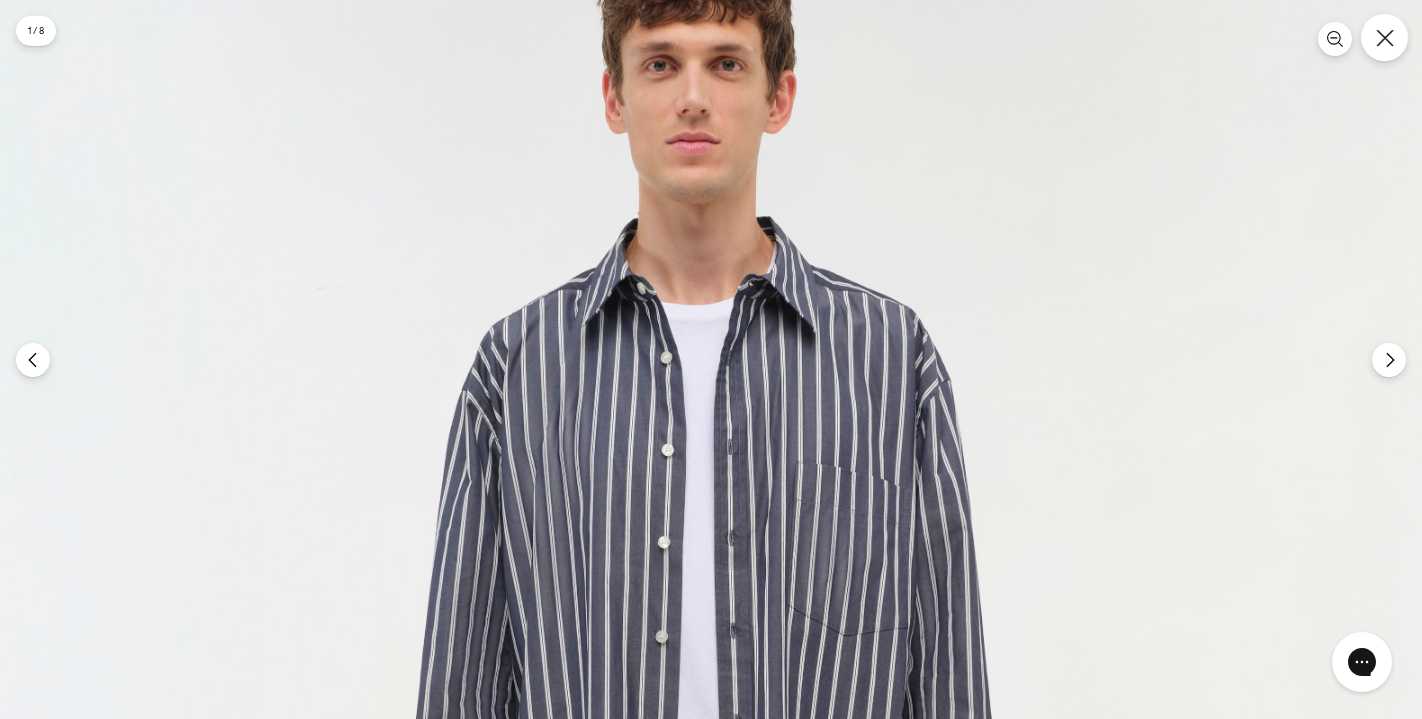 click at bounding box center (1384, 37) 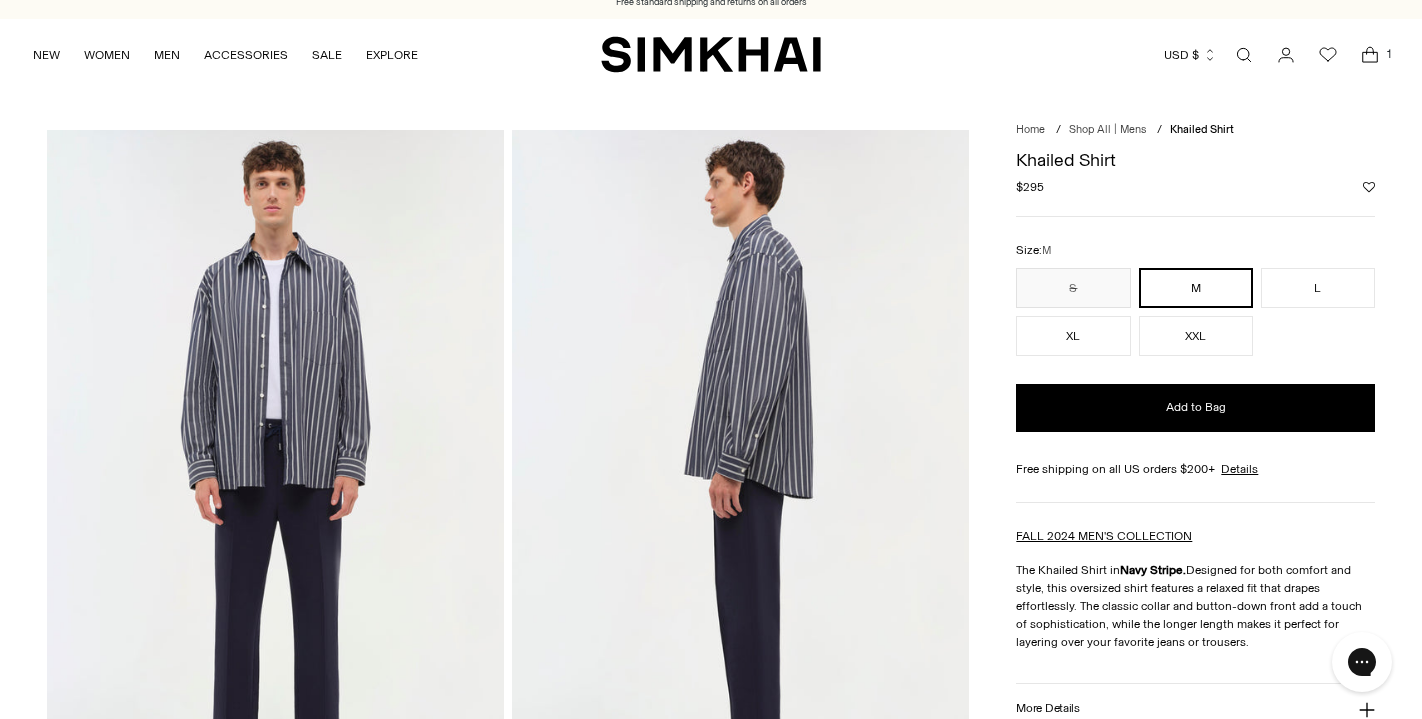 scroll, scrollTop: 25, scrollLeft: 0, axis: vertical 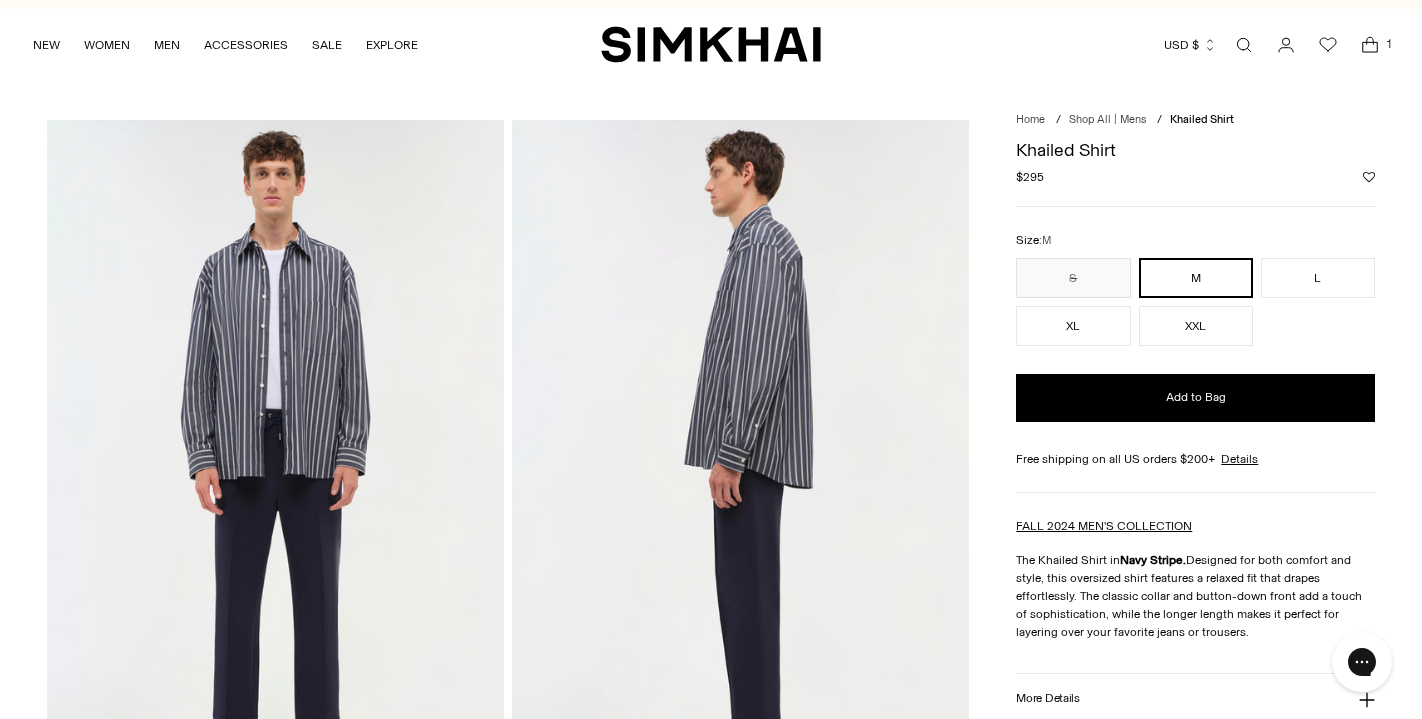 click at bounding box center [740, 463] 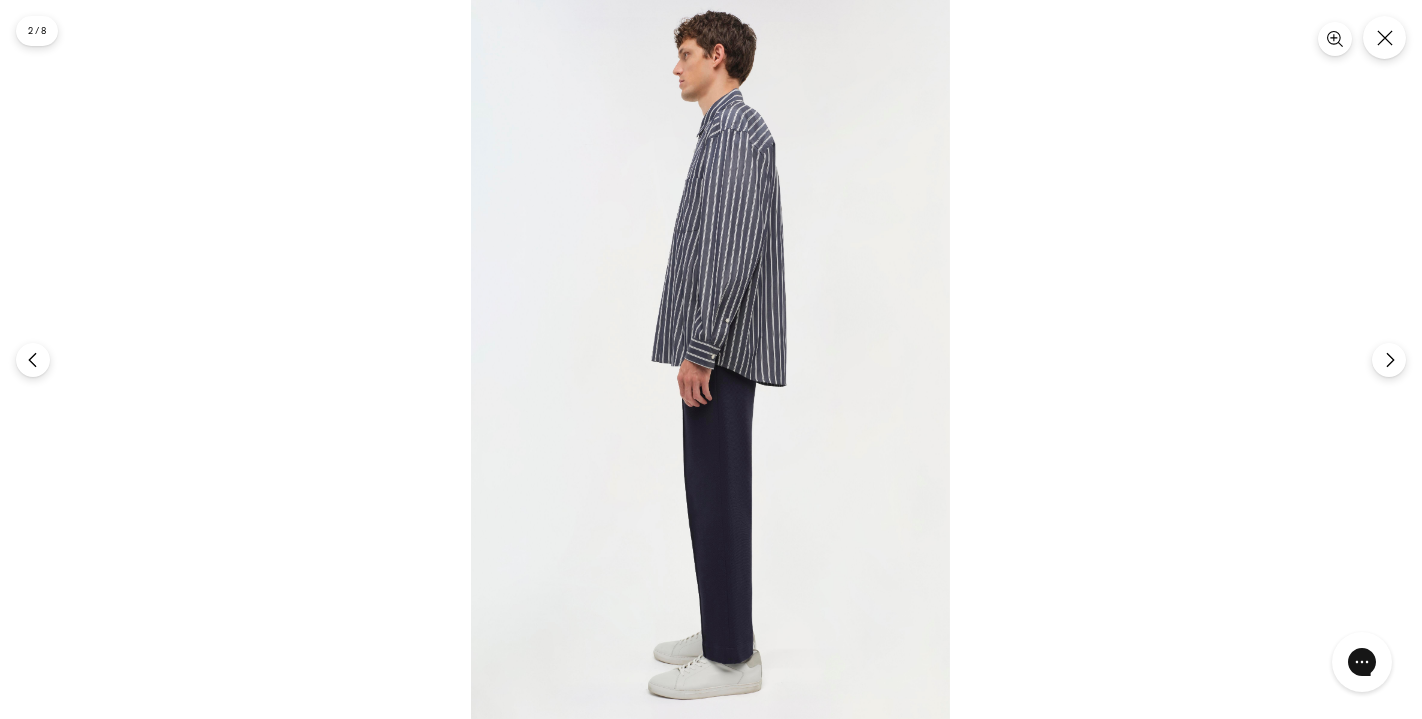 click at bounding box center [710, 359] 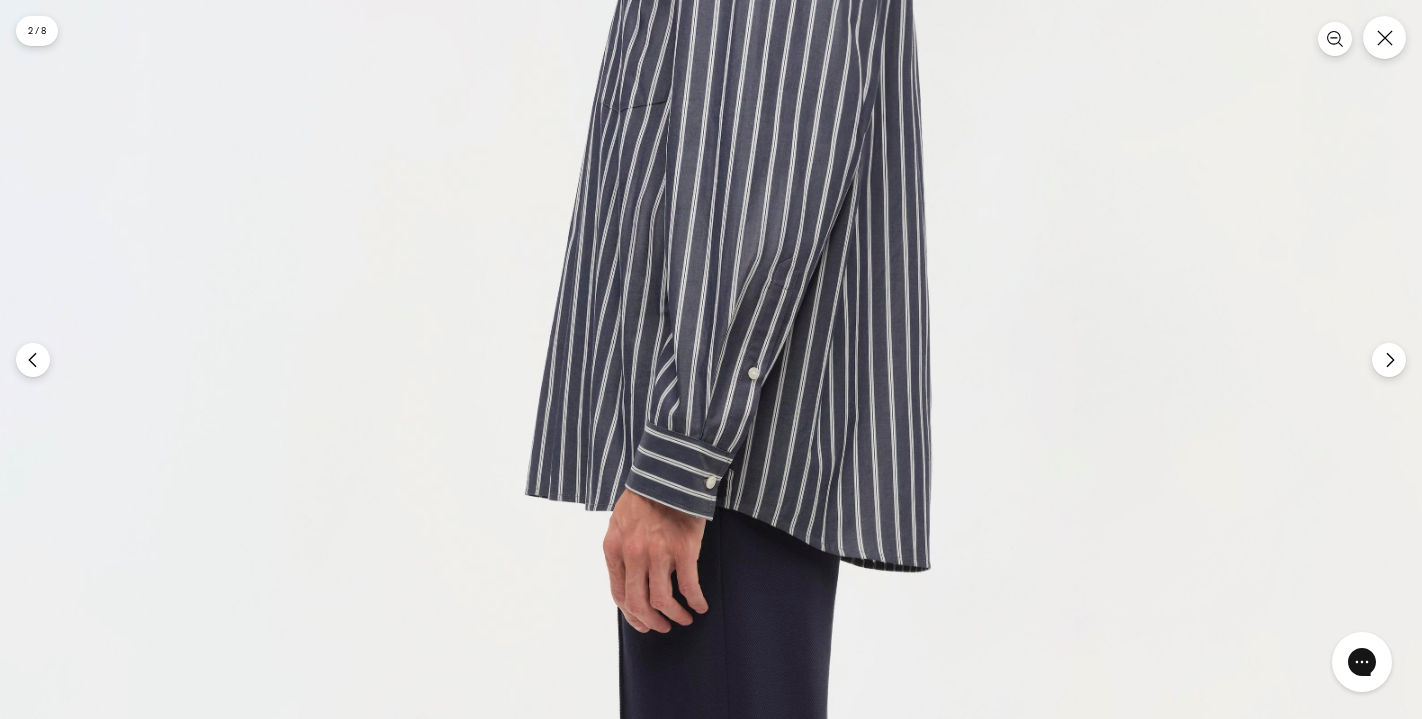 click at bounding box center [703, 490] 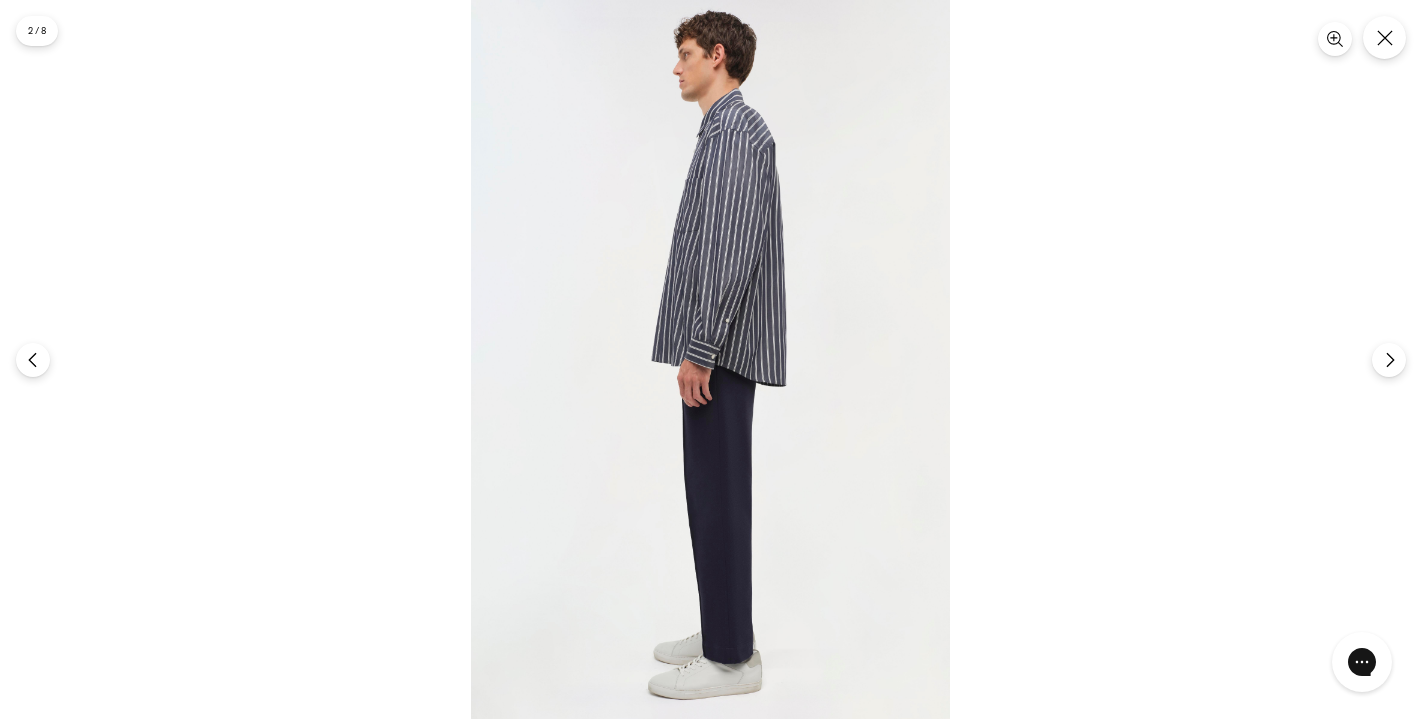 click at bounding box center [710, 359] 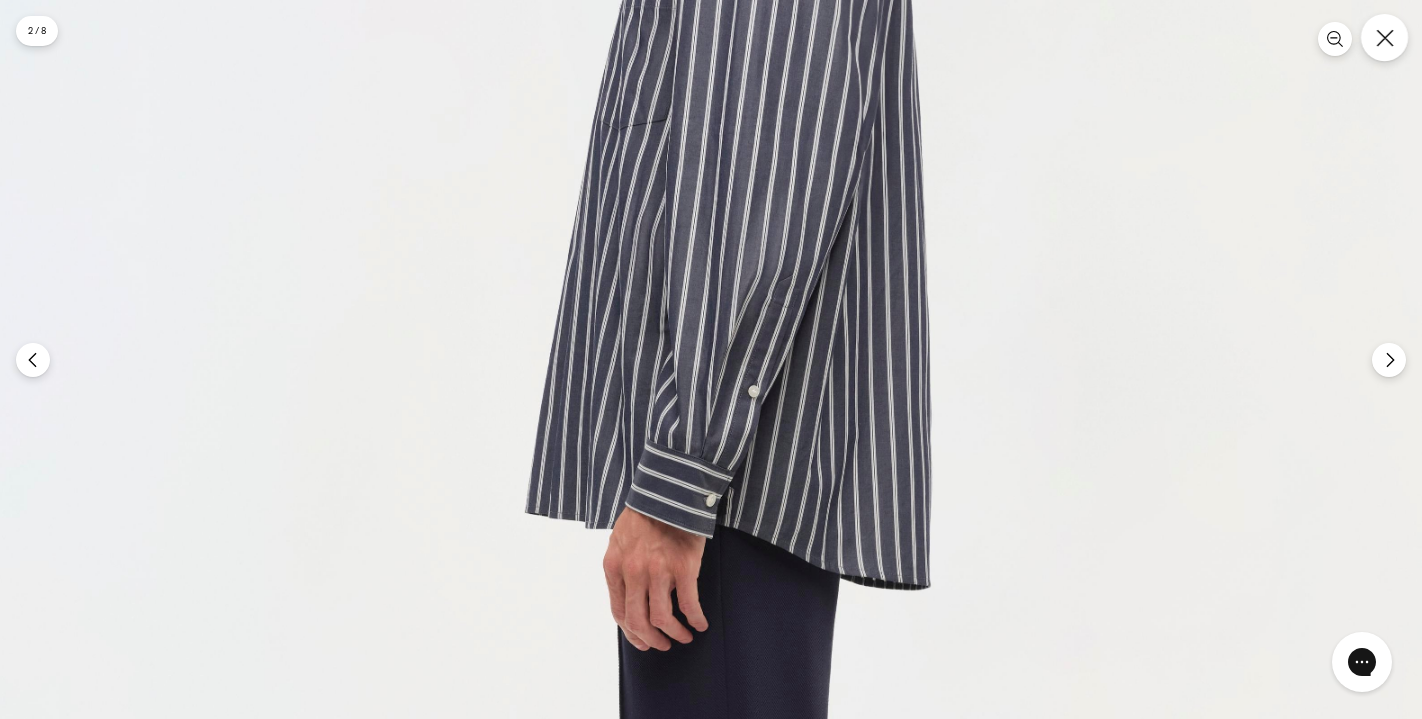 click 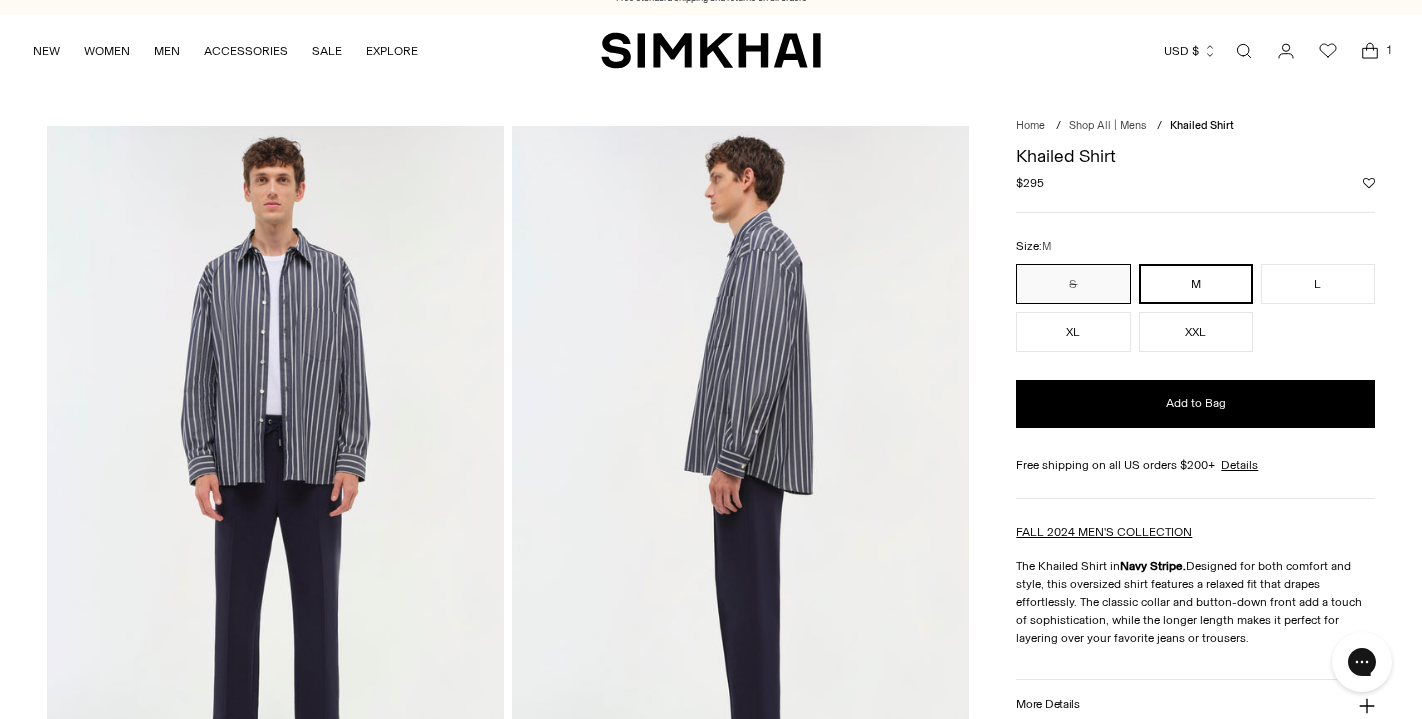 scroll, scrollTop: 0, scrollLeft: 0, axis: both 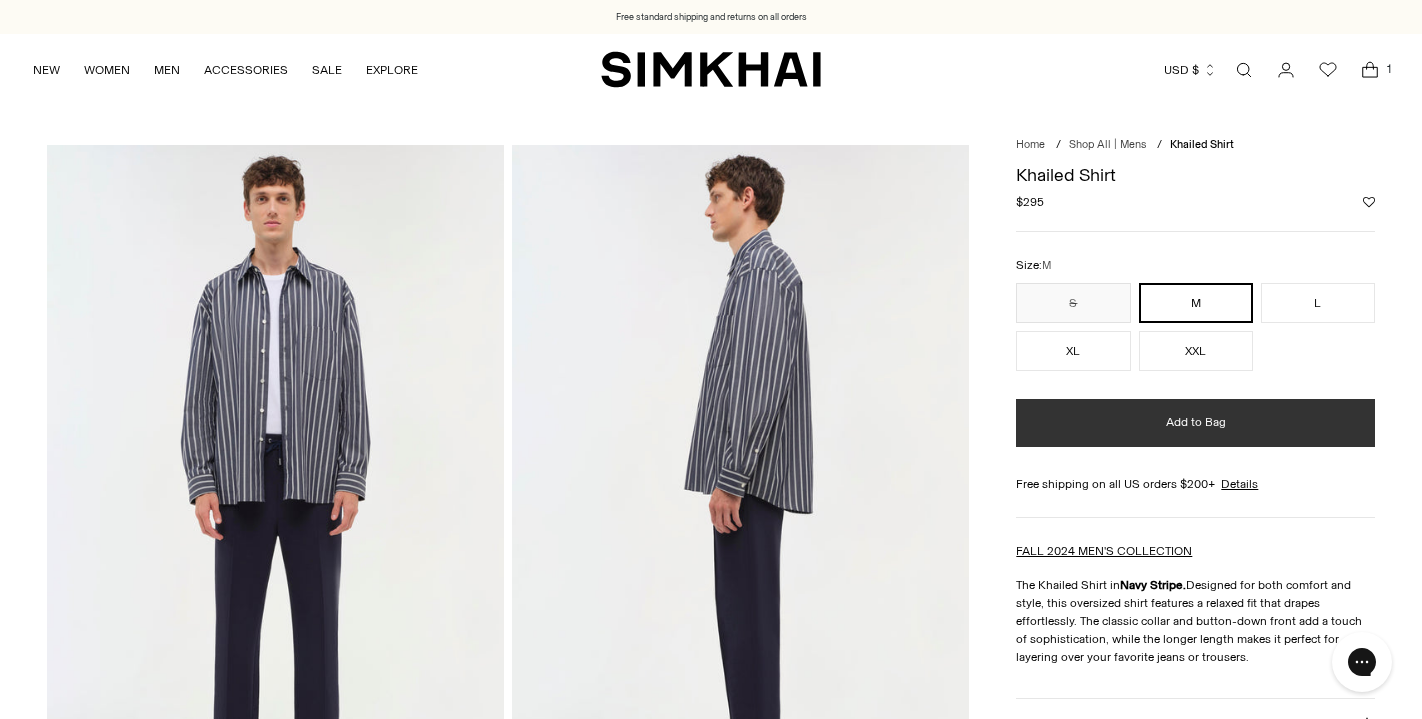 click on "Add to Bag" at bounding box center [1195, 423] 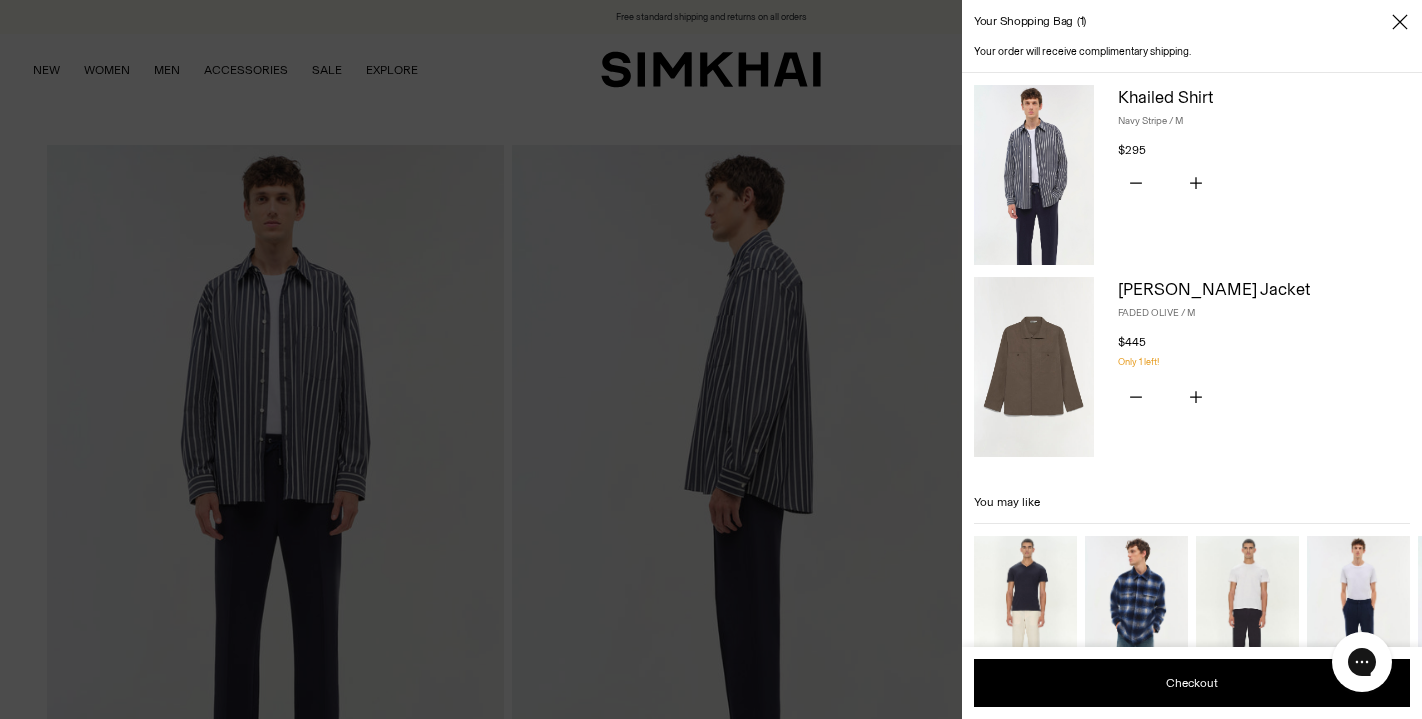 click 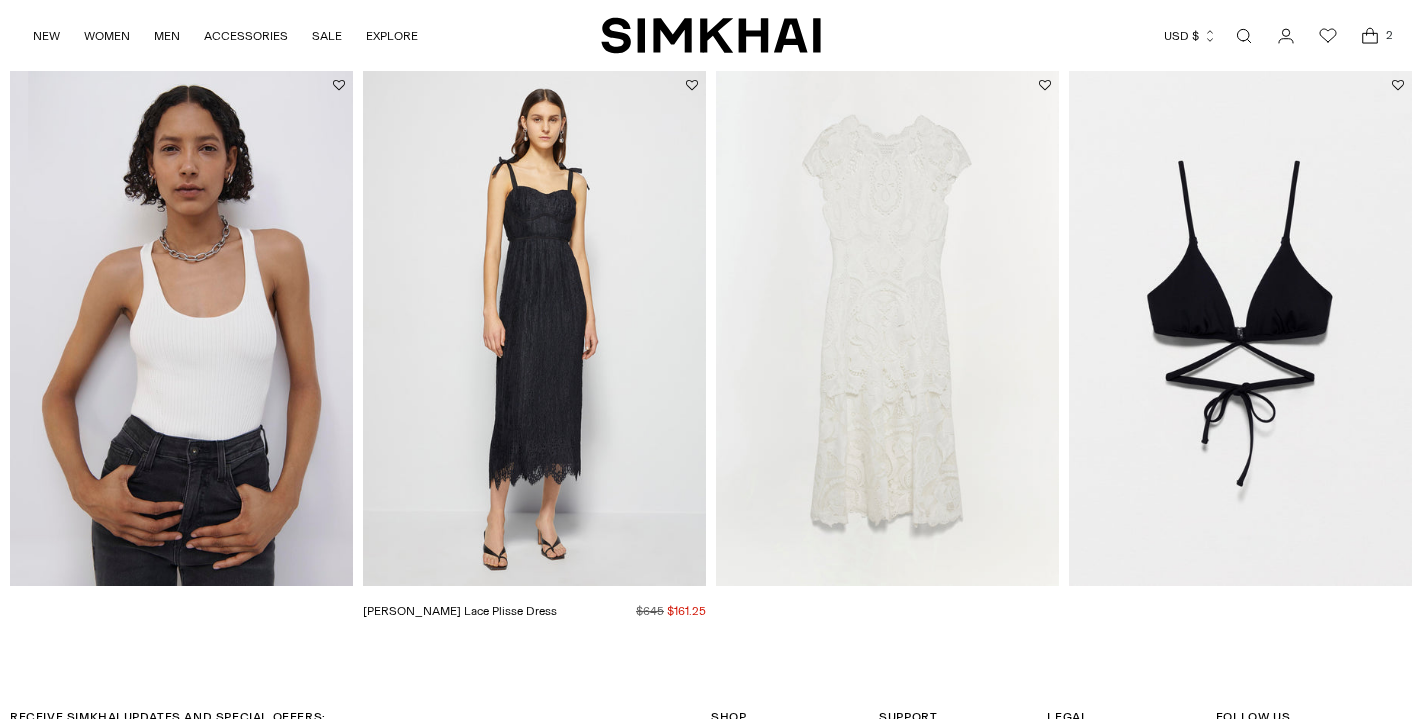scroll, scrollTop: 3607, scrollLeft: 0, axis: vertical 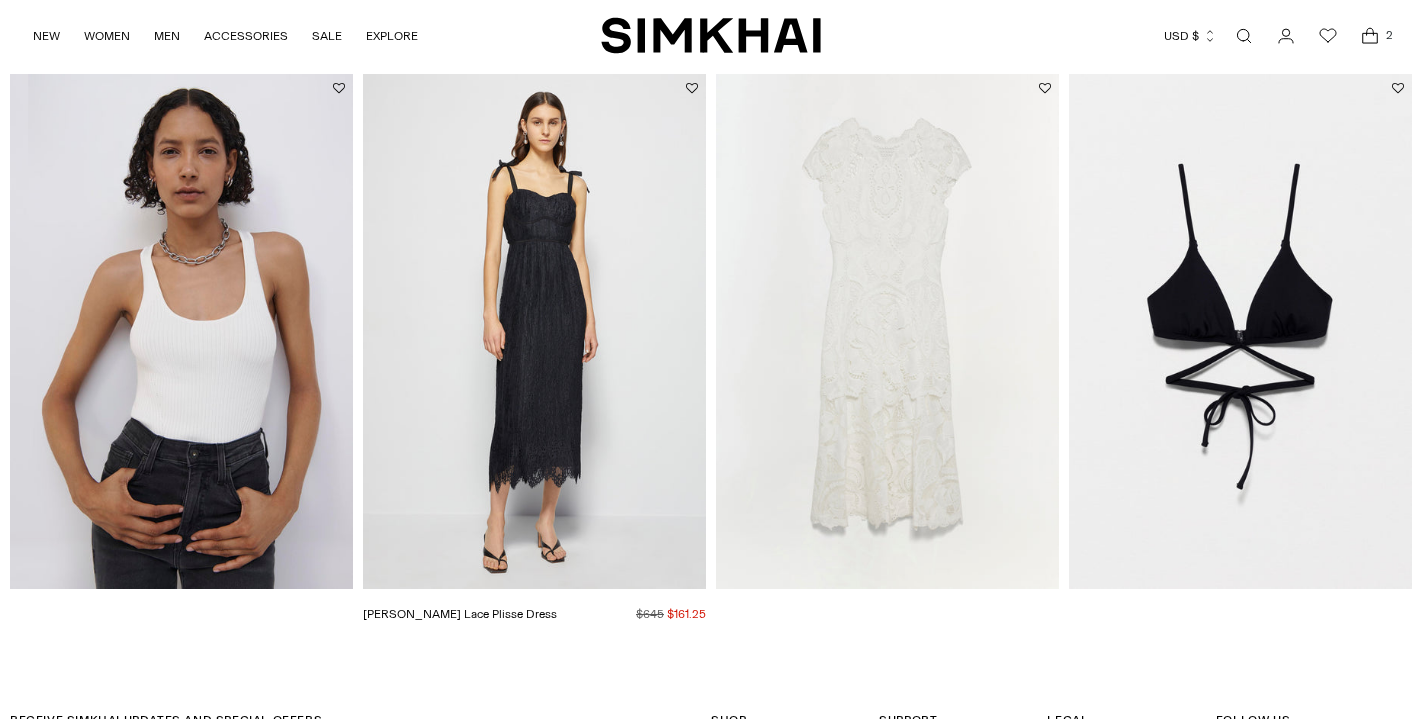 click at bounding box center [0, 0] 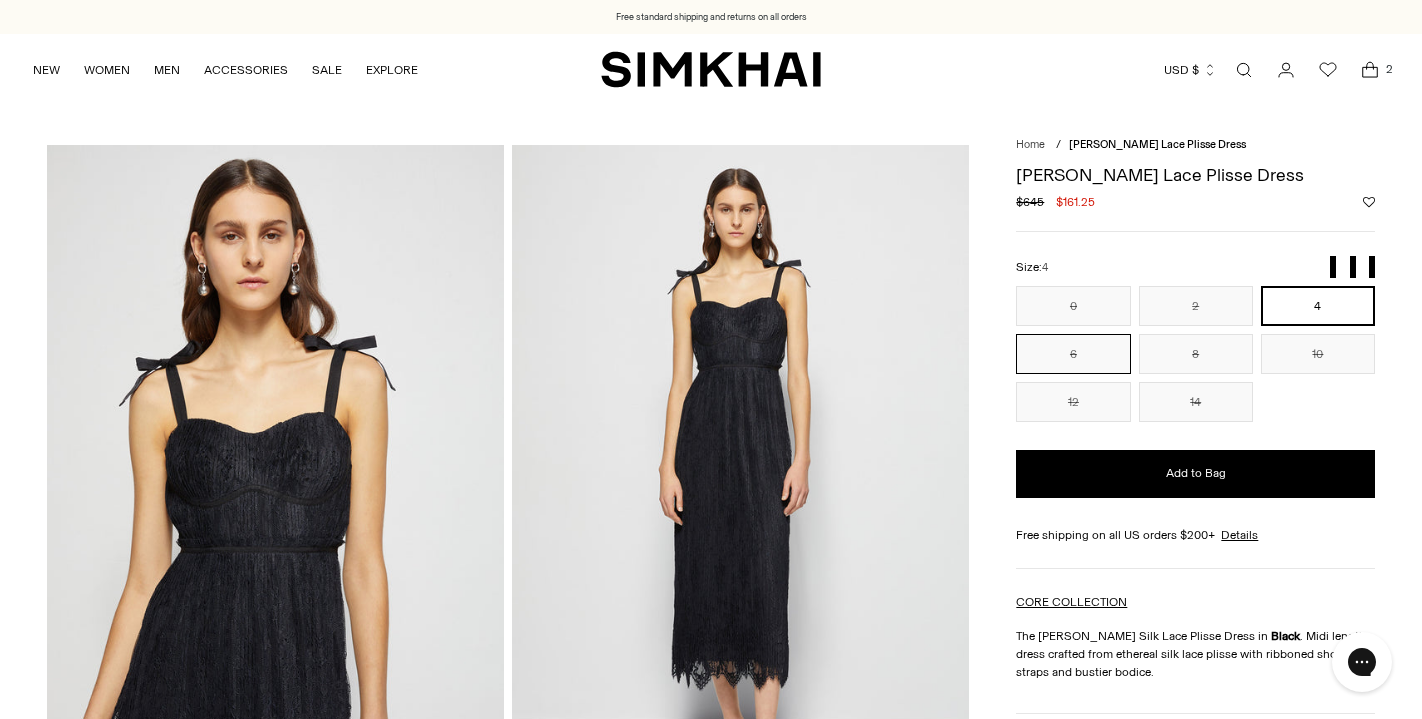 scroll, scrollTop: 0, scrollLeft: 0, axis: both 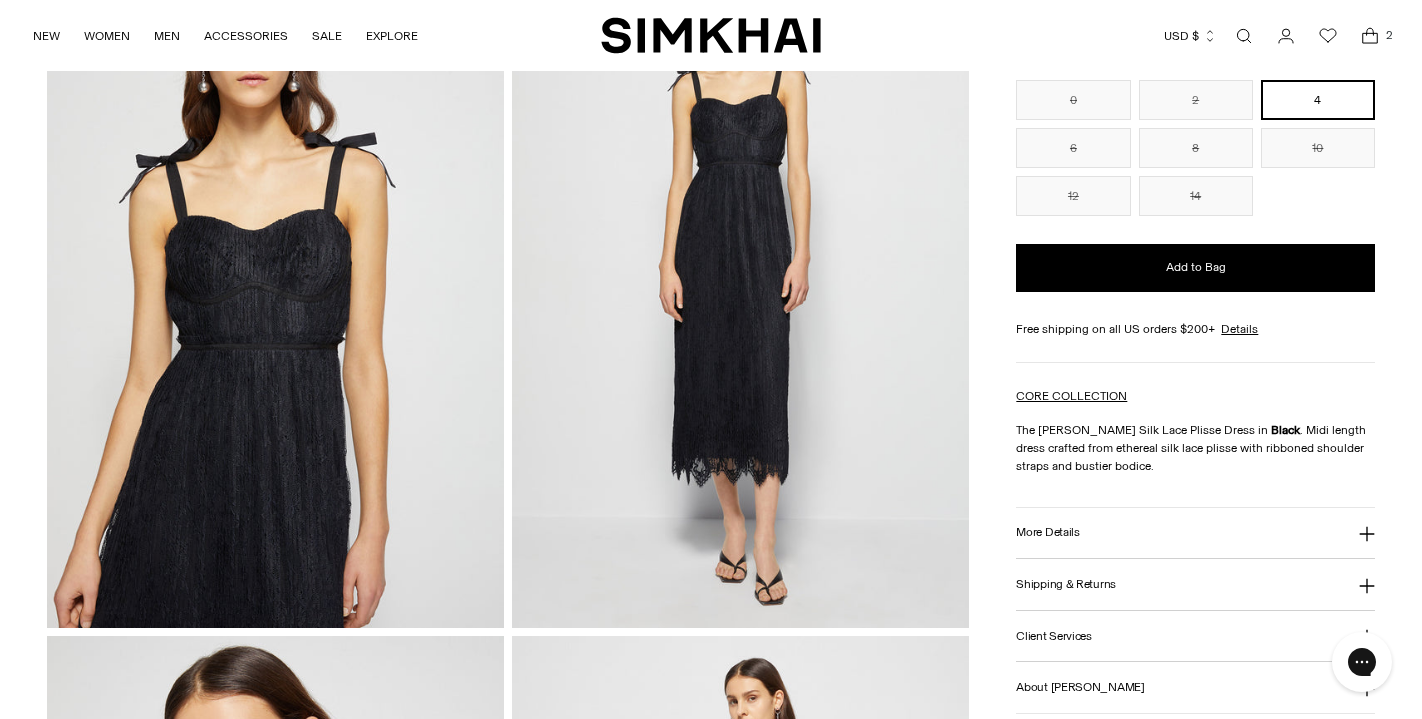 click at bounding box center (740, 285) 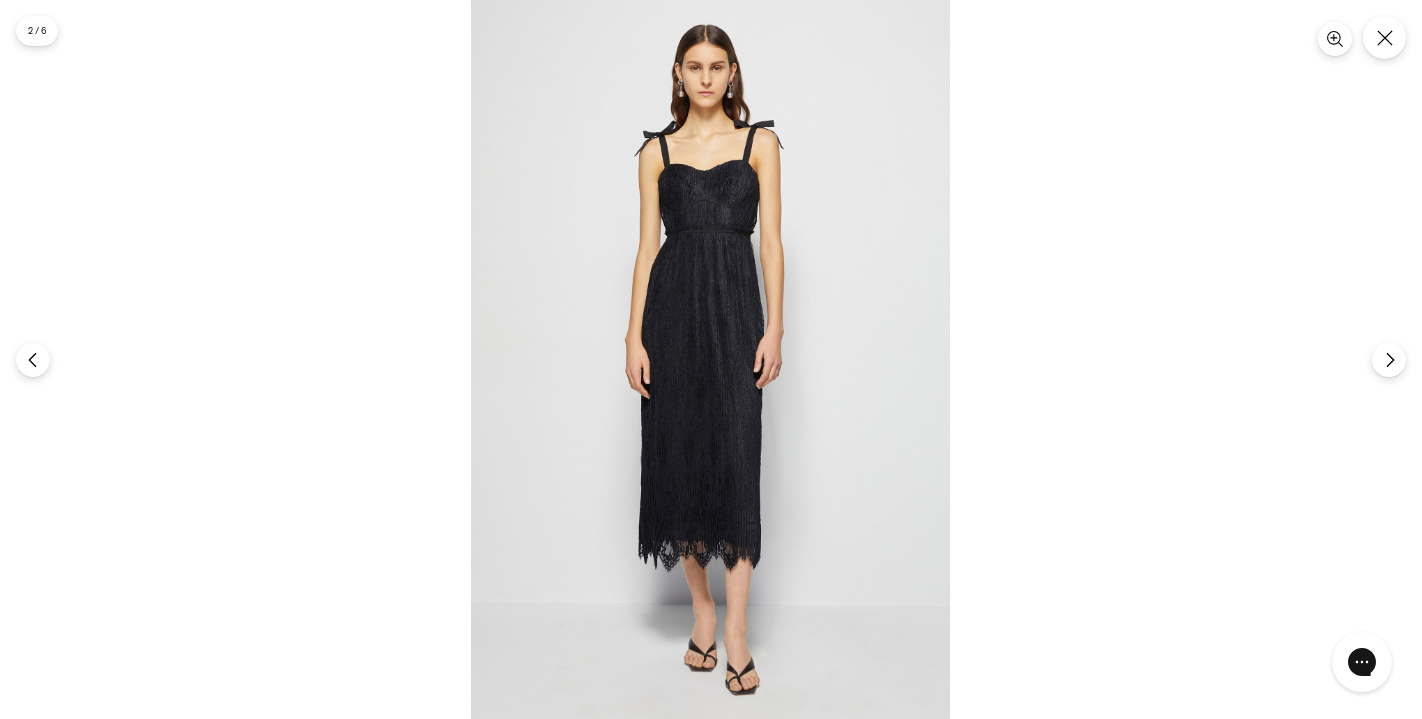 click at bounding box center (710, 359) 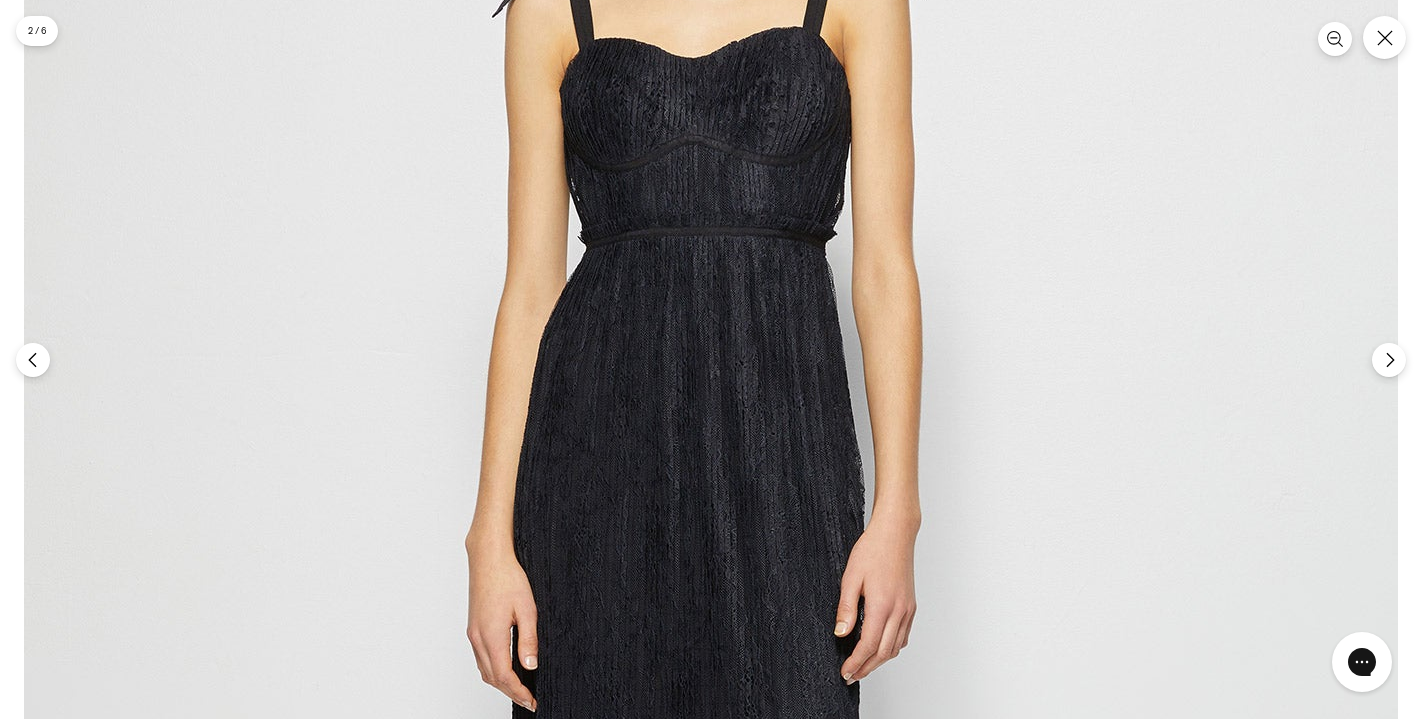 click at bounding box center (711, 599) 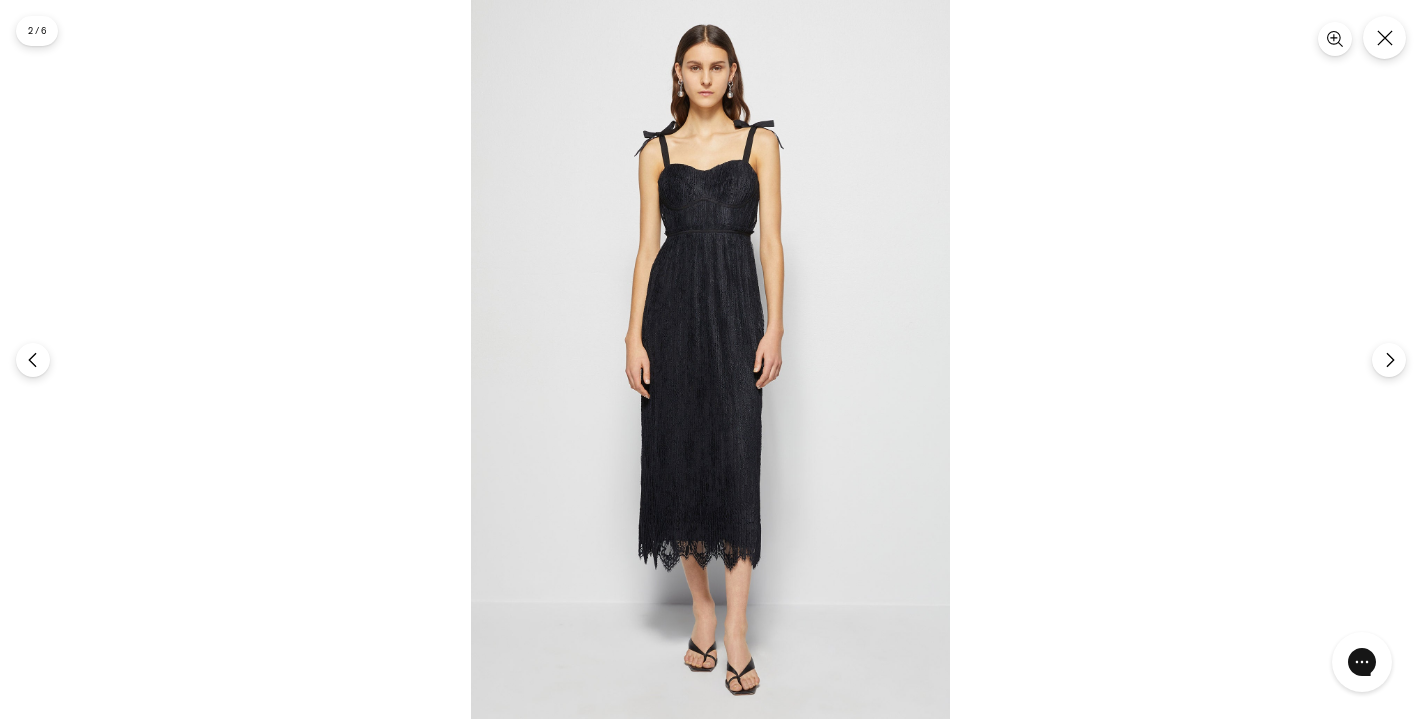 click at bounding box center [710, 359] 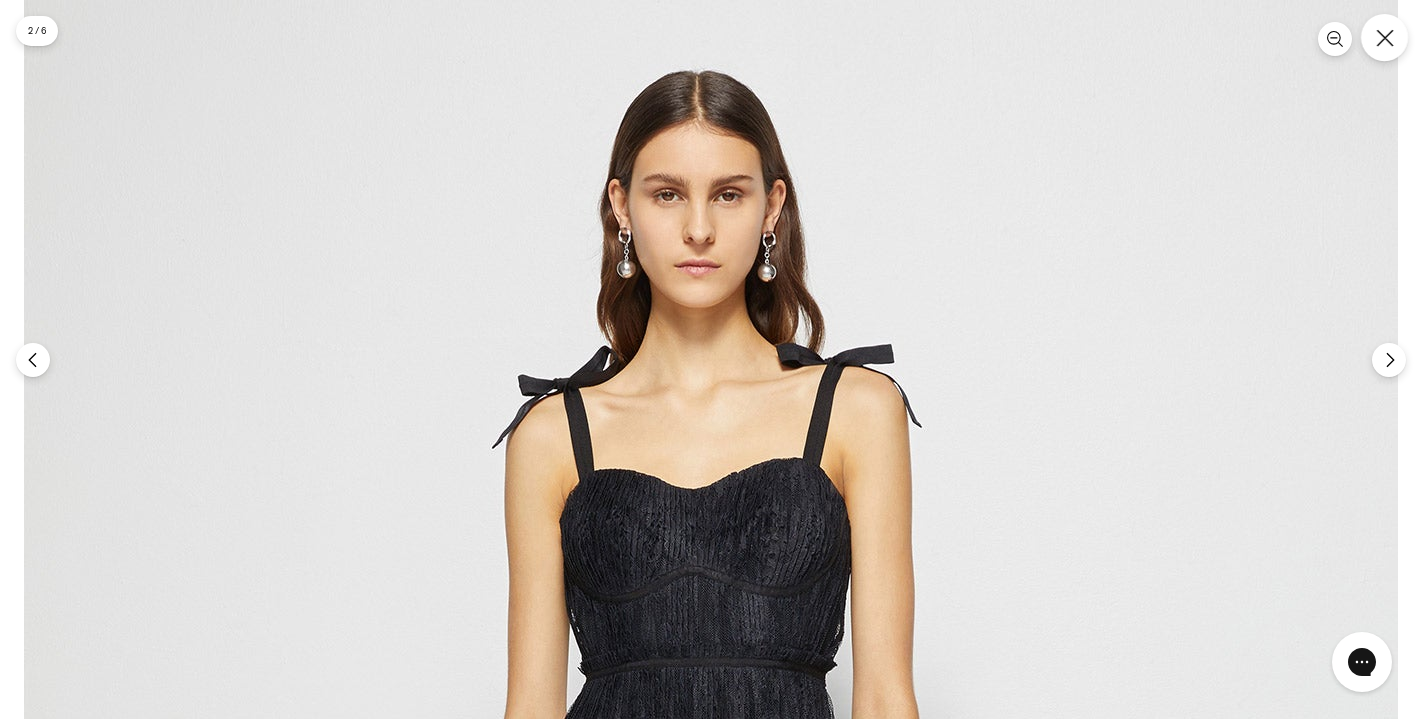 click 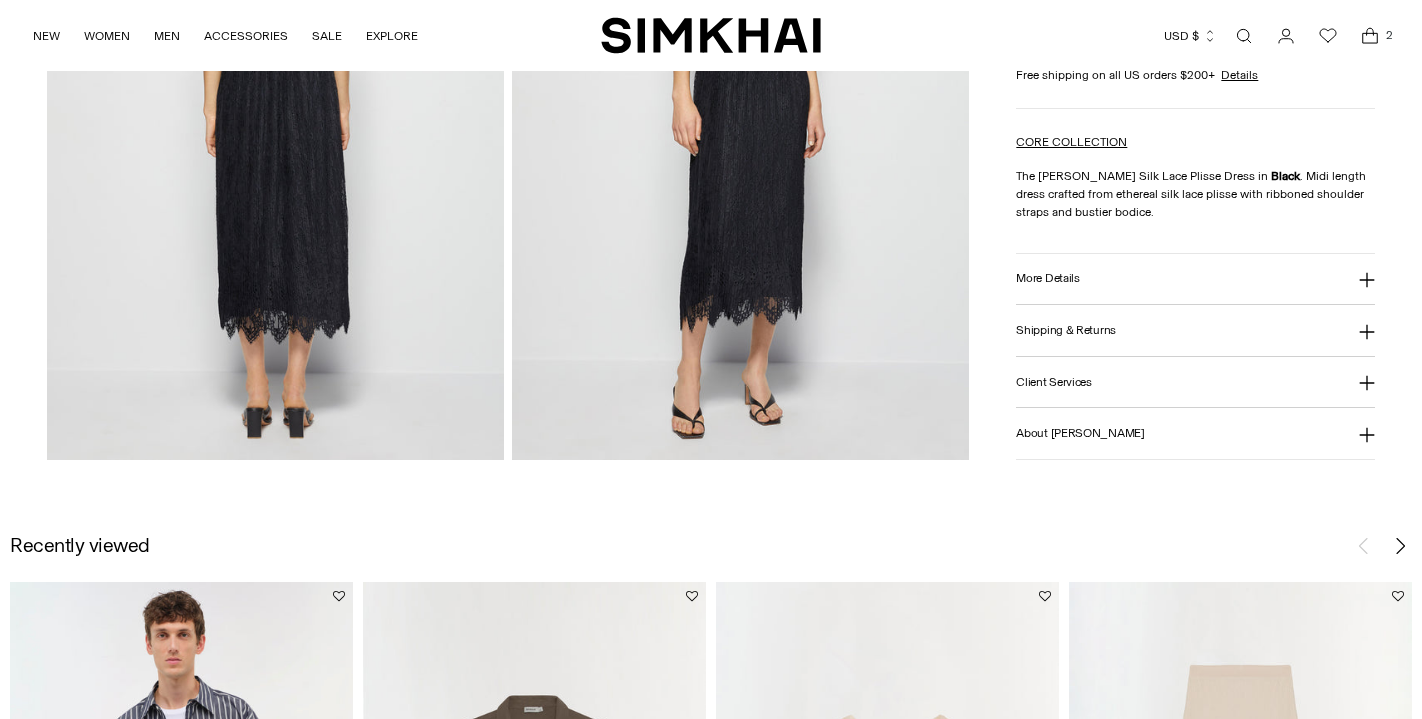 scroll, scrollTop: 1487, scrollLeft: 0, axis: vertical 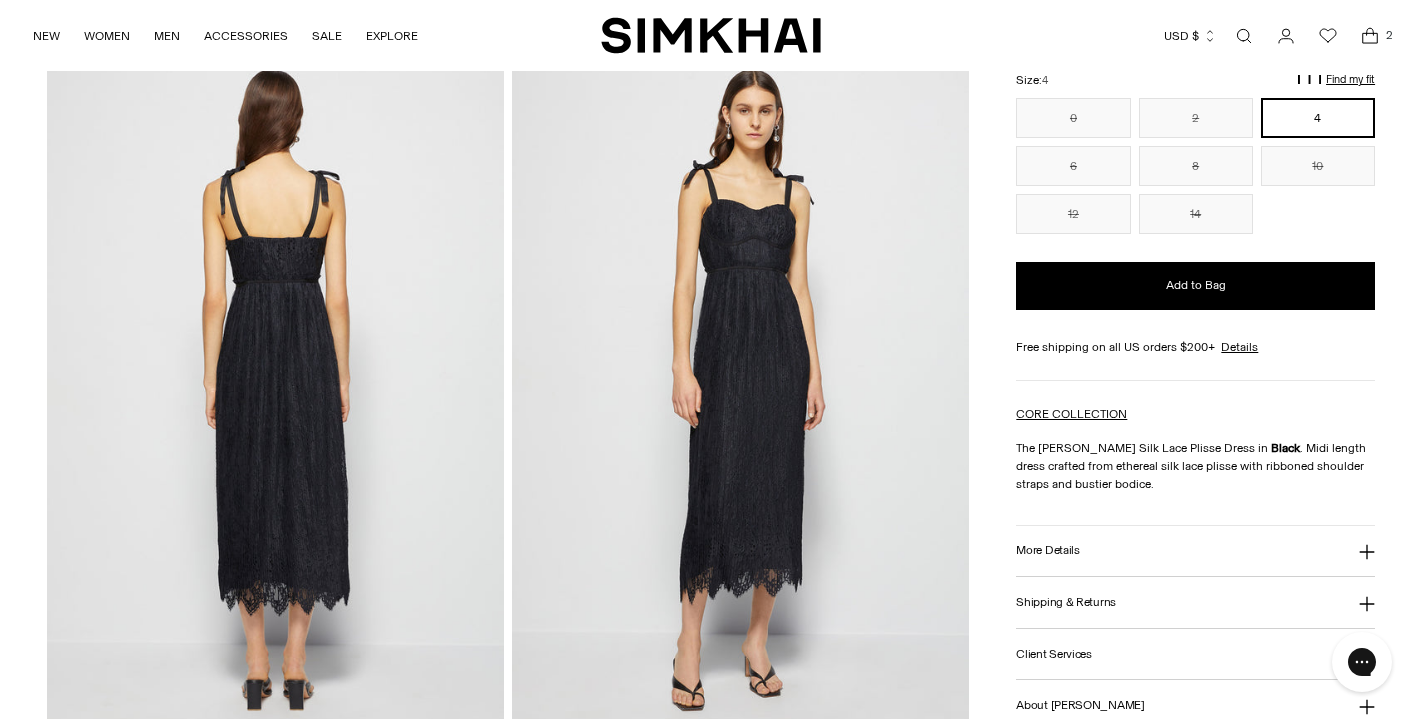 click on "NEW
WOMEN
New Arrivals
Best Sellers
Shop All
Signature
Exclusives
Pre-Fall 2025
Sale
READY TO WEAR
Shop All
Dresses
Tops
Knits
Skirts Denim" at bounding box center (225, 35) 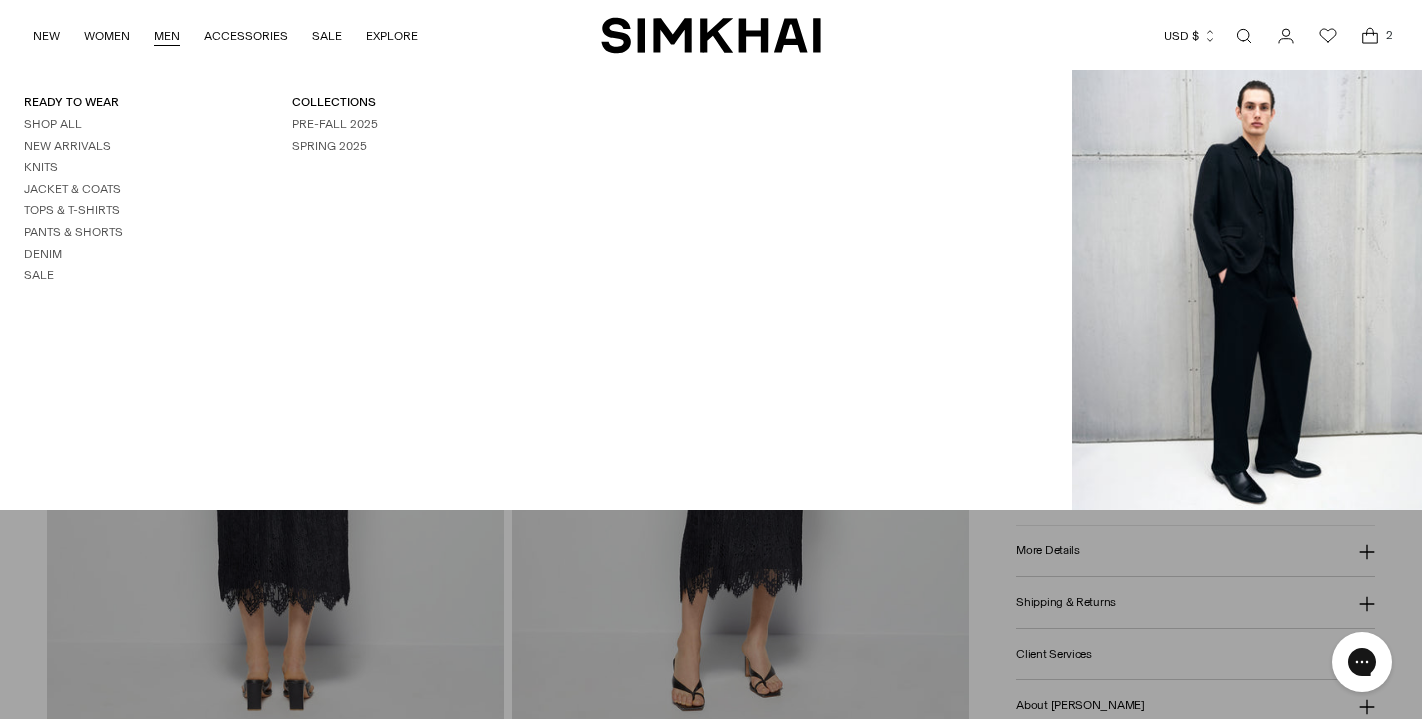 click on "MEN" at bounding box center (167, 36) 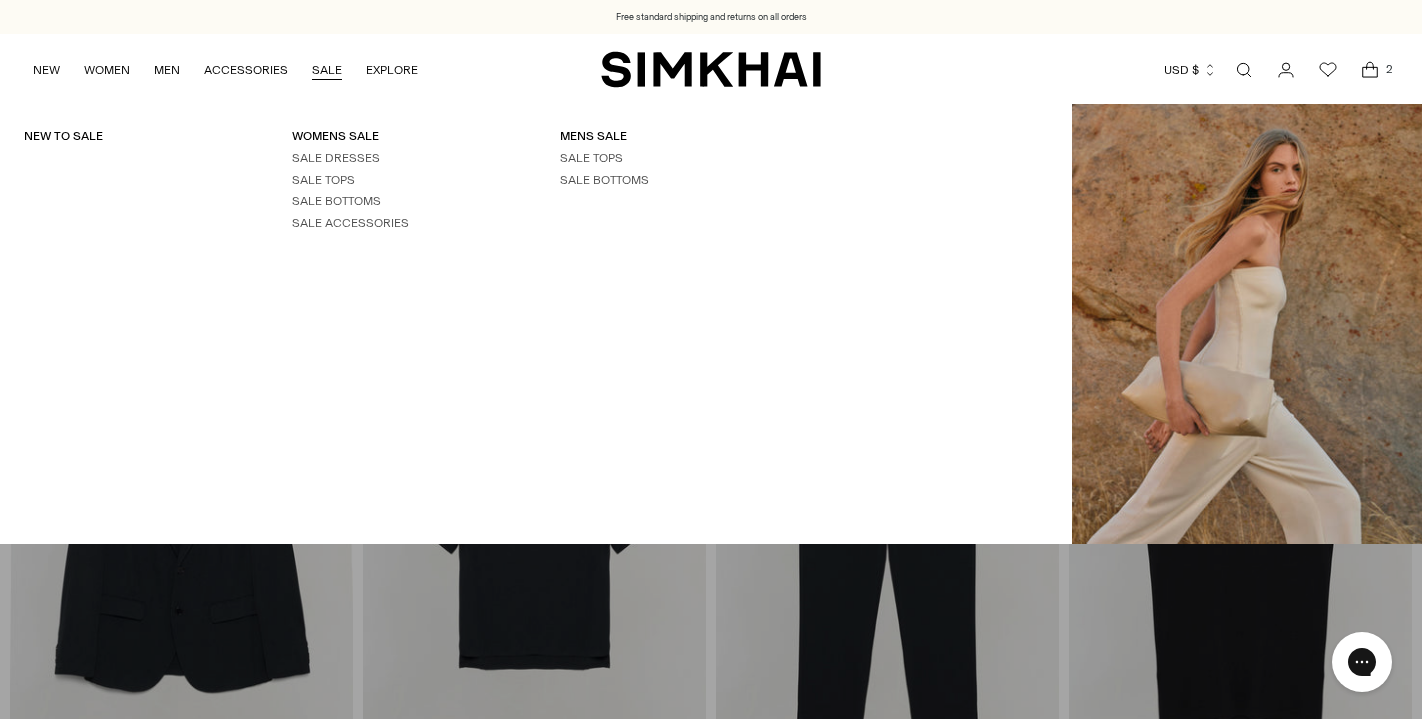 scroll, scrollTop: 0, scrollLeft: 0, axis: both 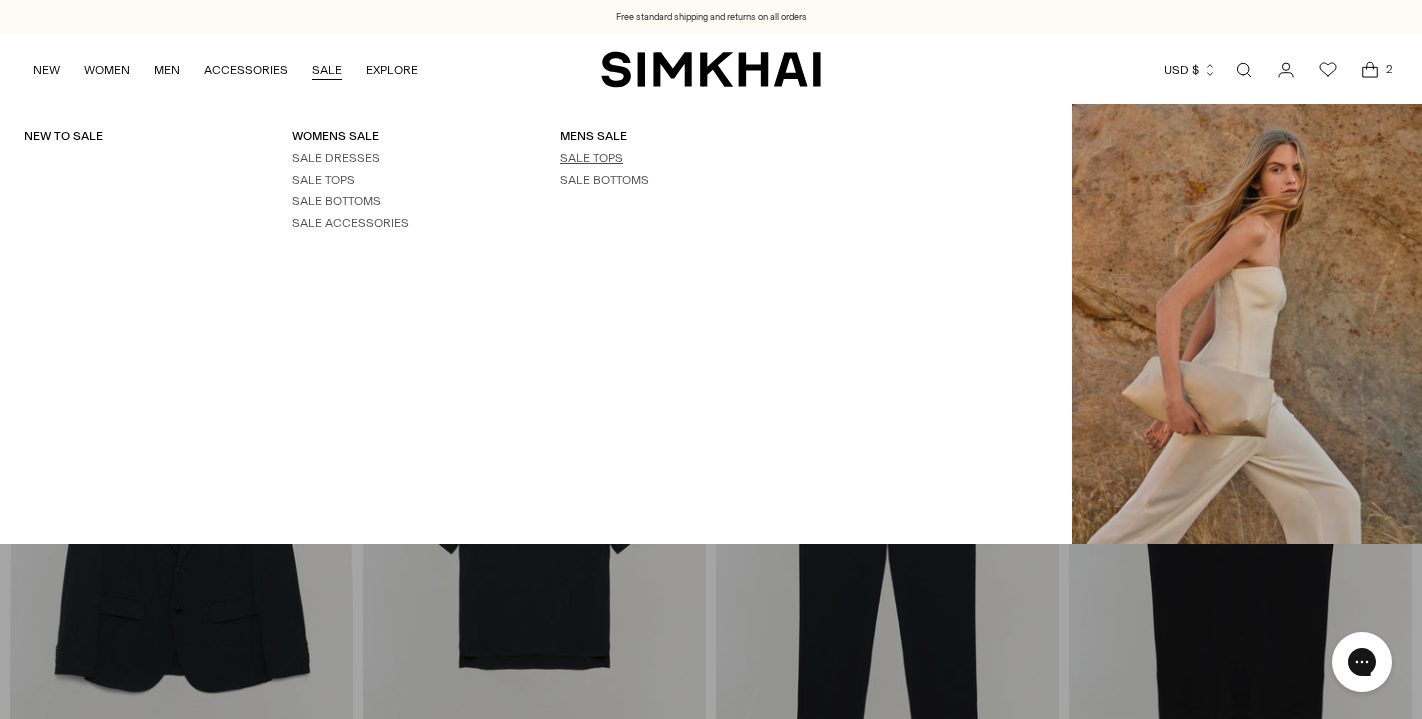 click on "SALE TOPS" at bounding box center (591, 158) 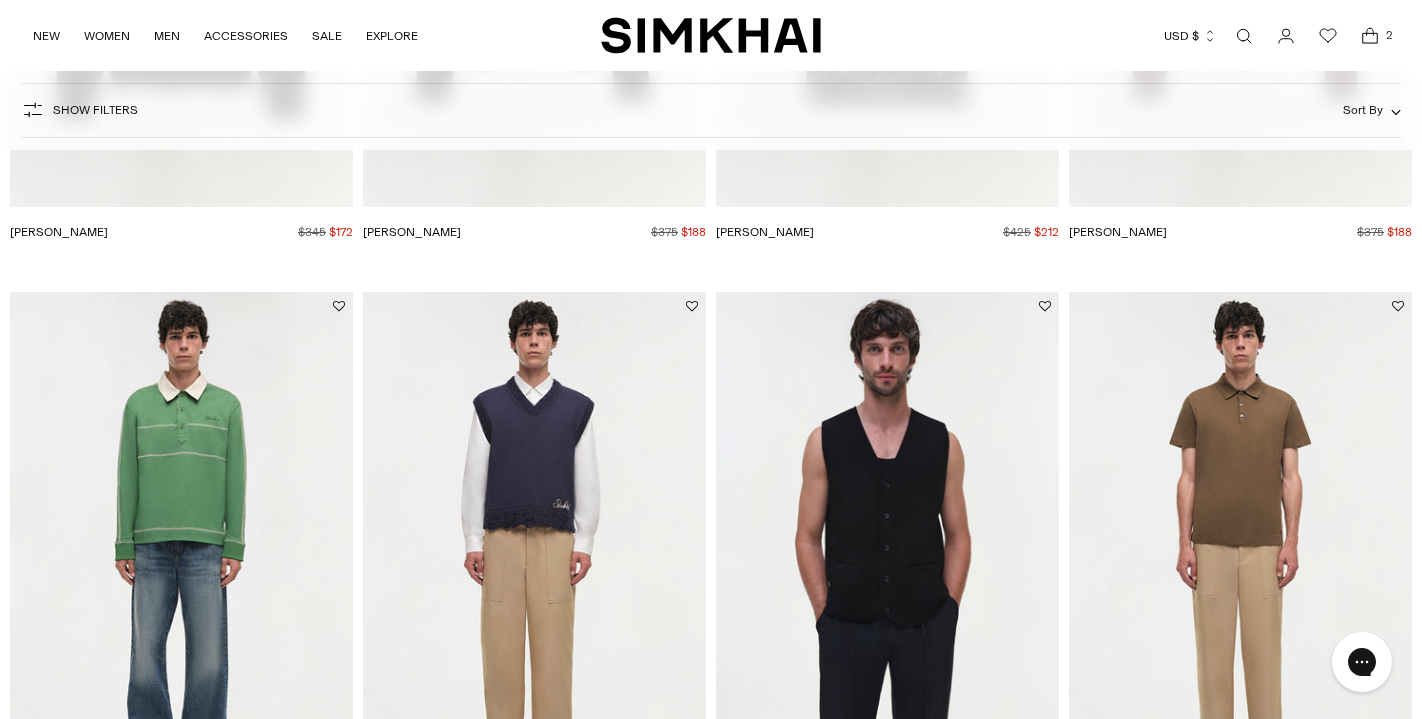scroll, scrollTop: 630, scrollLeft: 0, axis: vertical 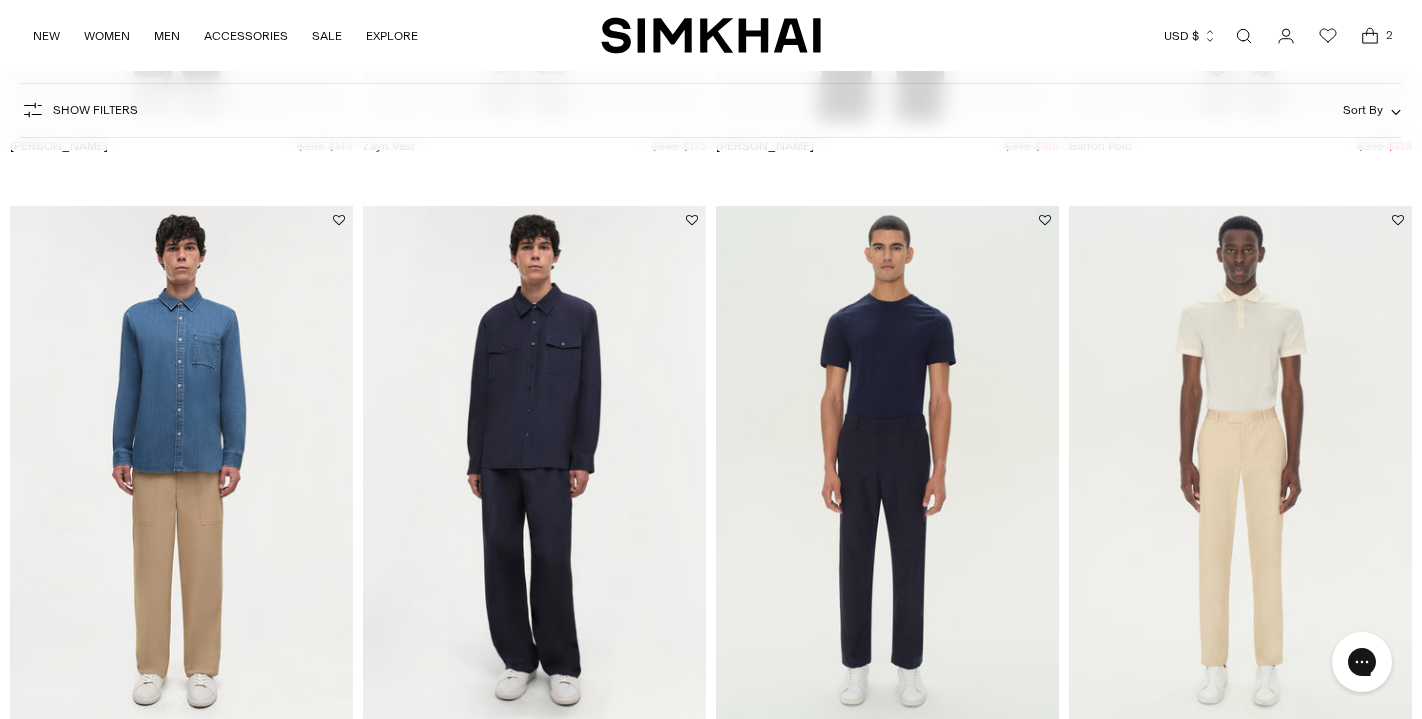 click at bounding box center [0, 0] 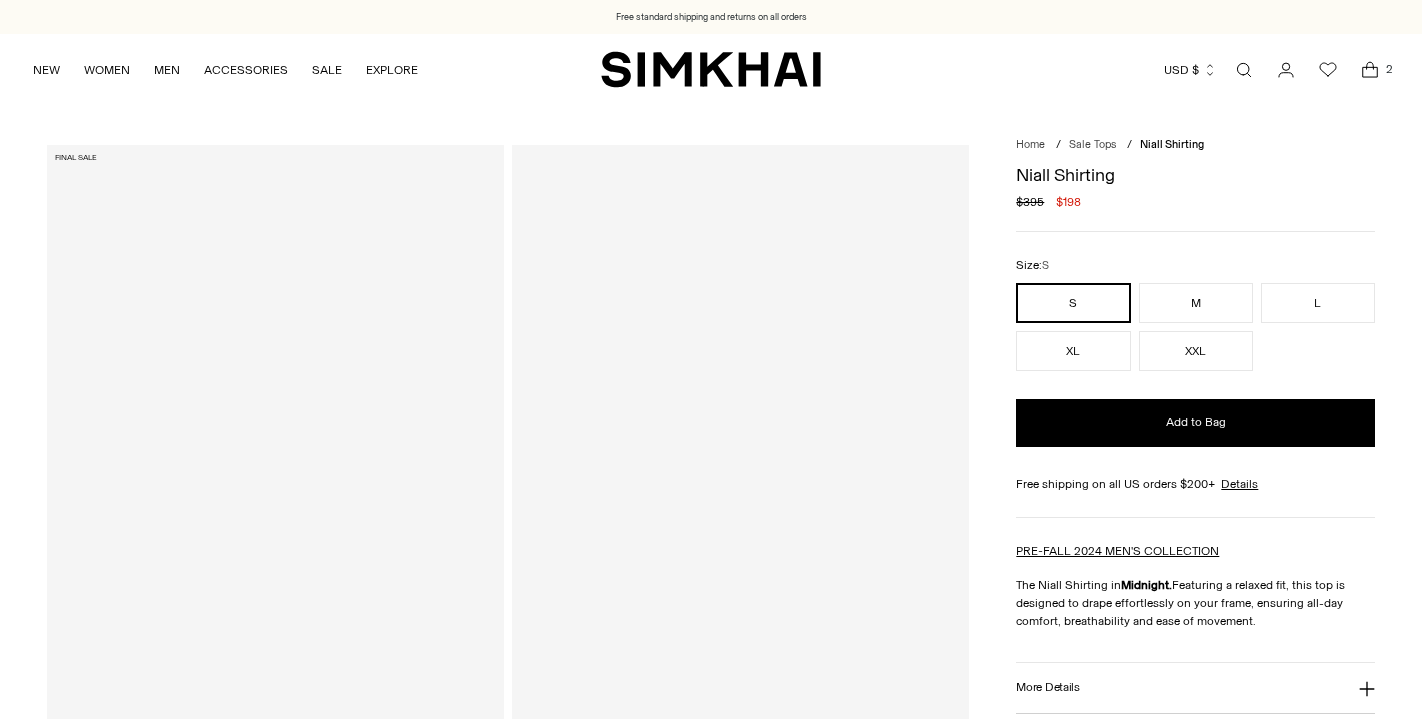 scroll, scrollTop: 0, scrollLeft: 0, axis: both 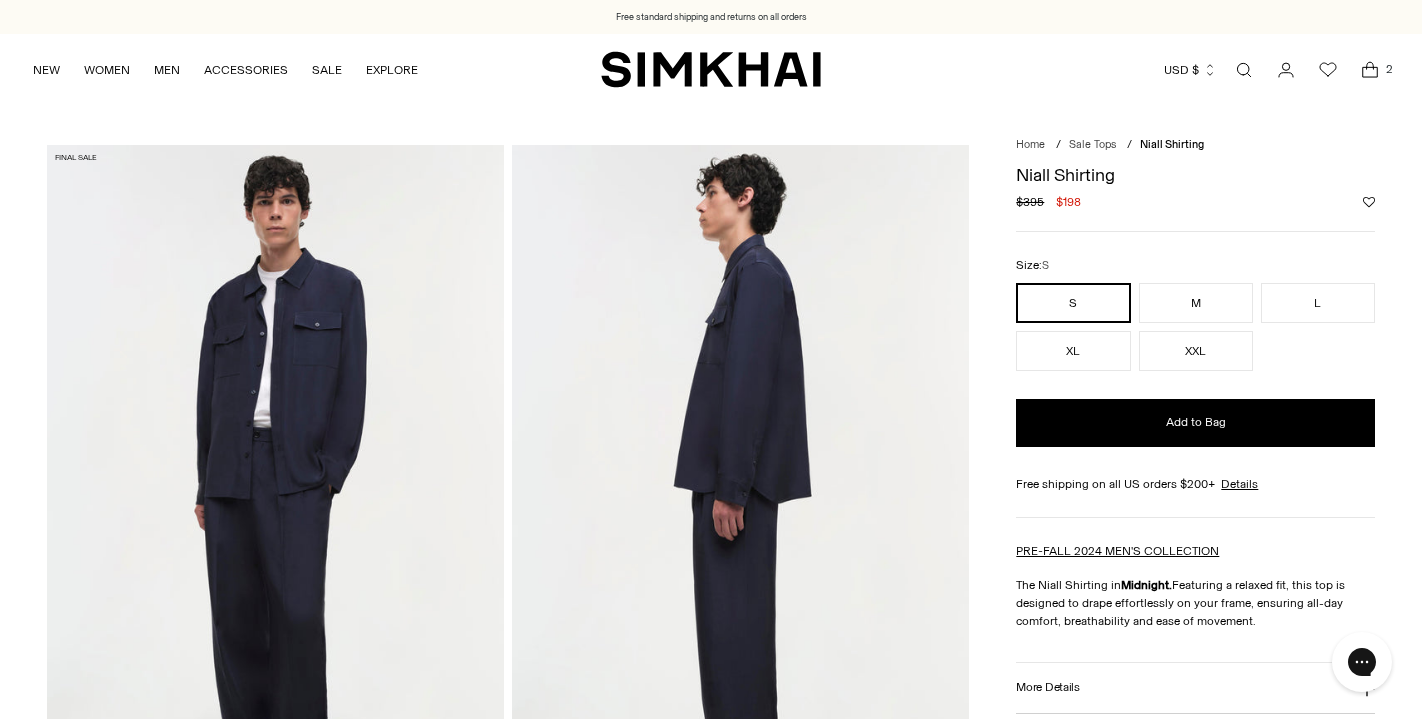 click at bounding box center (275, 488) 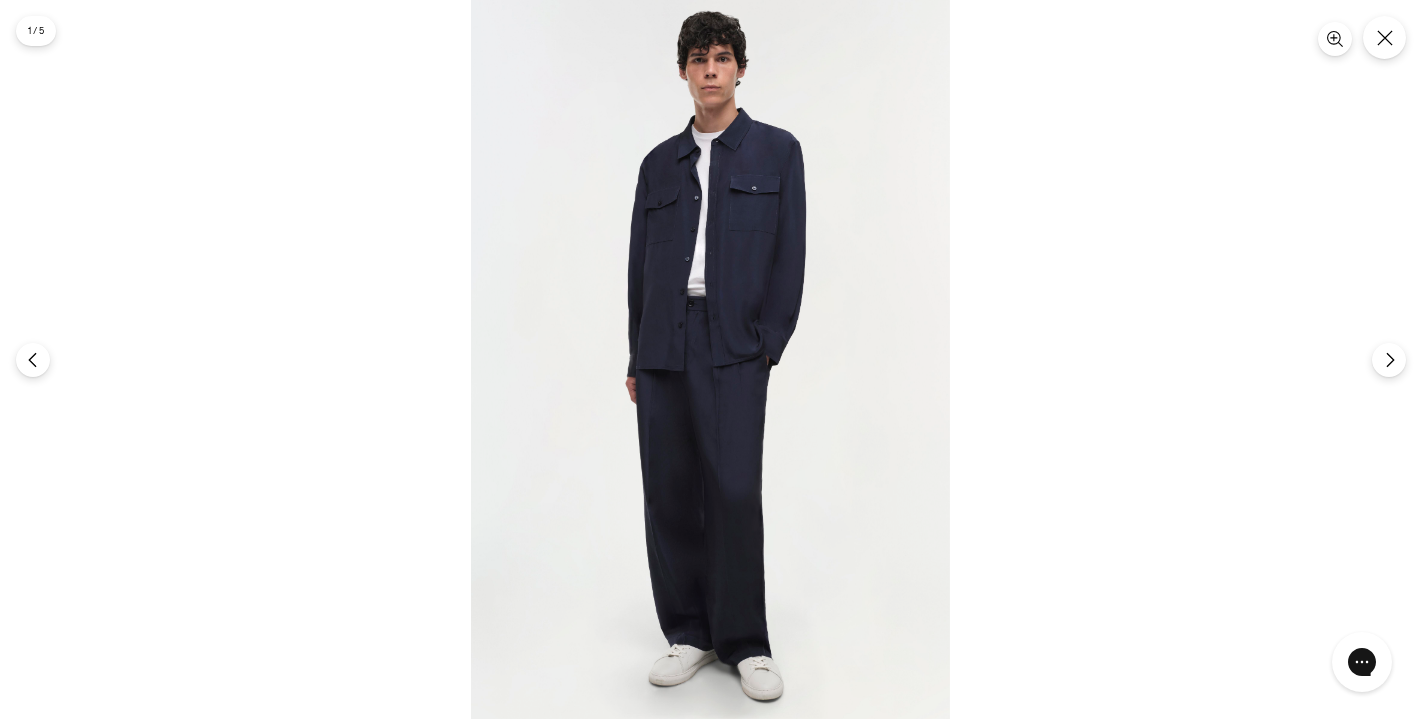 click at bounding box center [710, 359] 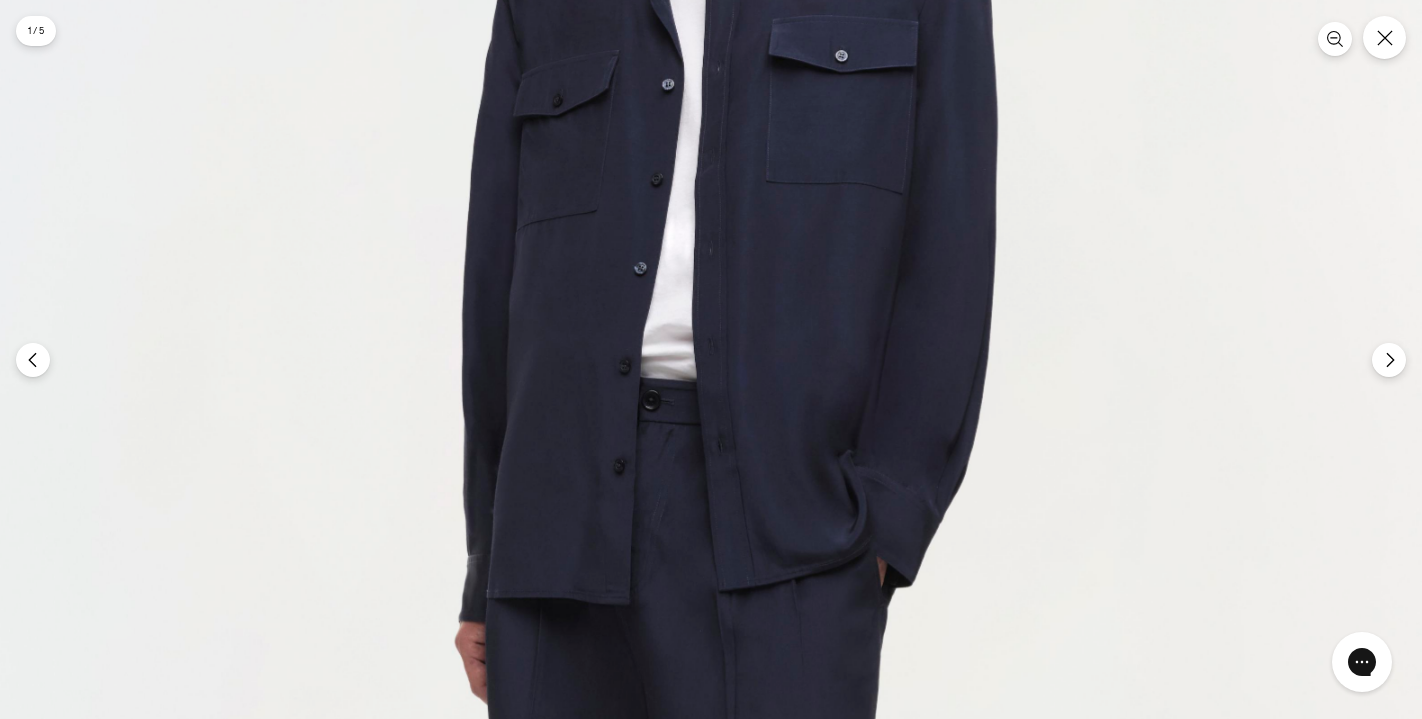 click at bounding box center (710, 569) 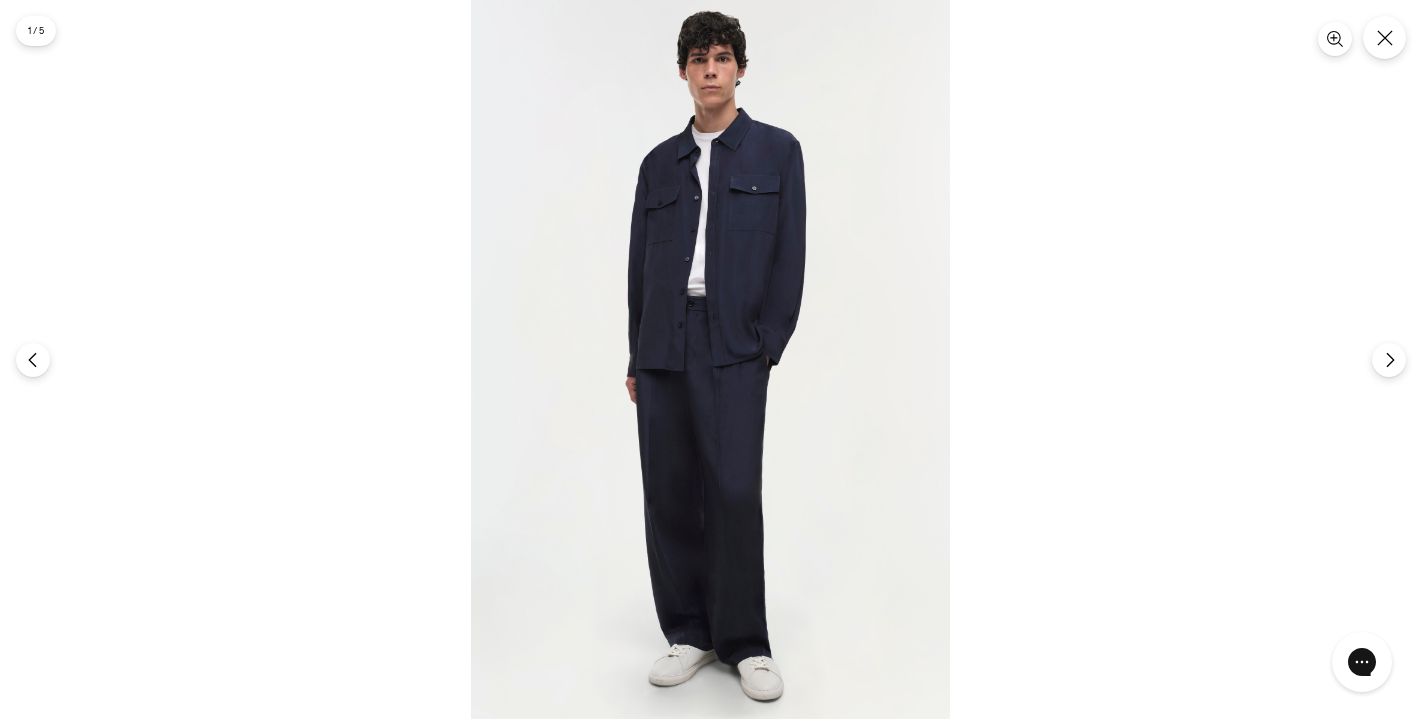 click at bounding box center [710, 359] 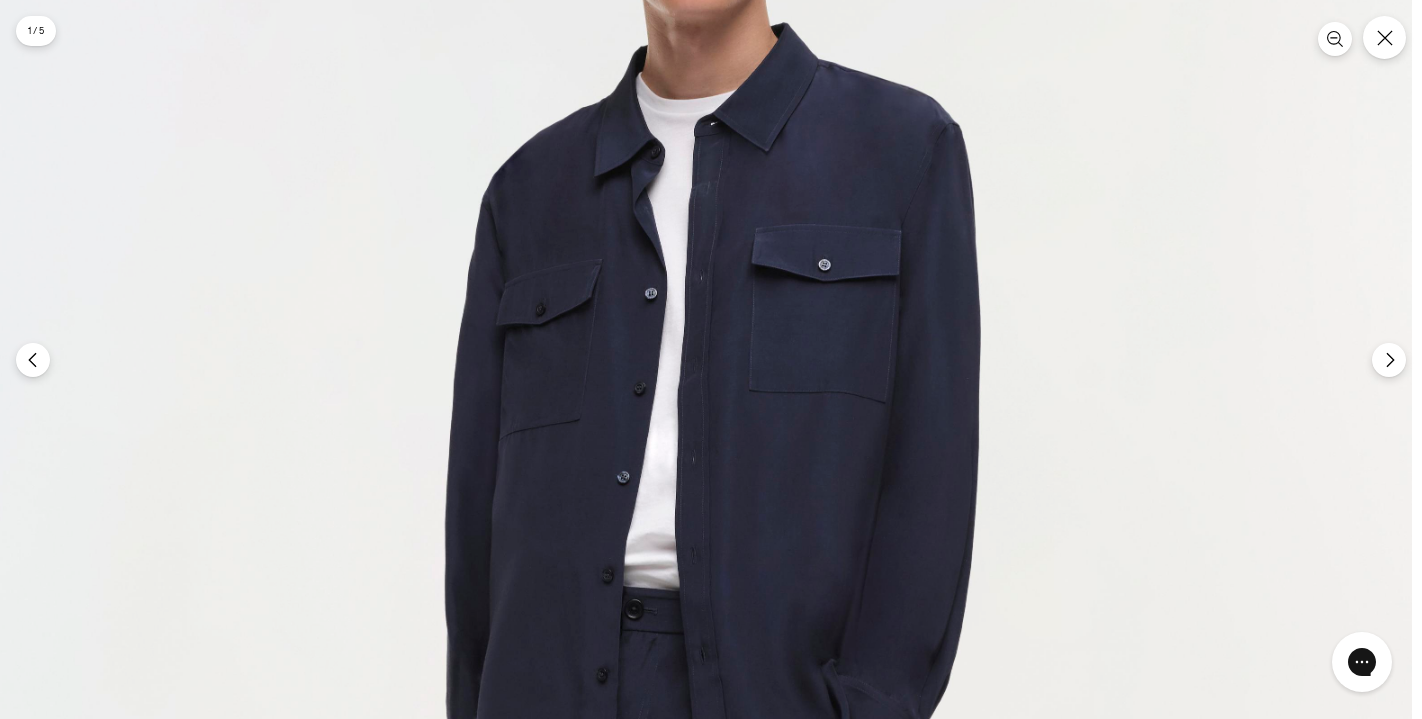 click at bounding box center [693, 778] 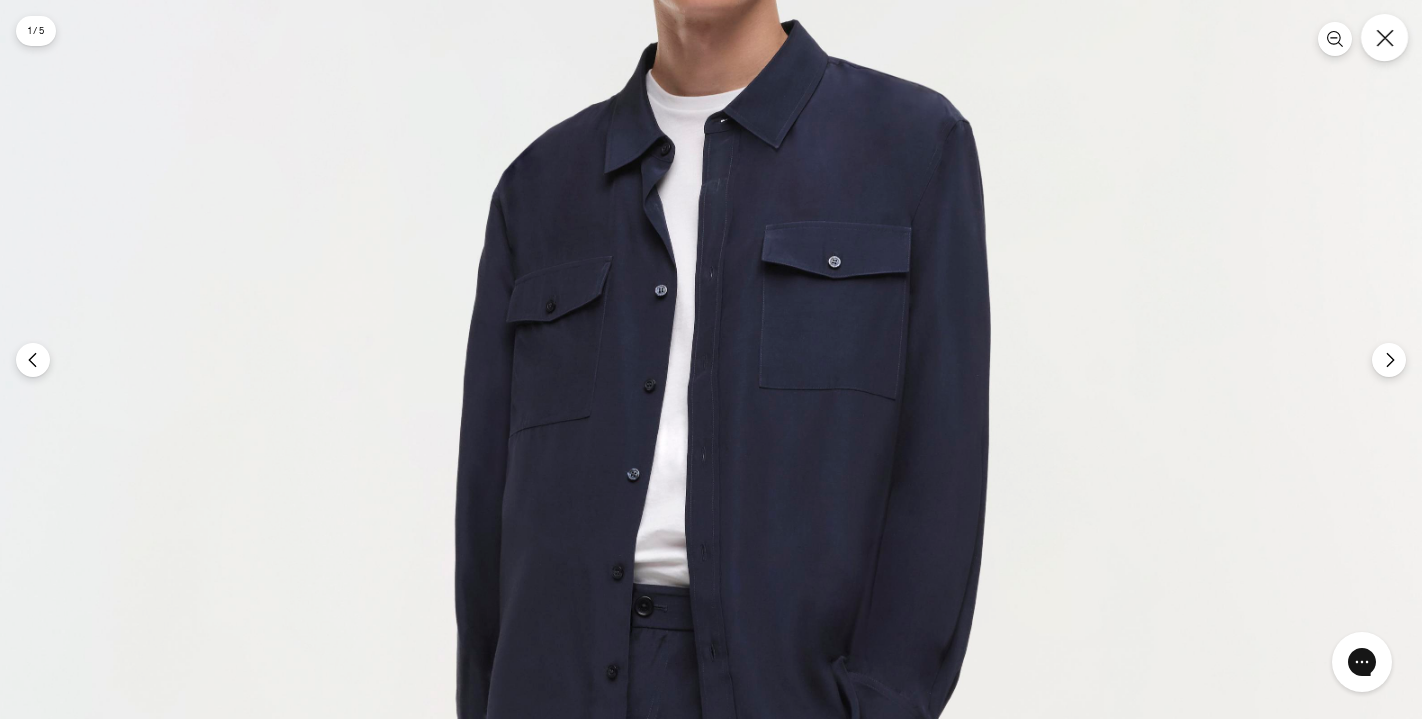 click 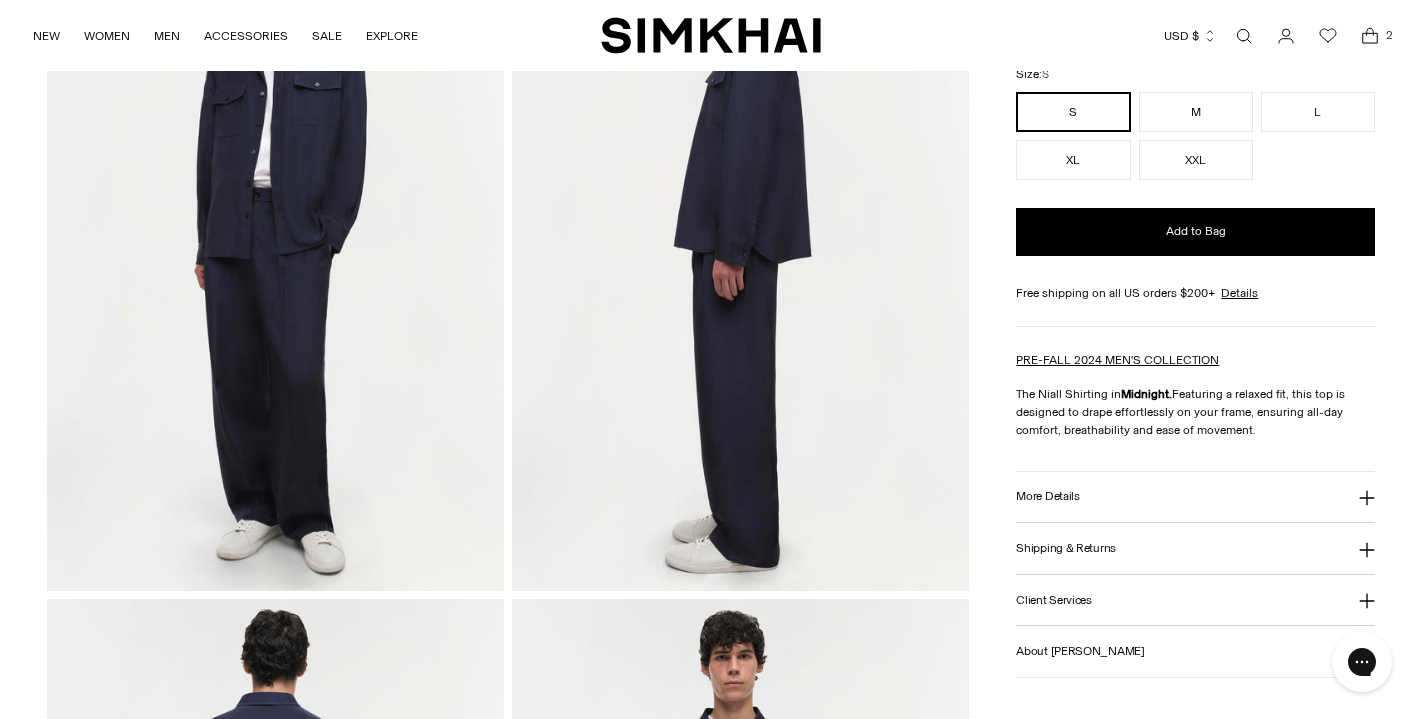 scroll, scrollTop: 255, scrollLeft: 0, axis: vertical 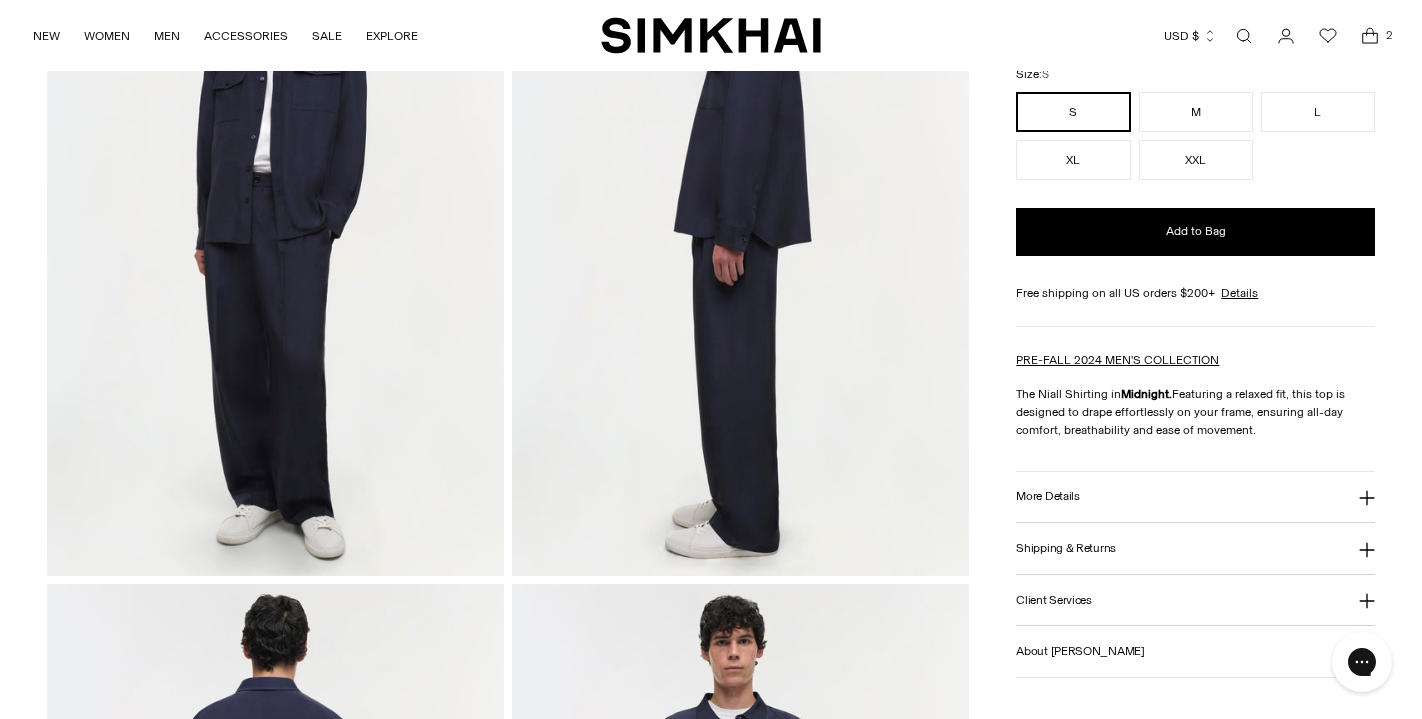 click on "More Details" at bounding box center (1195, 497) 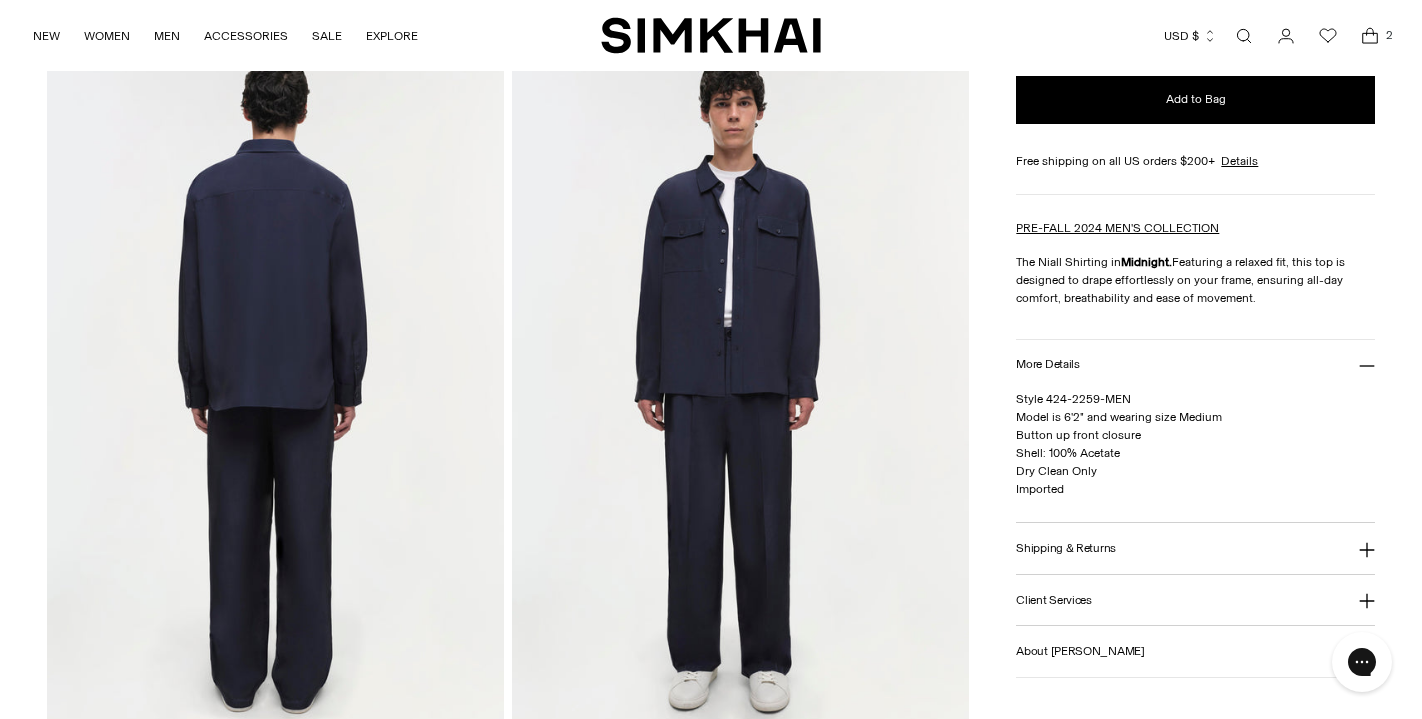 scroll, scrollTop: 798, scrollLeft: 0, axis: vertical 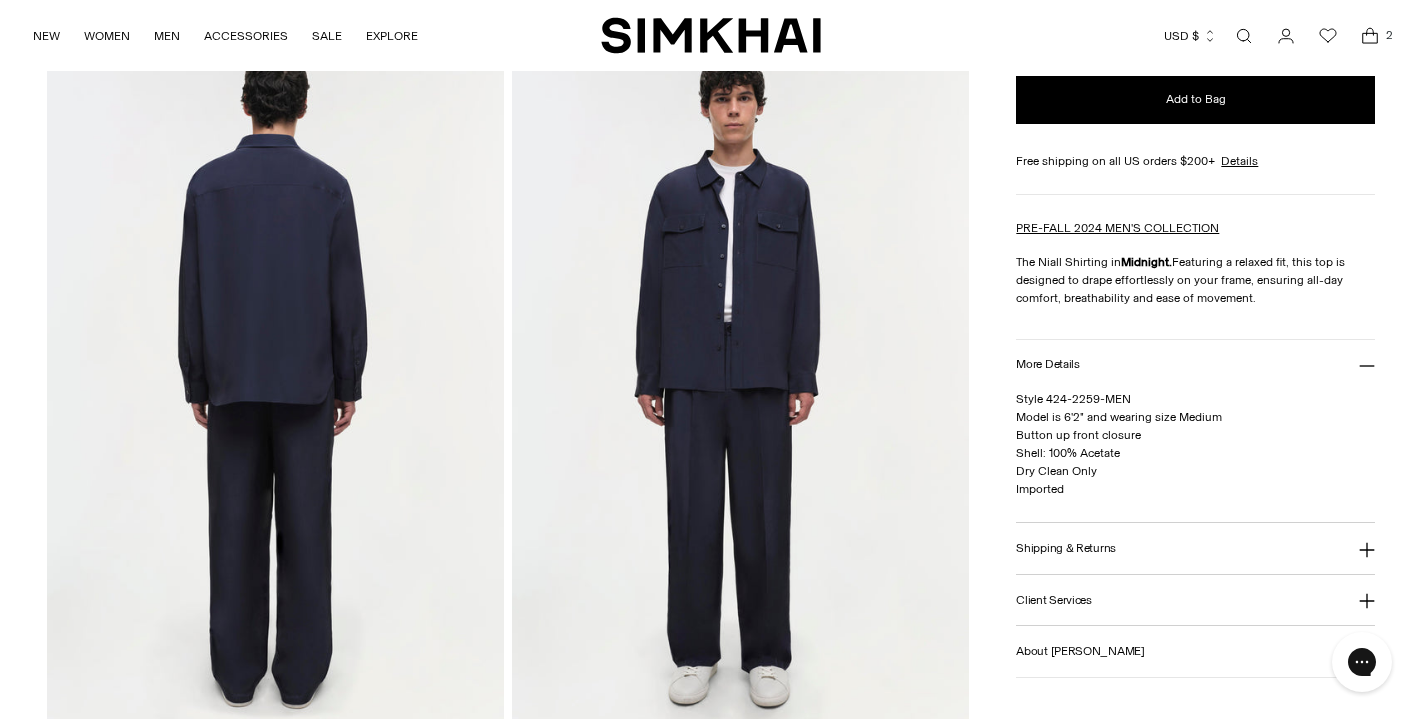 click at bounding box center [740, 384] 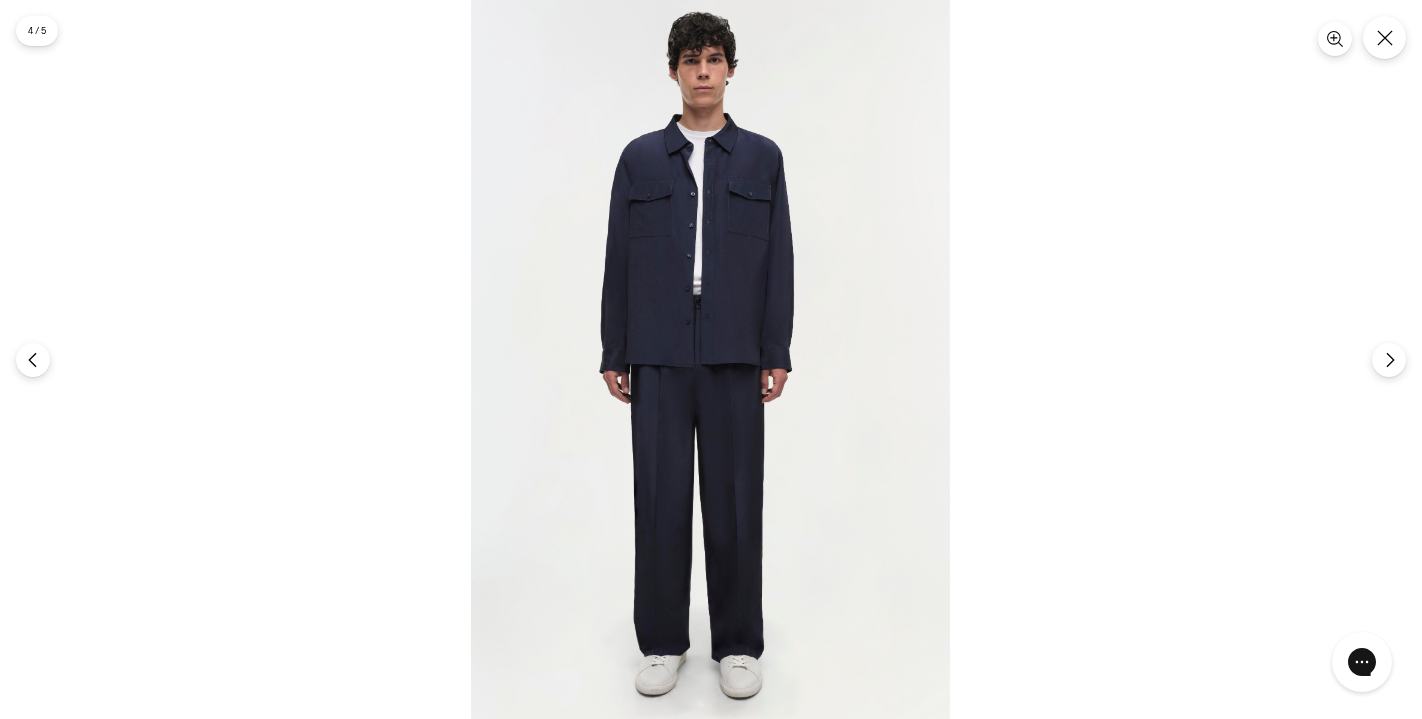 click at bounding box center [710, 359] 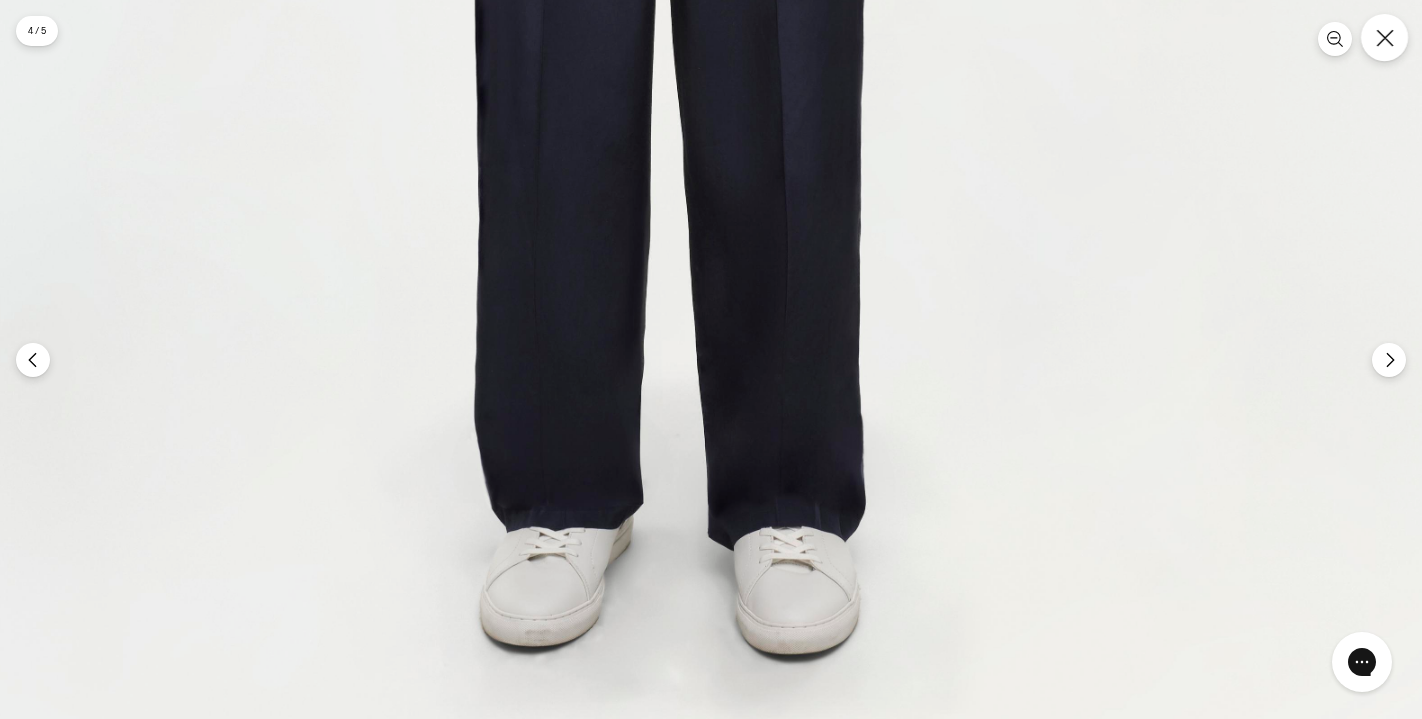 click 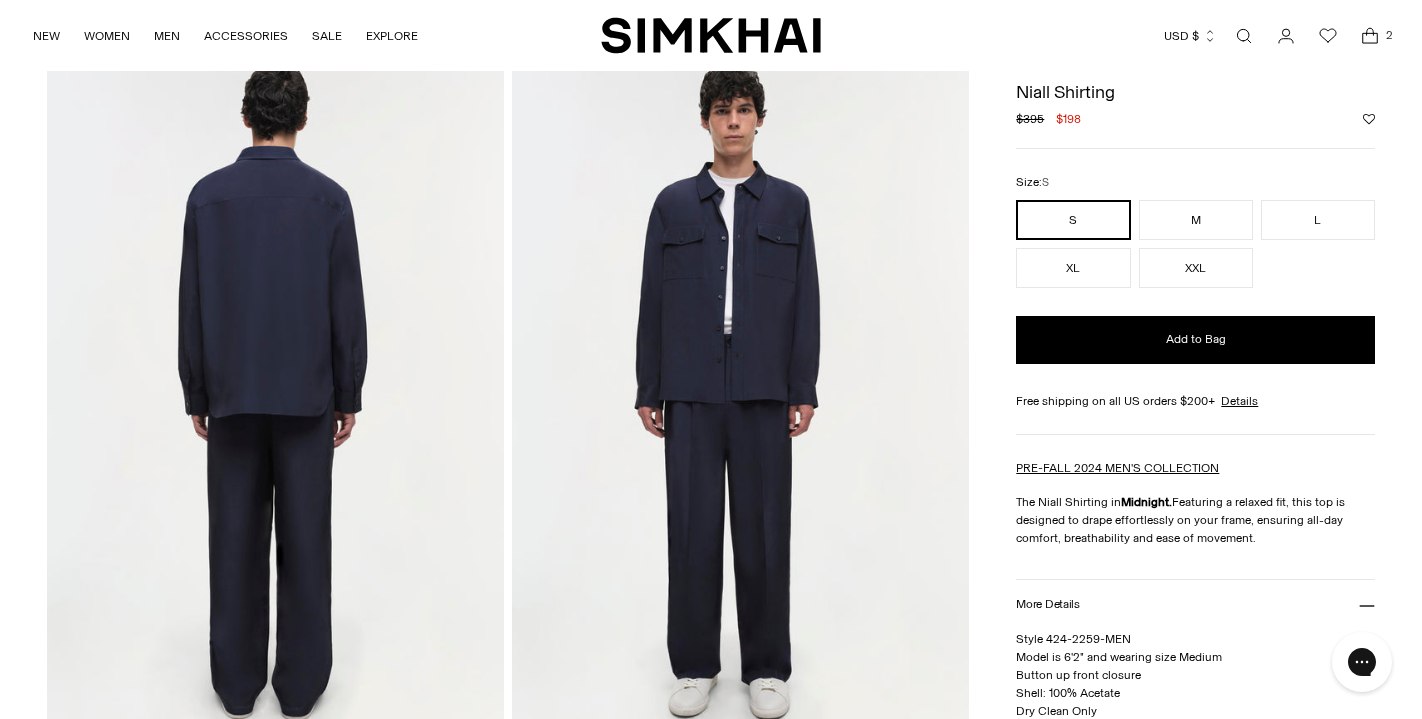 scroll, scrollTop: 785, scrollLeft: 0, axis: vertical 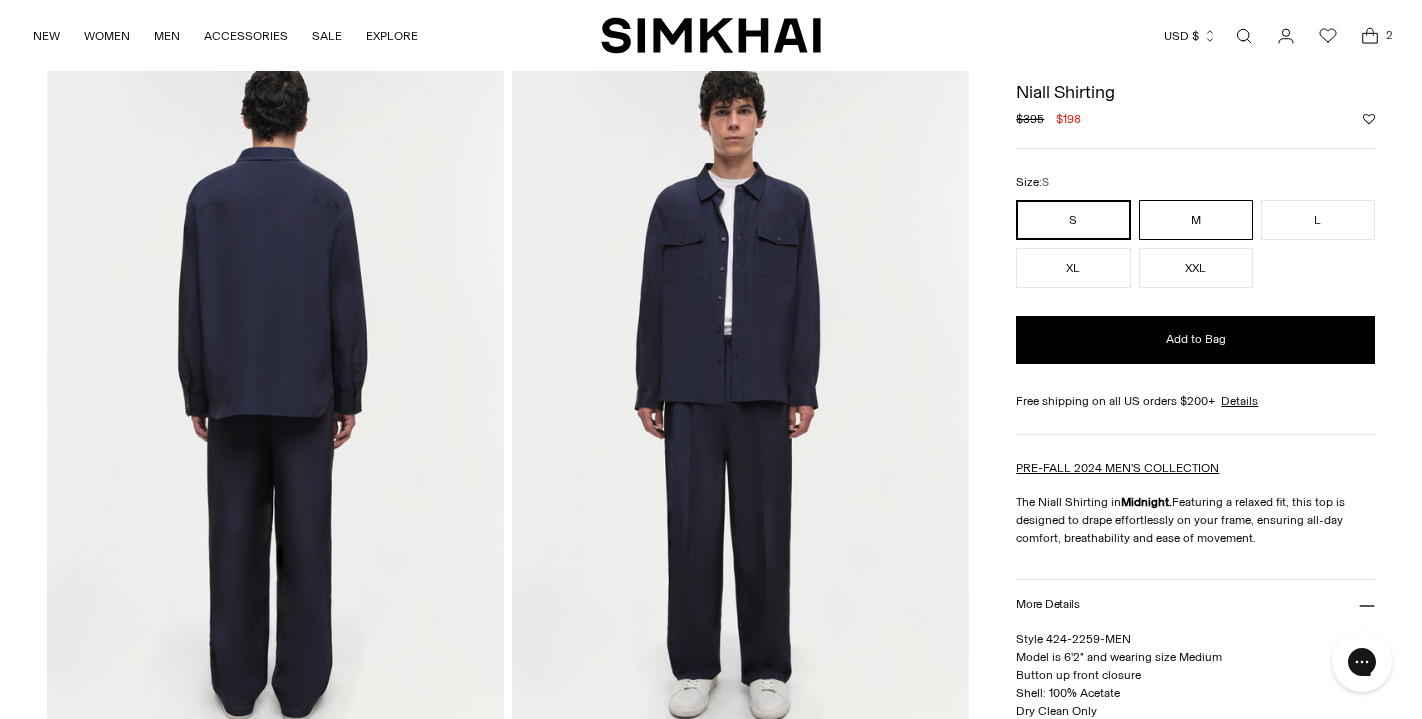 click on "M" at bounding box center [1196, 220] 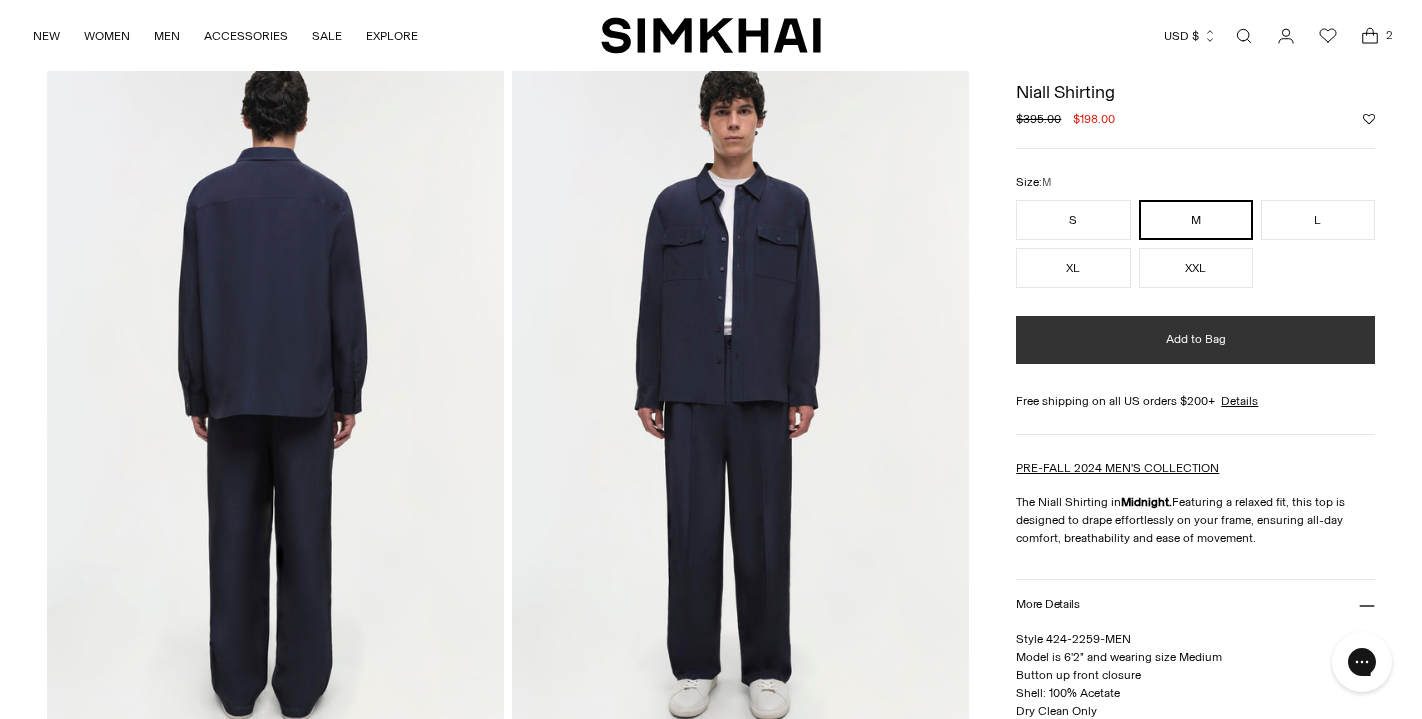 click on "Add to Bag" at bounding box center (1195, 340) 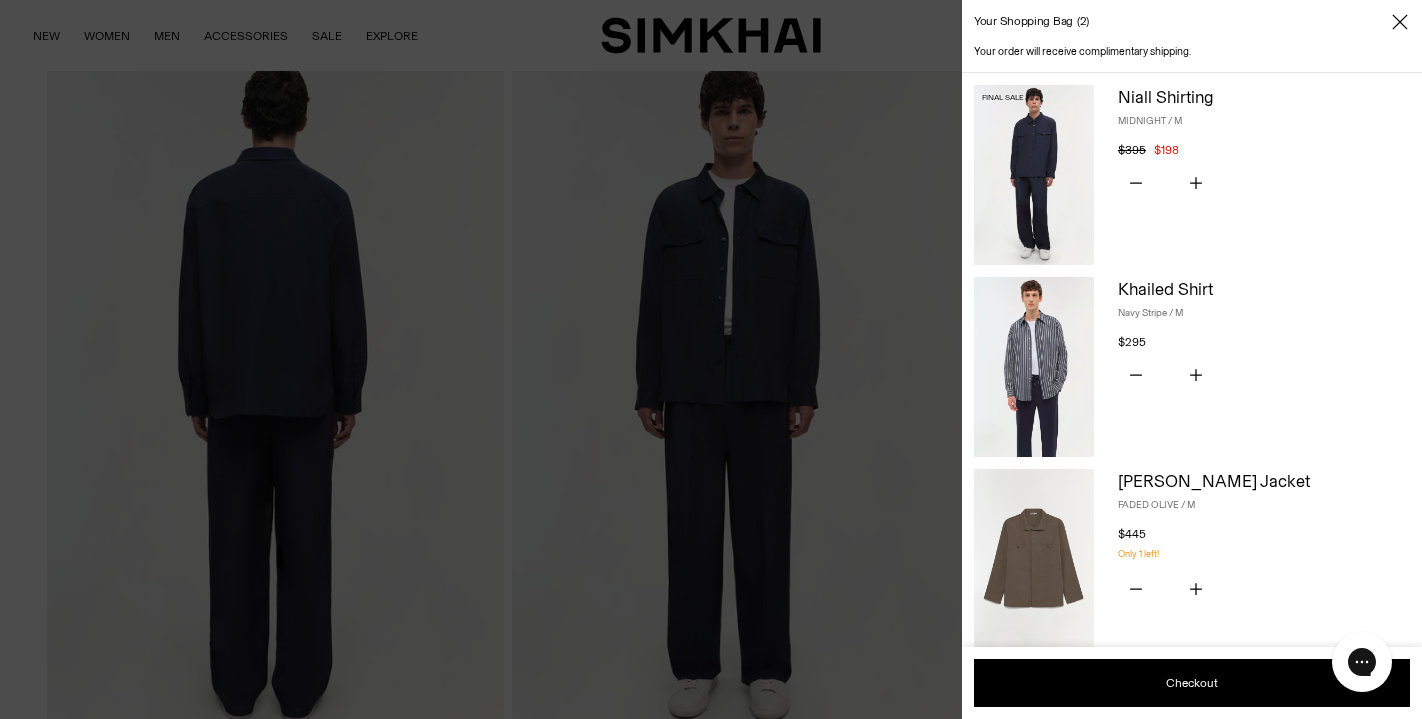 click at bounding box center [1400, 22] 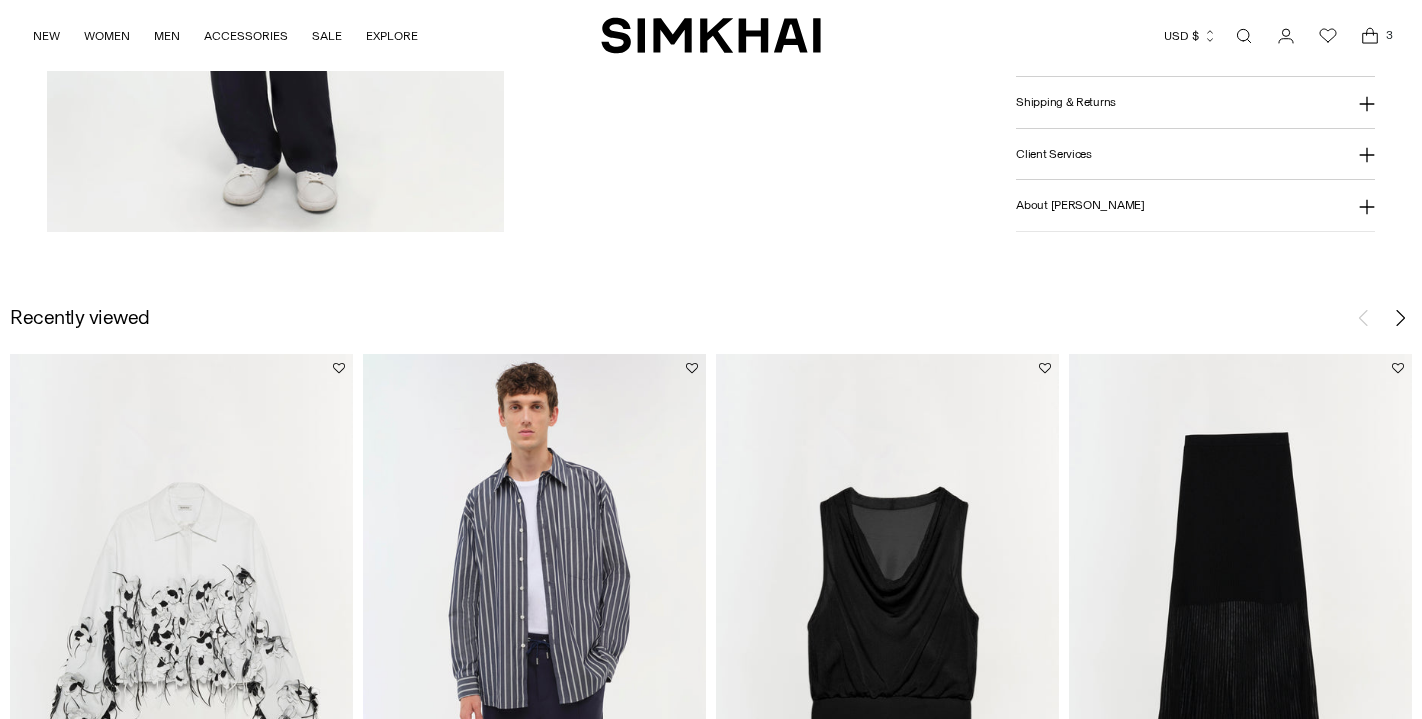 scroll, scrollTop: 1487, scrollLeft: 0, axis: vertical 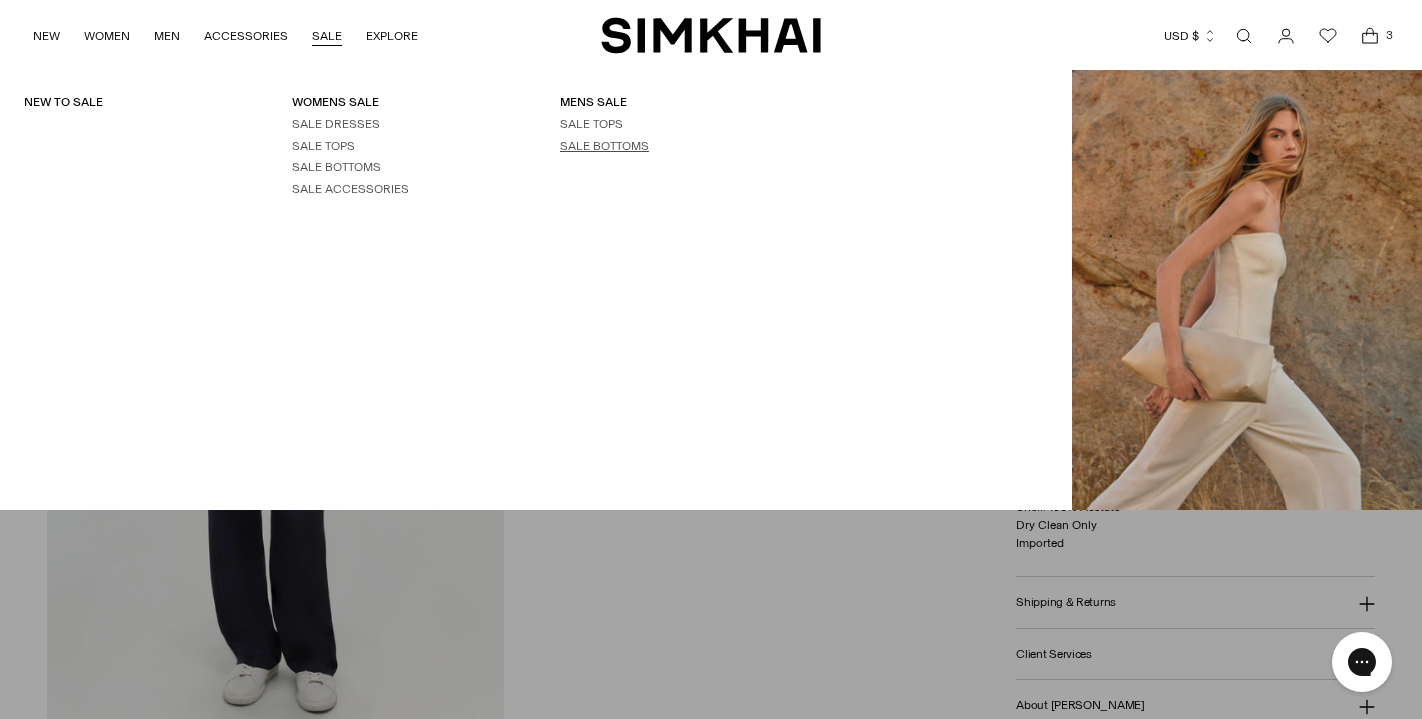click on "SALE BOTTOMS" at bounding box center [604, 146] 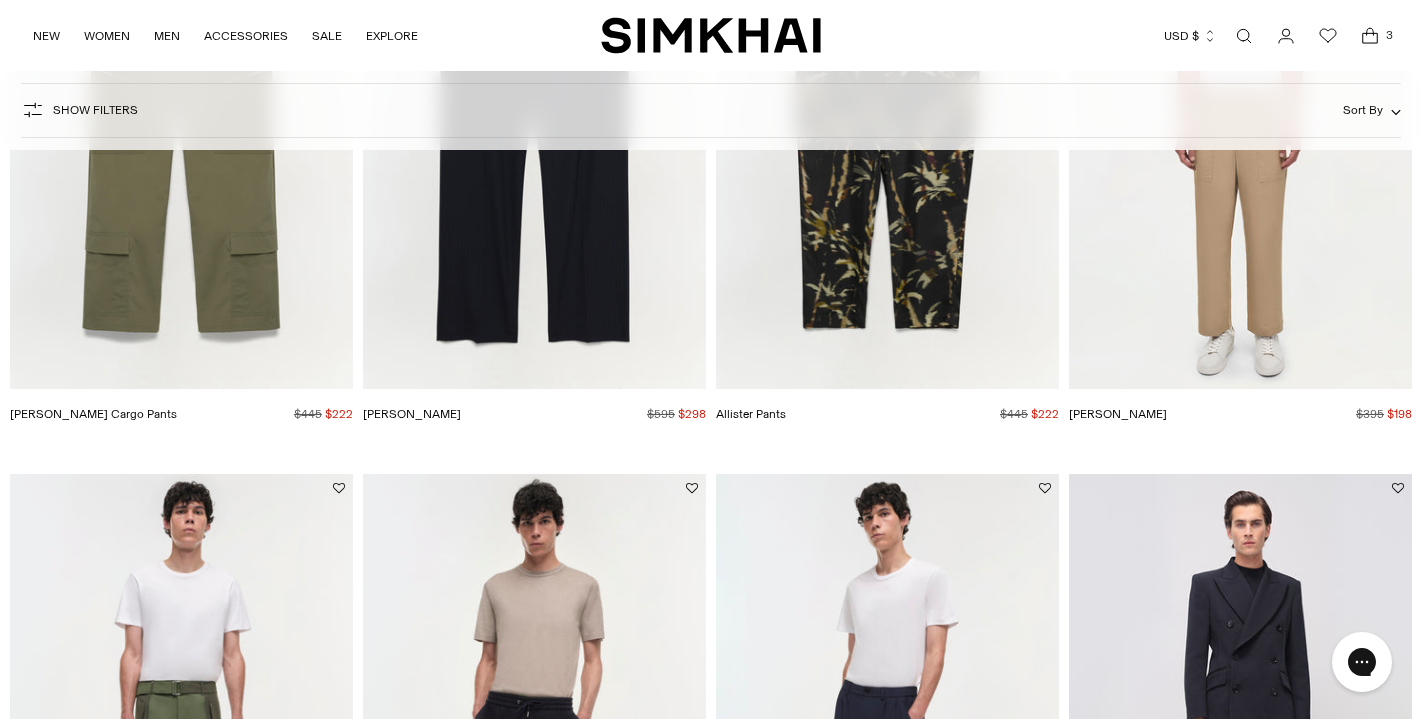 scroll, scrollTop: 405, scrollLeft: 0, axis: vertical 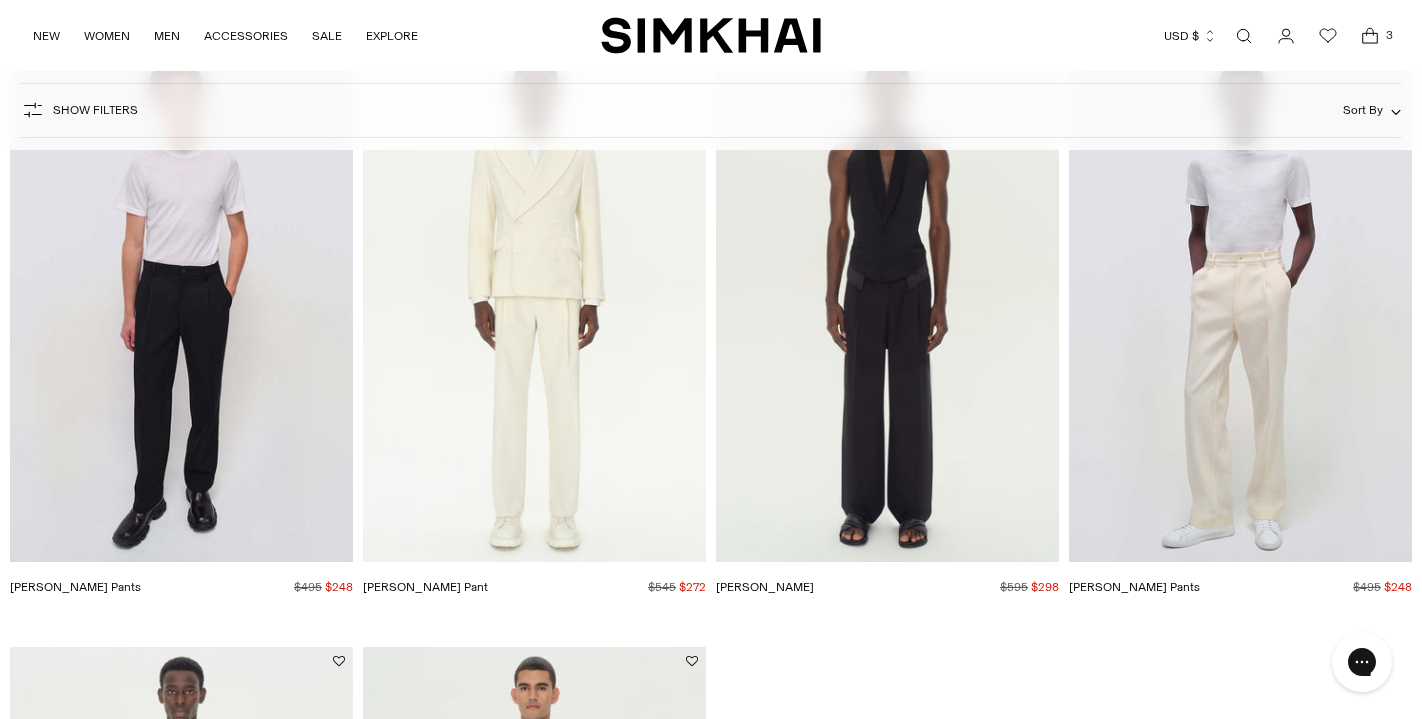 click at bounding box center (0, 0) 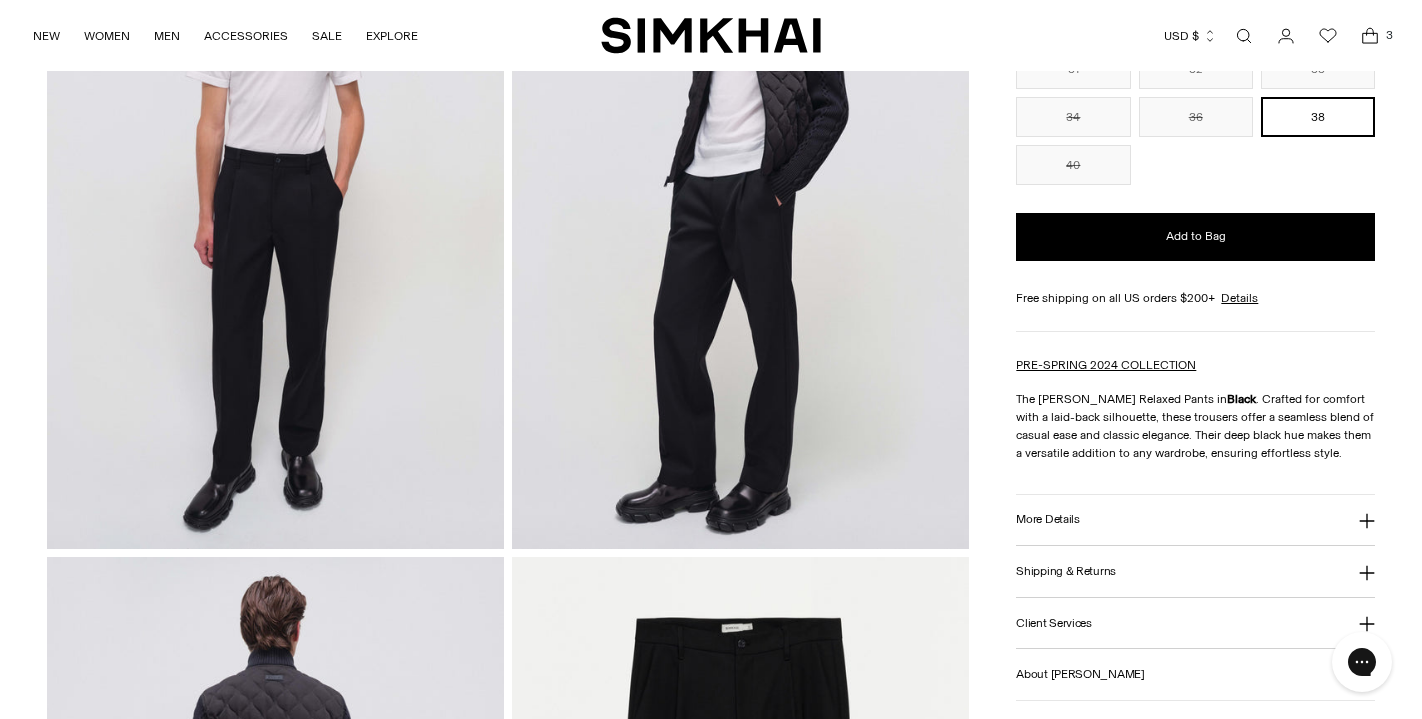 scroll, scrollTop: 352, scrollLeft: 0, axis: vertical 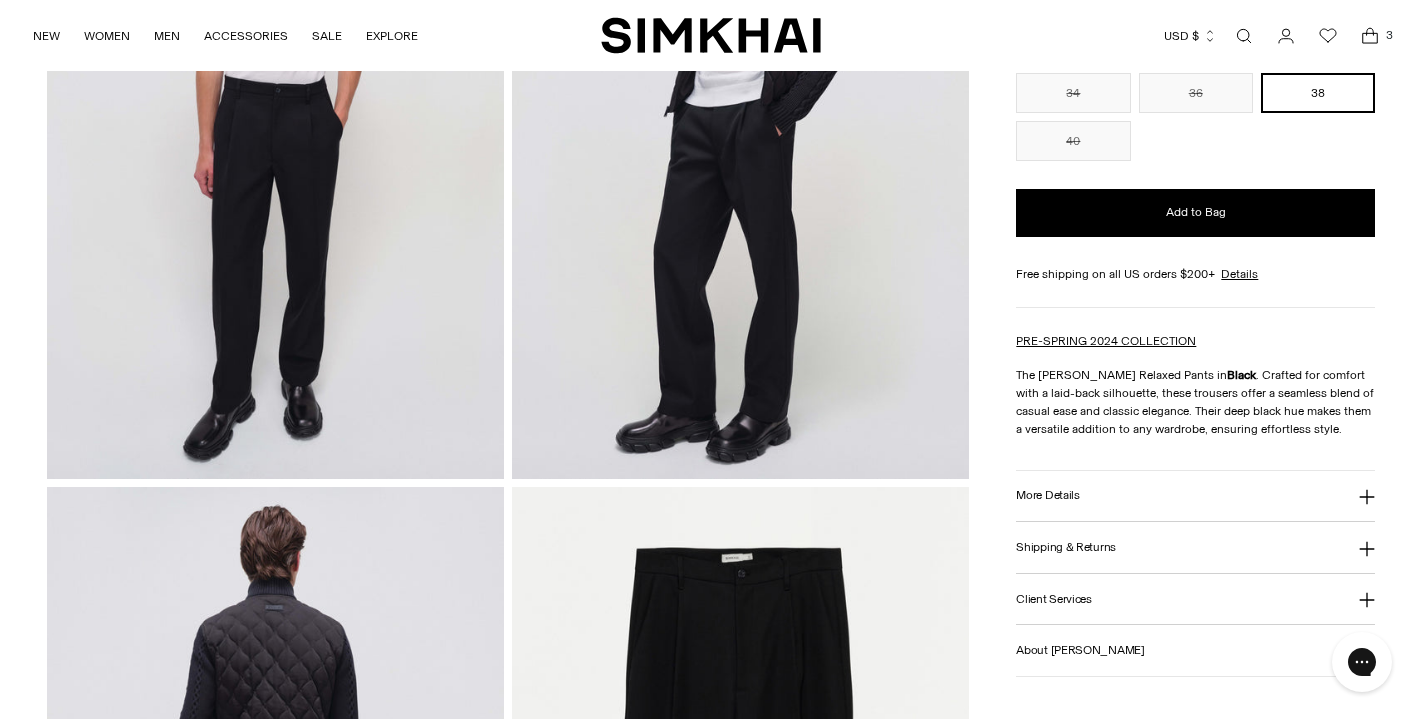click at bounding box center [275, 136] 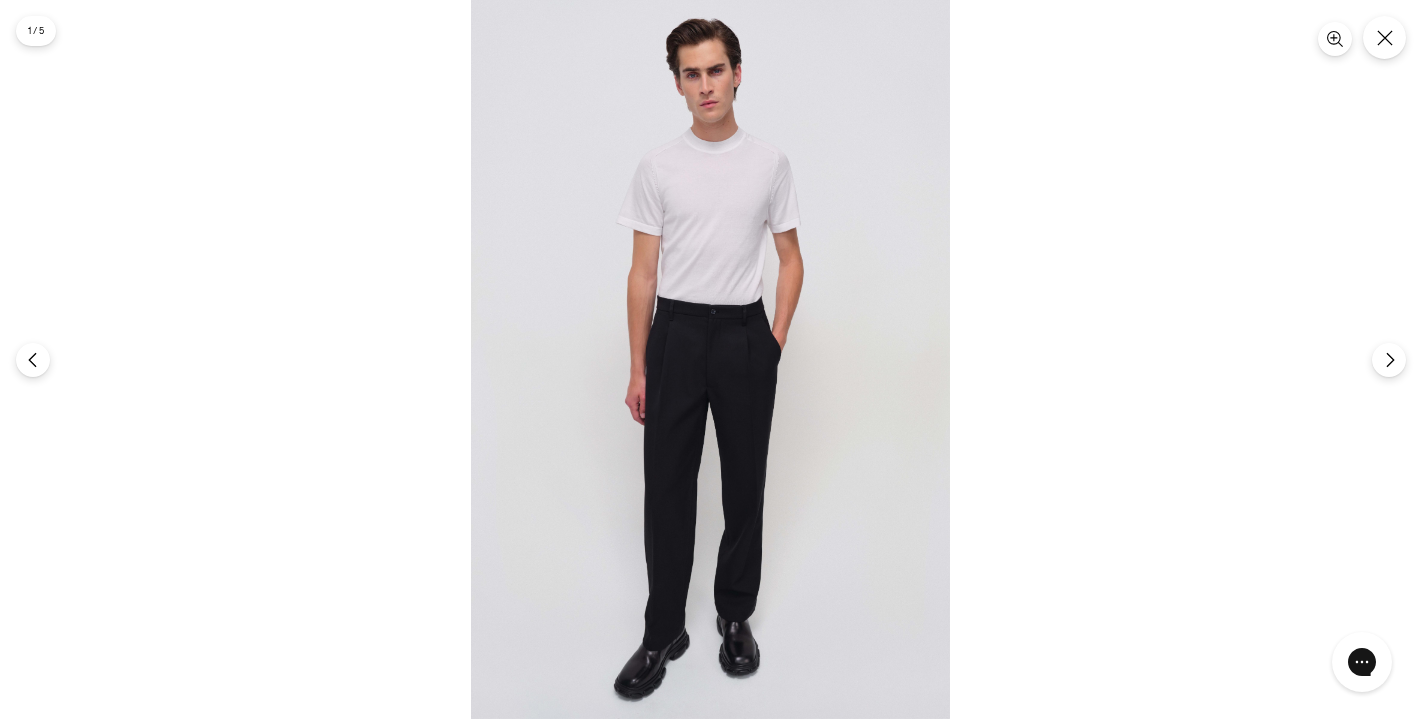 click at bounding box center [710, 359] 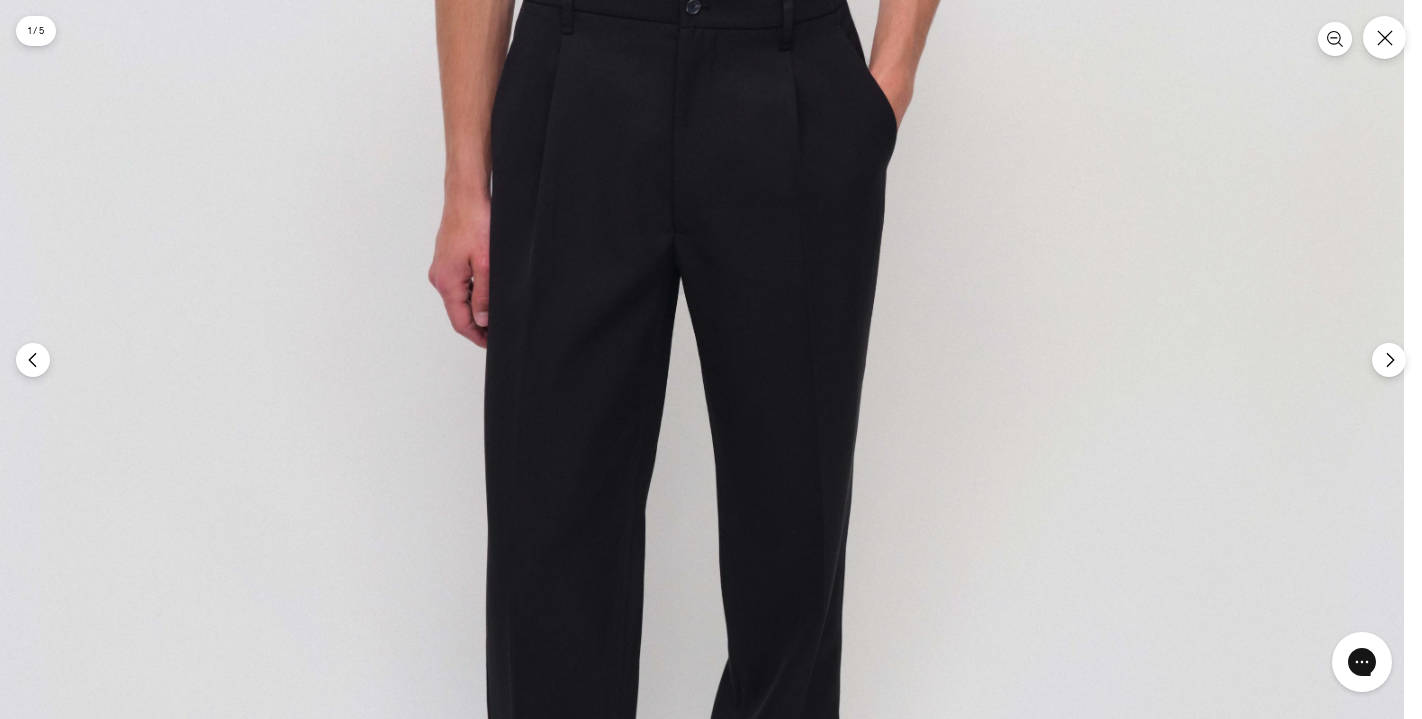 click at bounding box center (685, 150) 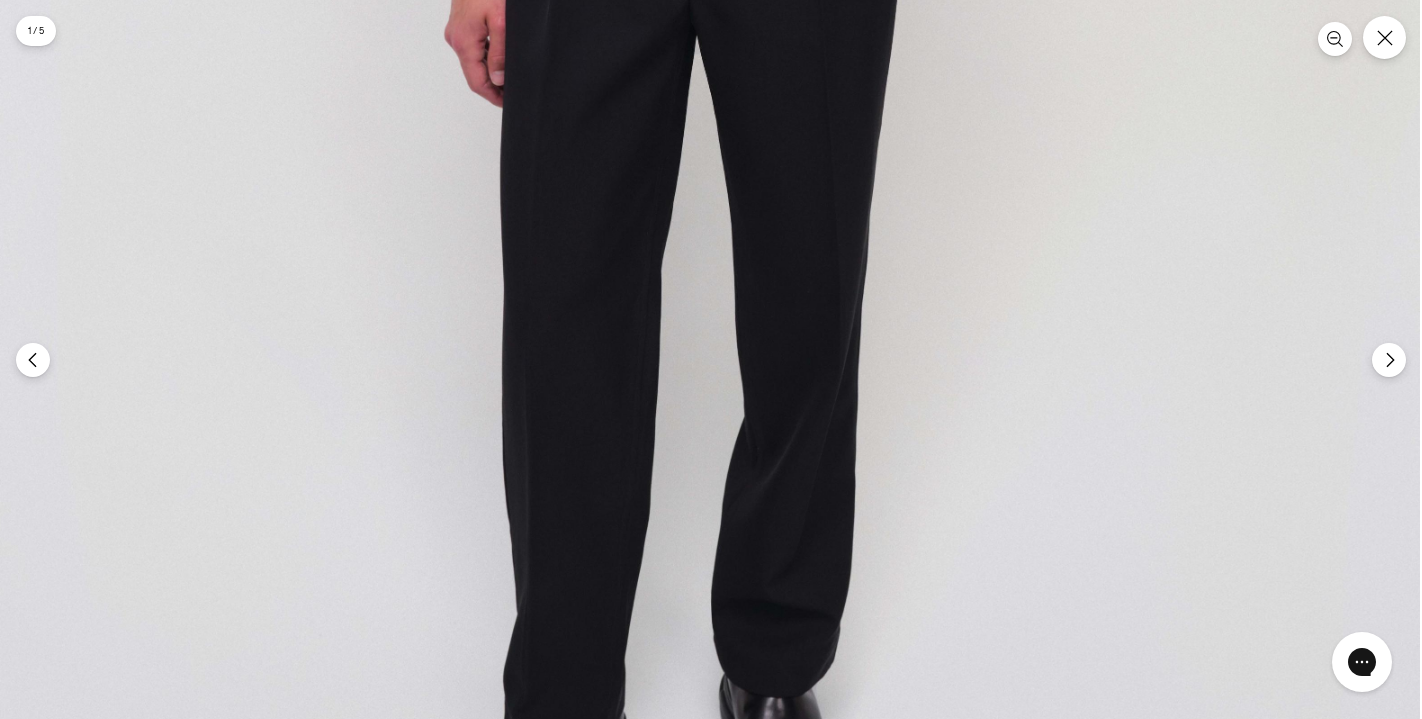 click on "Free standard shipping and returns on all orders
Free standard shipping and returns on all orders
Skip to content
NEW
WOMEN
New Arrivals
Best Sellers
Shop All
Signature
Exclusives
Sale" at bounding box center (711, 1626) 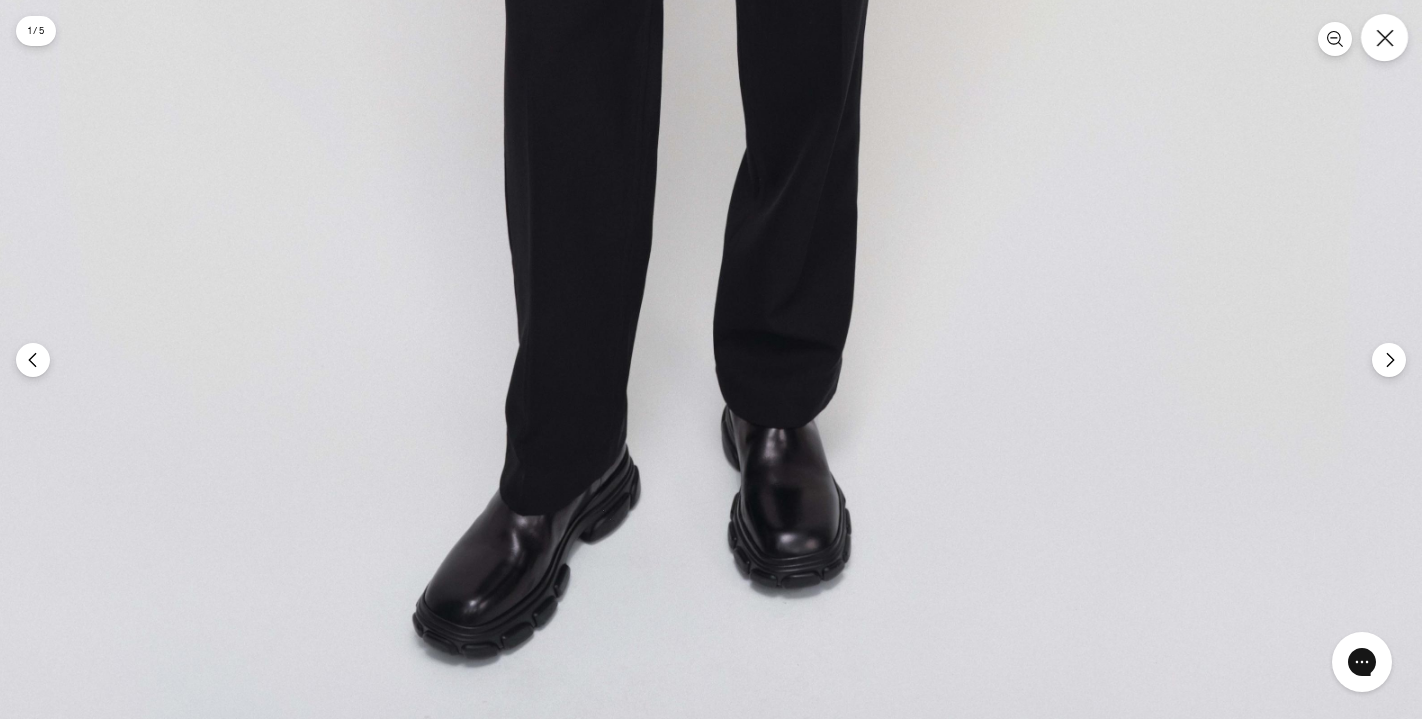 click at bounding box center (1384, 37) 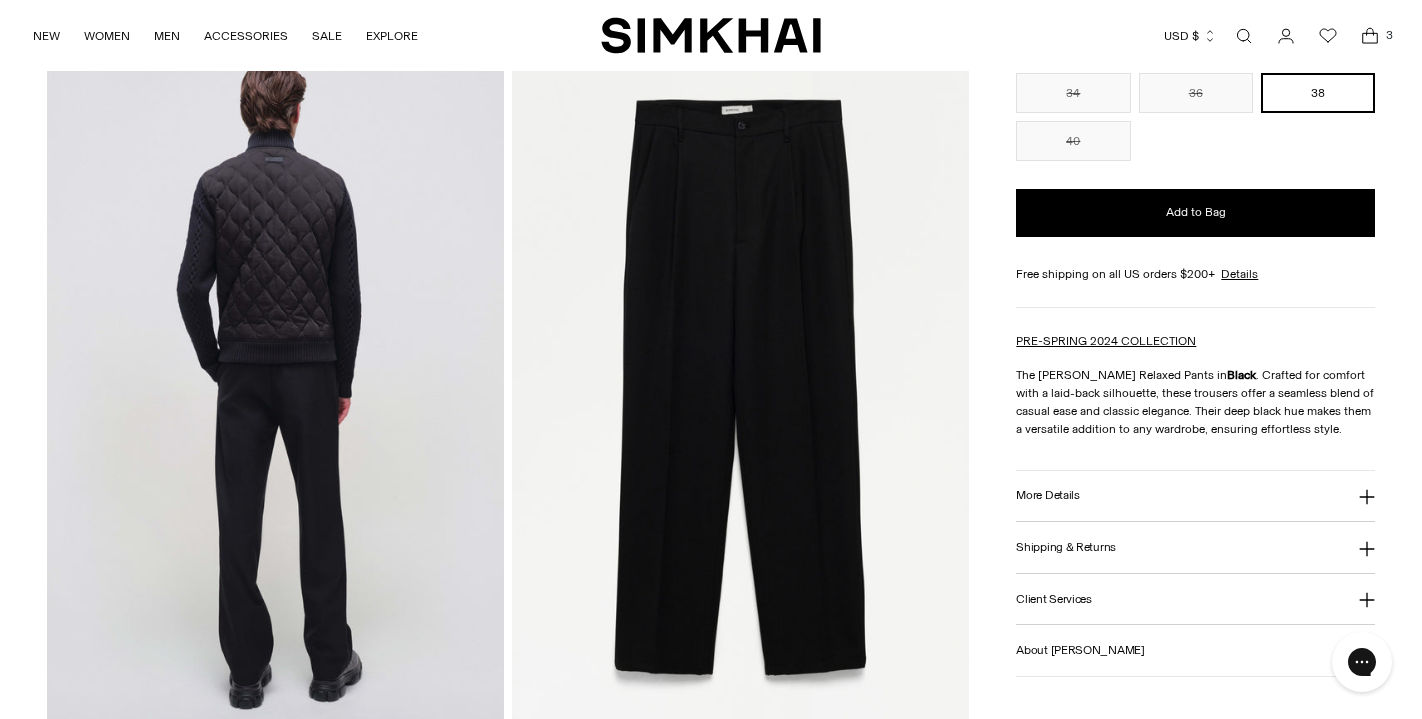 scroll, scrollTop: 848, scrollLeft: 0, axis: vertical 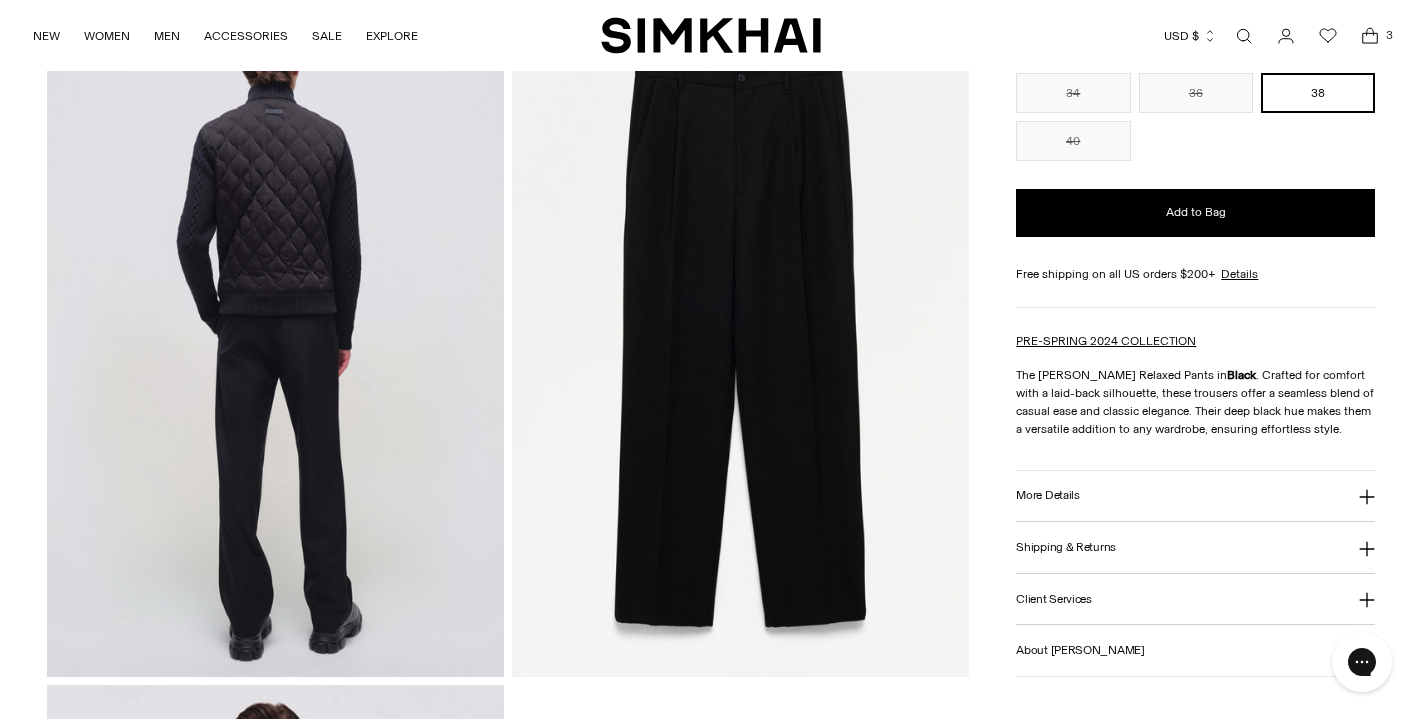 click at bounding box center [740, 334] 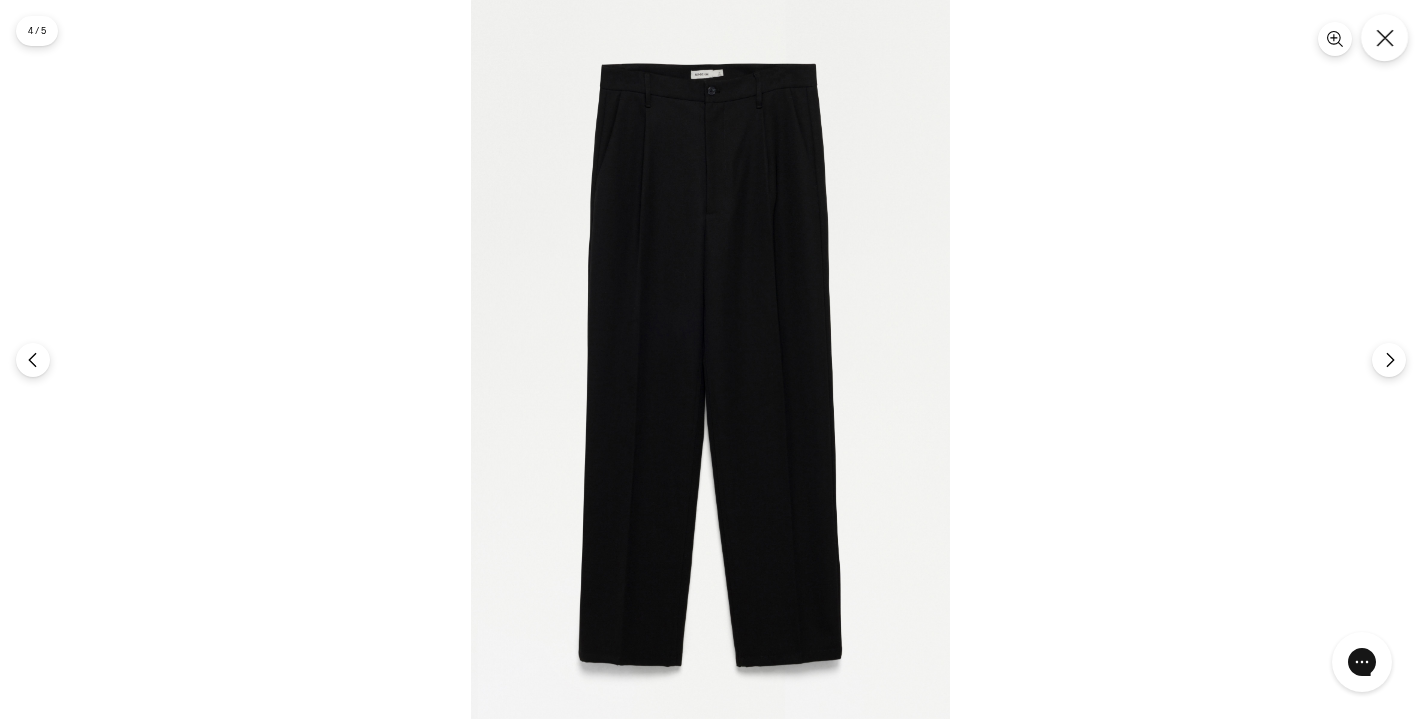 click 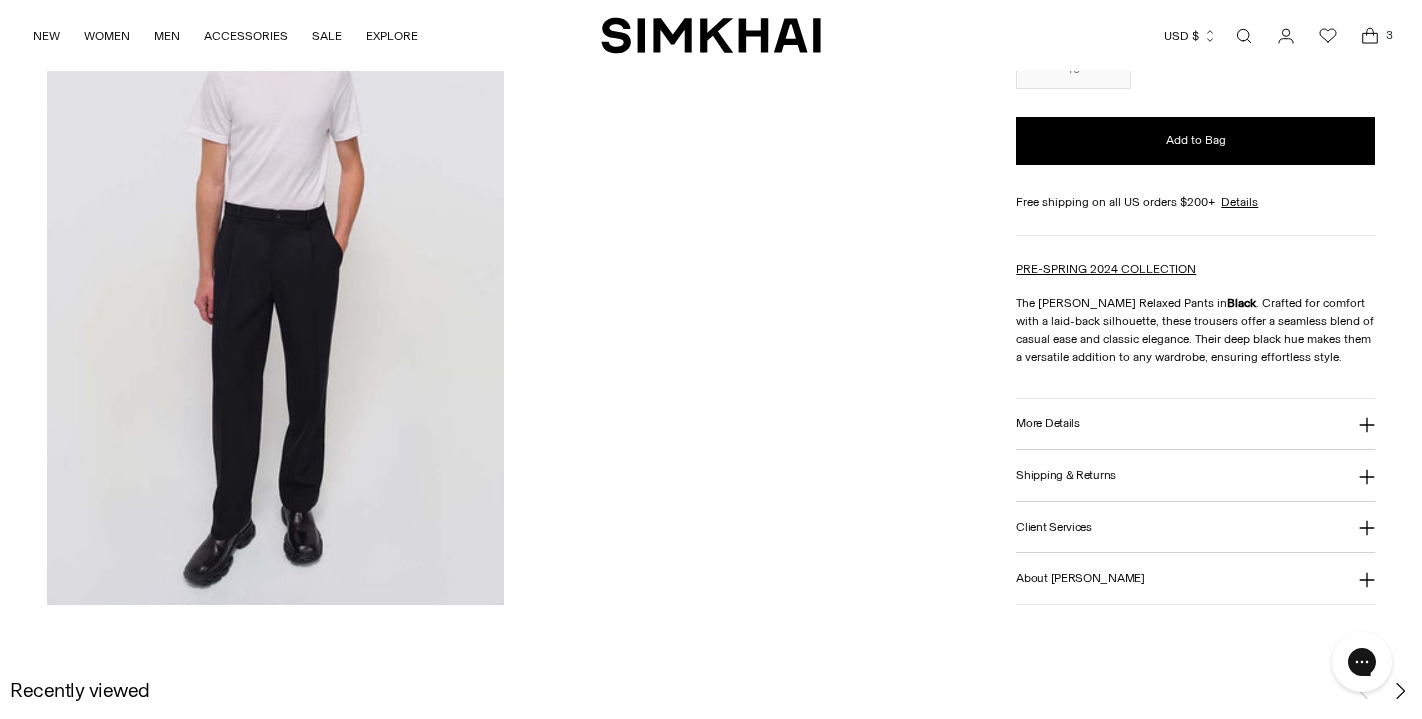 scroll, scrollTop: 1393, scrollLeft: 0, axis: vertical 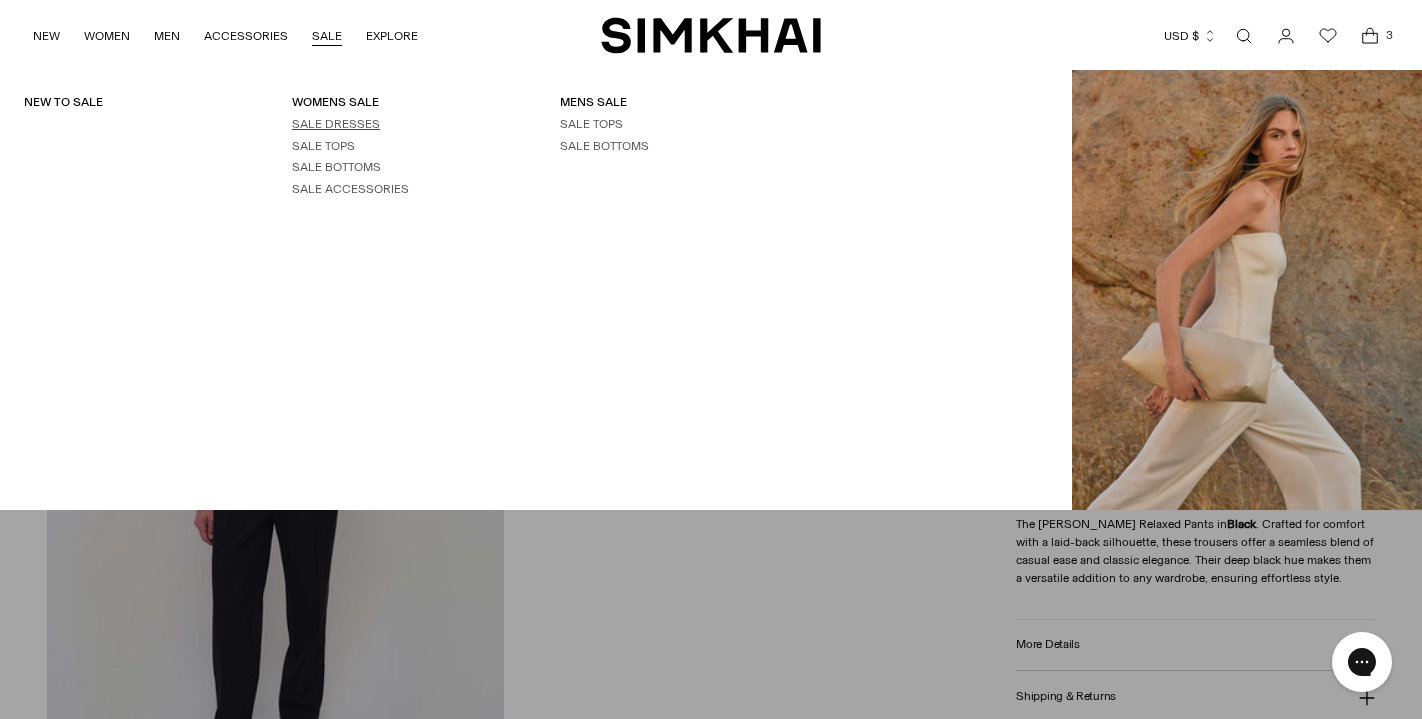 click on "SALE DRESSES" at bounding box center [336, 124] 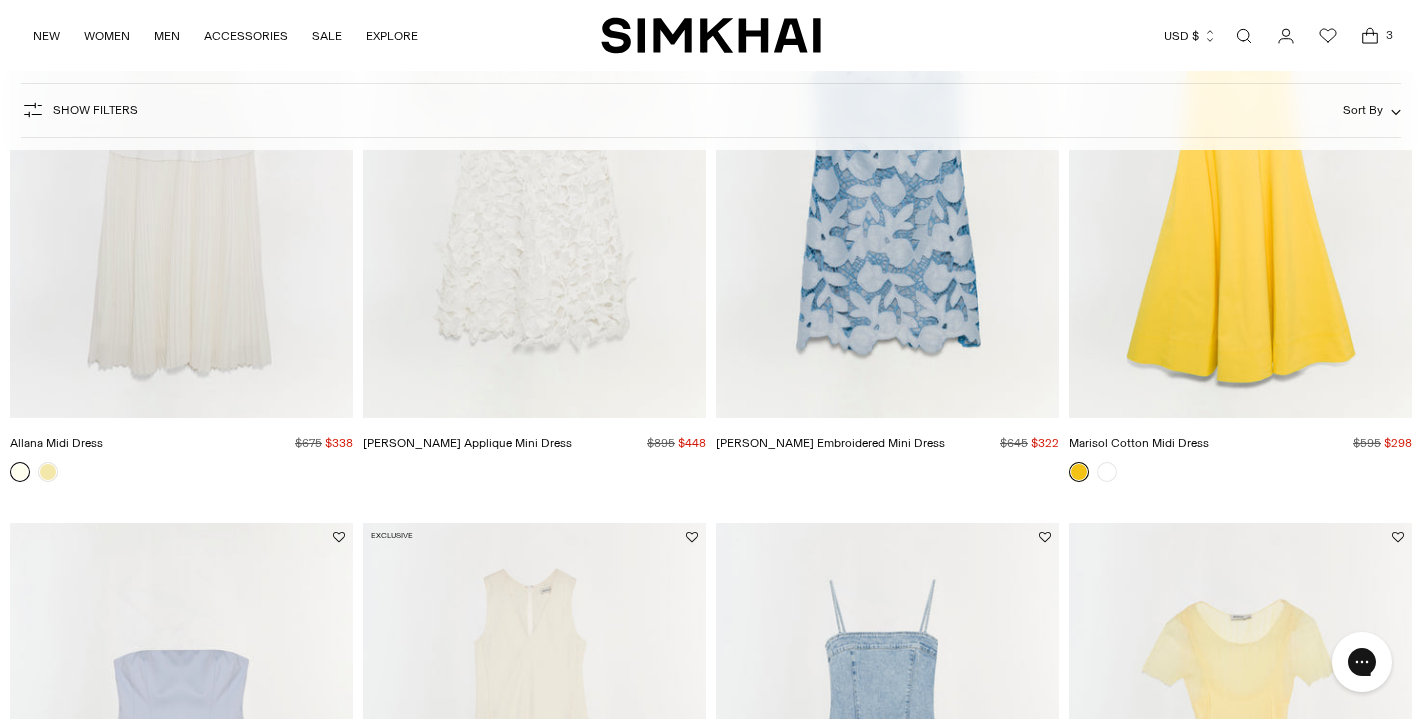 scroll, scrollTop: 793, scrollLeft: 0, axis: vertical 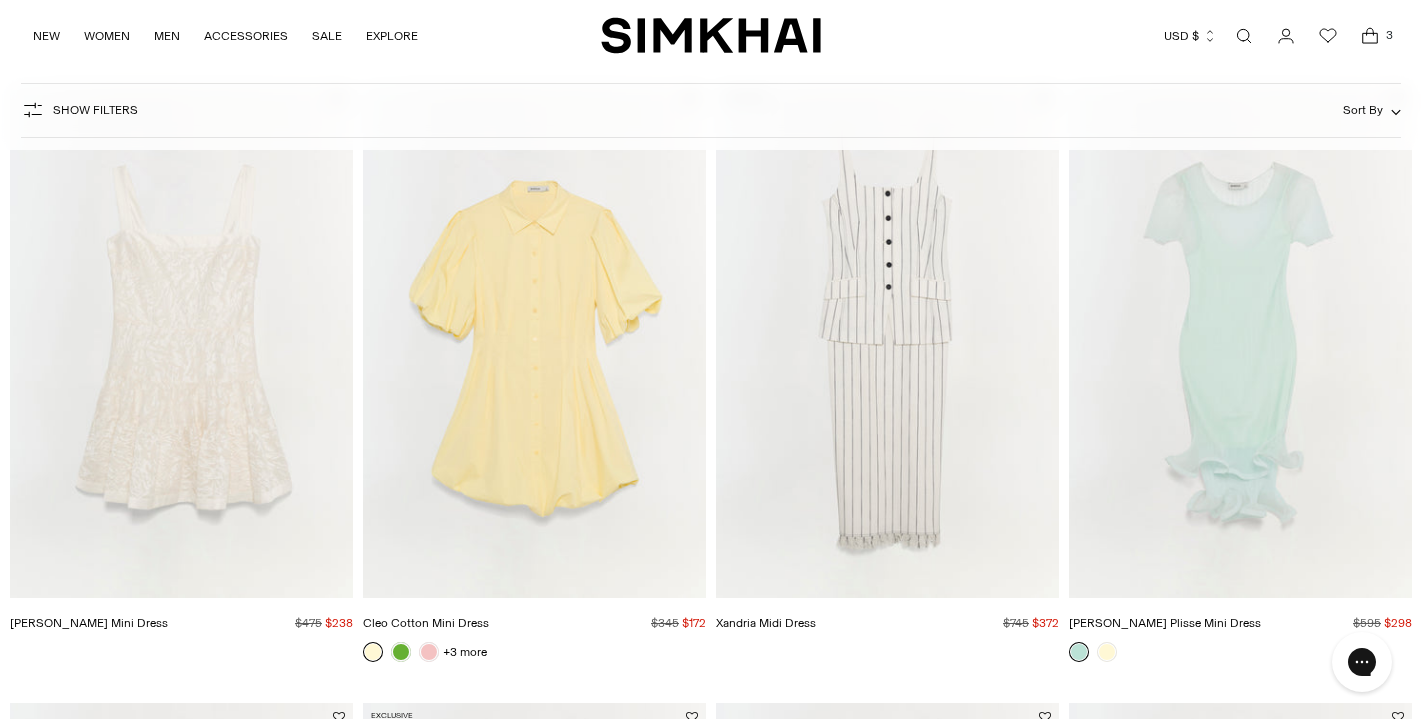click at bounding box center (0, 0) 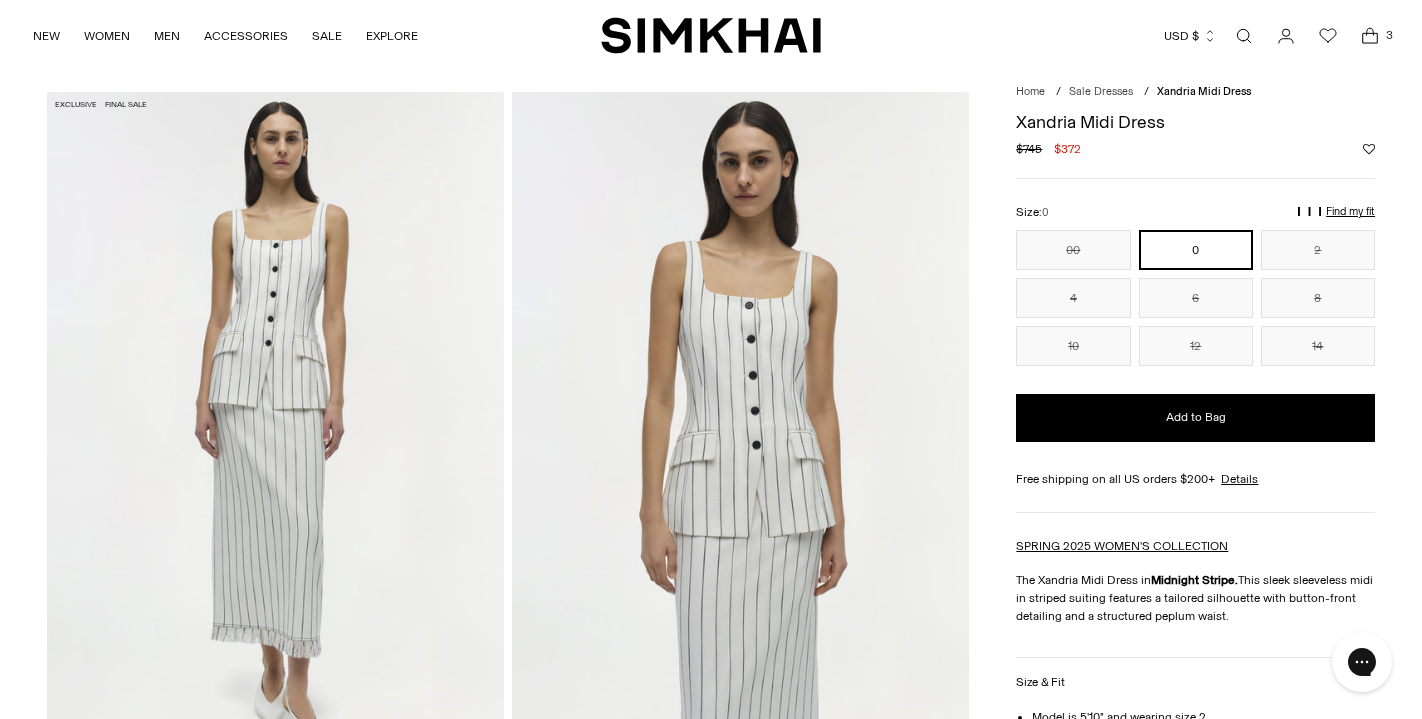 scroll, scrollTop: 76, scrollLeft: 0, axis: vertical 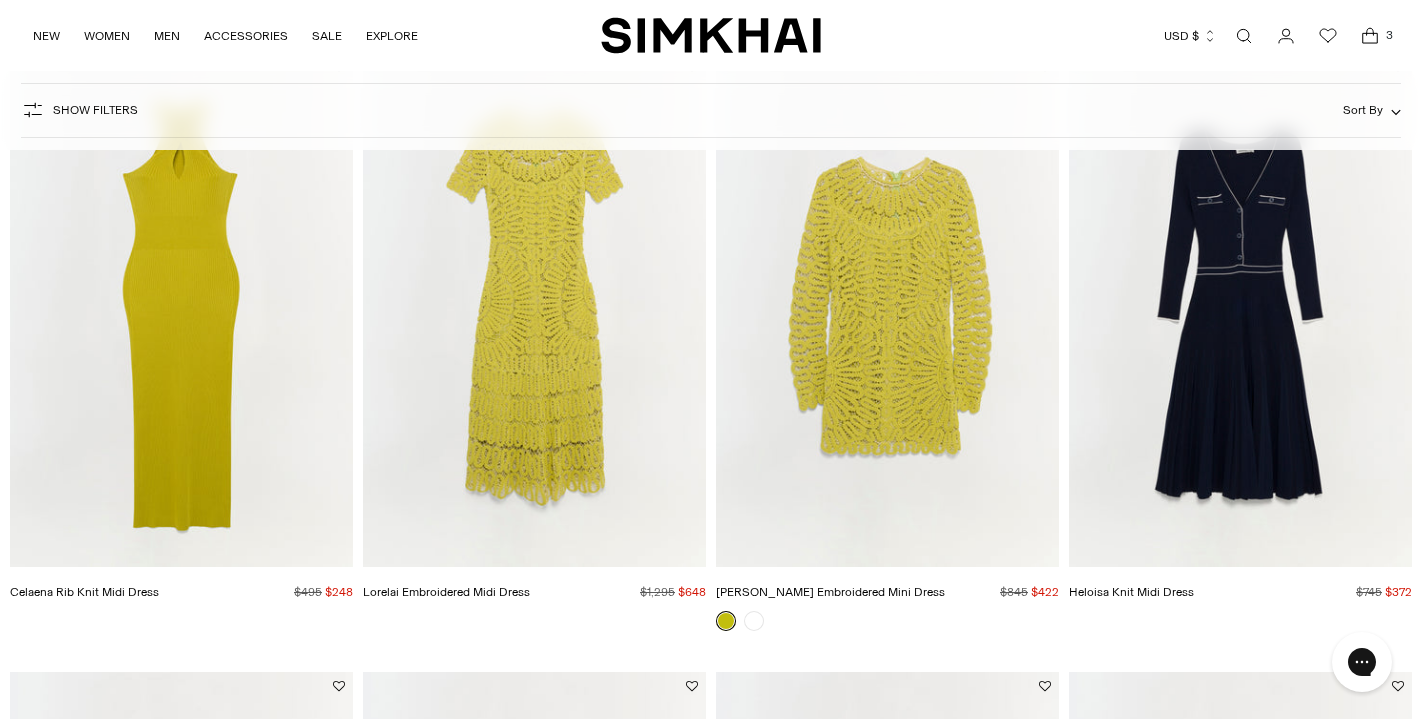 click at bounding box center (0, 0) 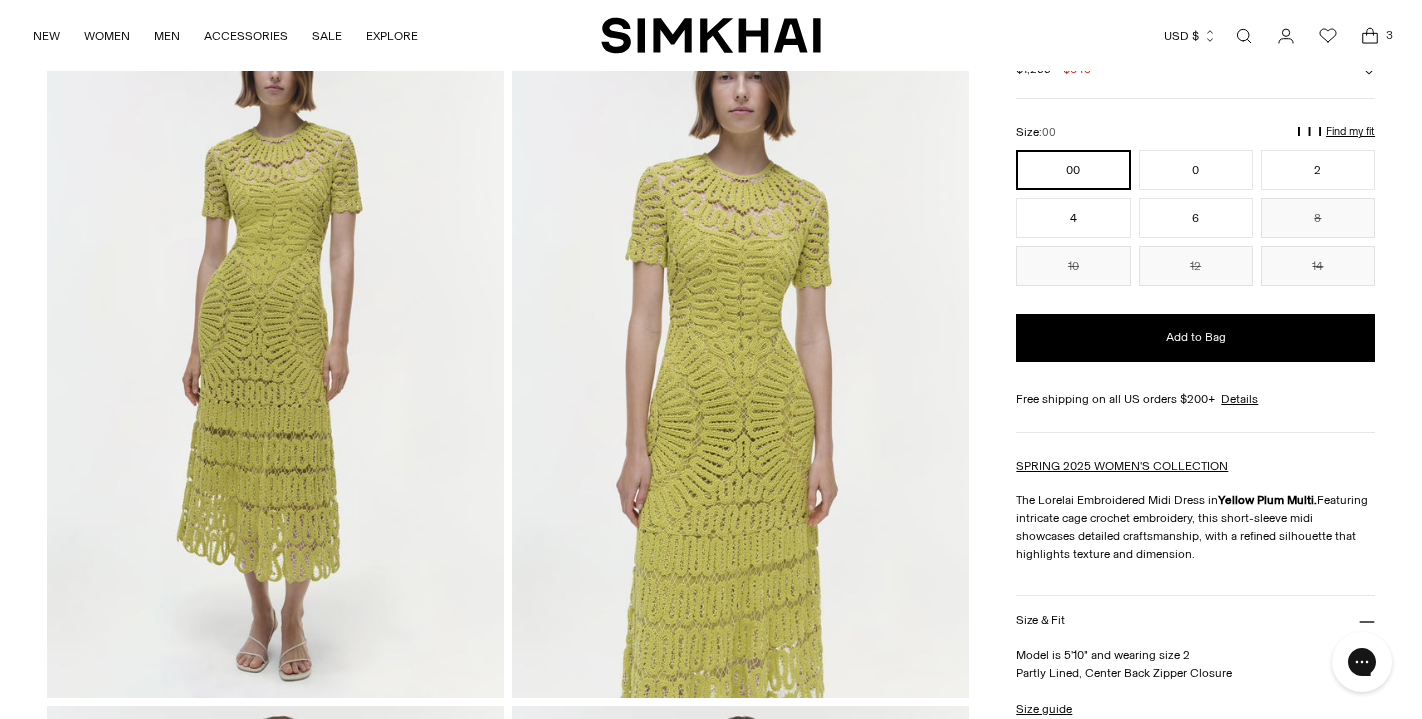 scroll, scrollTop: 158, scrollLeft: 0, axis: vertical 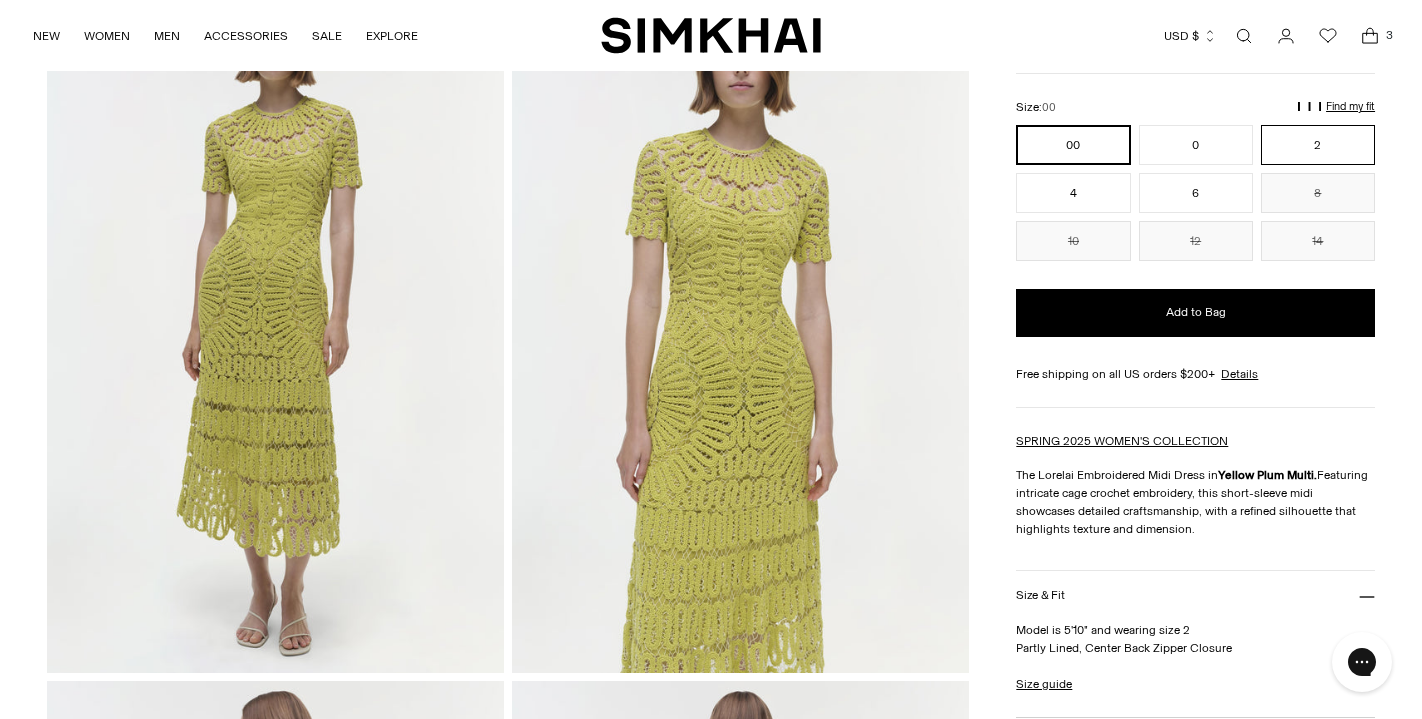 click on "2" at bounding box center [1318, 145] 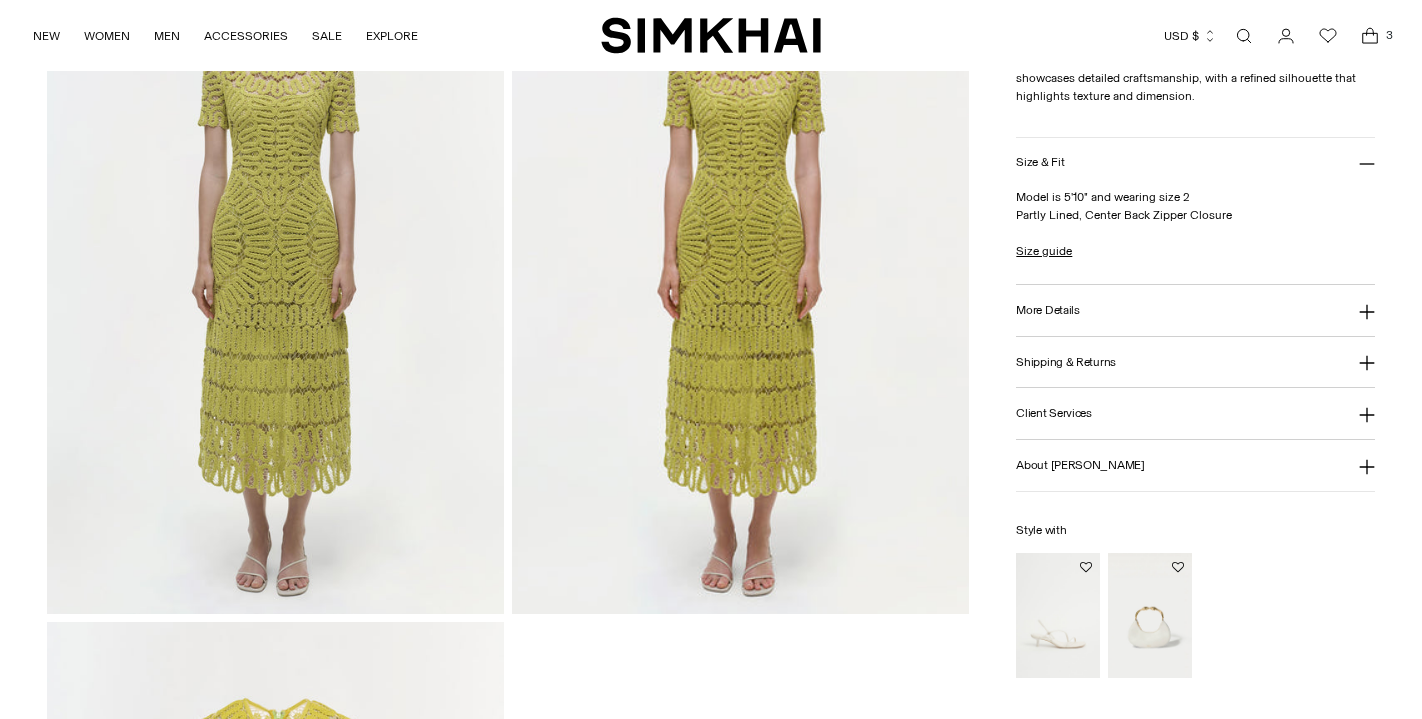scroll, scrollTop: 1609, scrollLeft: 0, axis: vertical 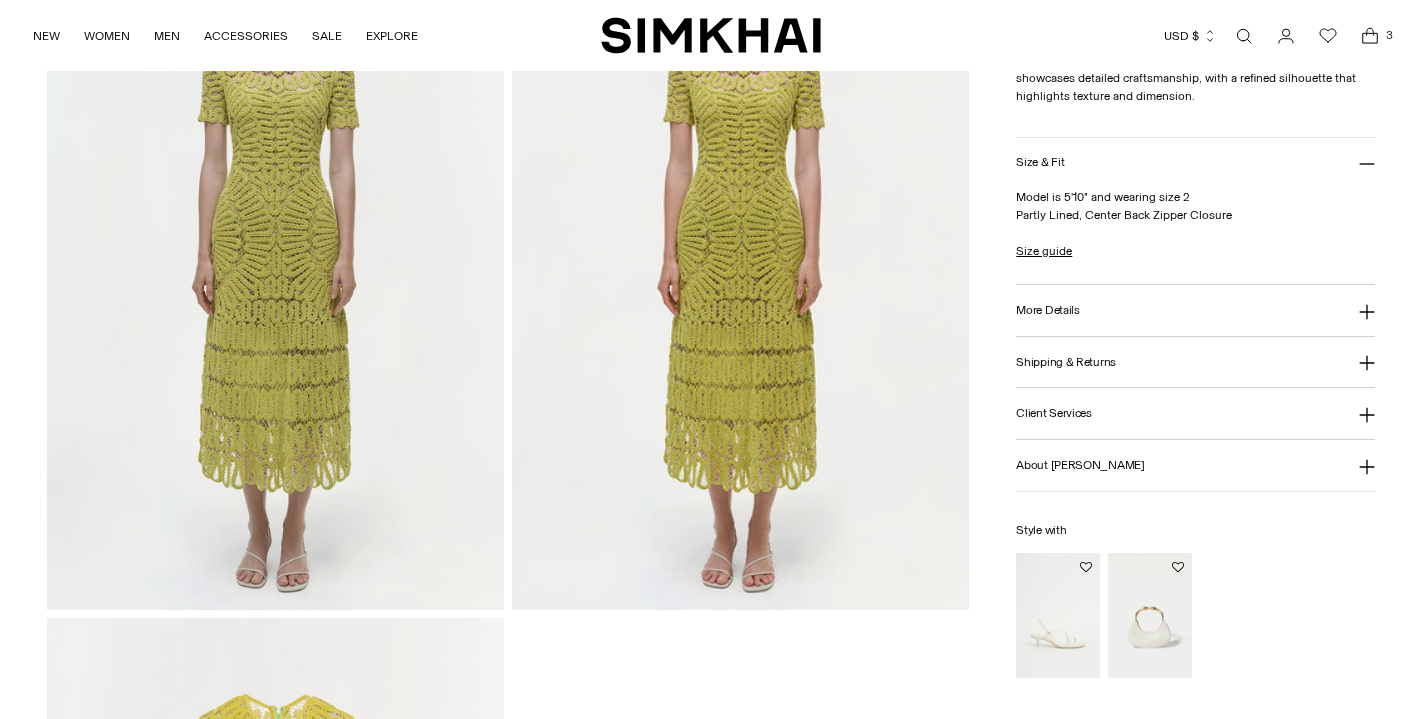click at bounding box center (740, 267) 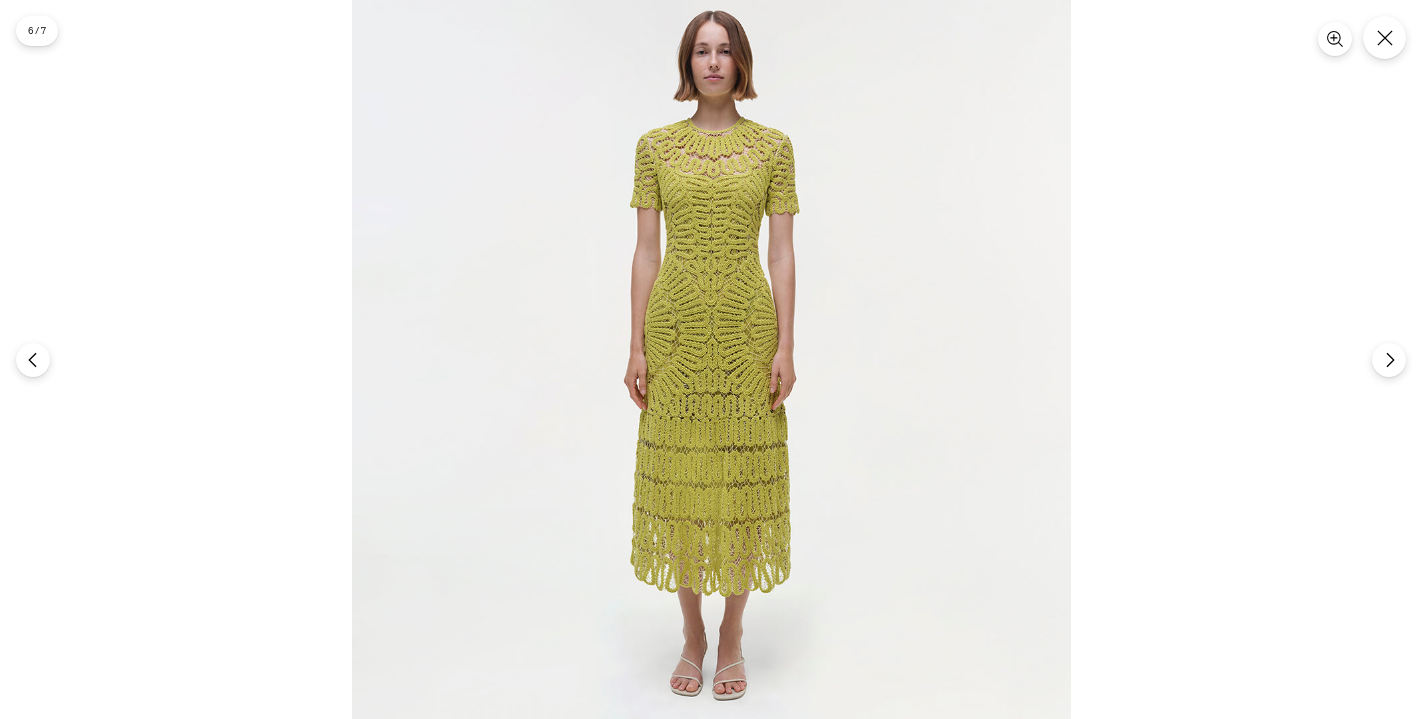 click at bounding box center [711, 359] 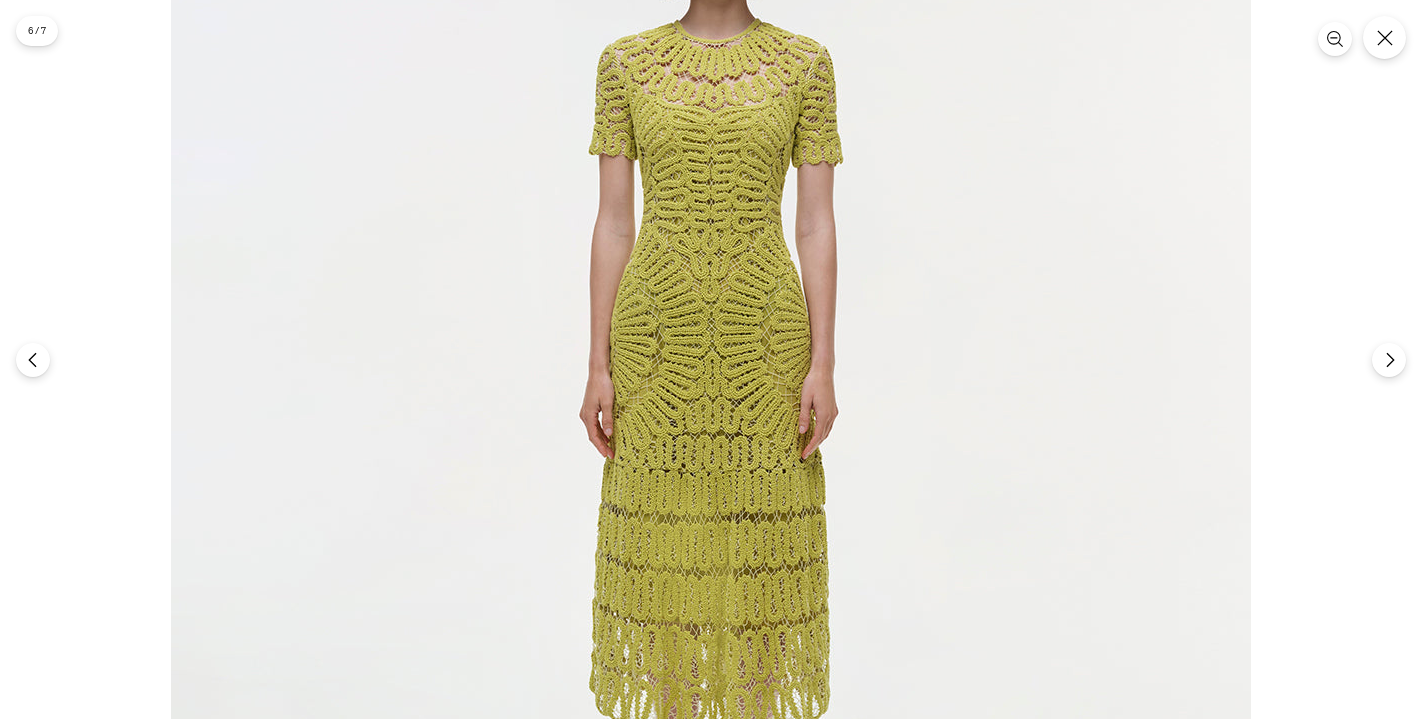 click at bounding box center [711, 383] 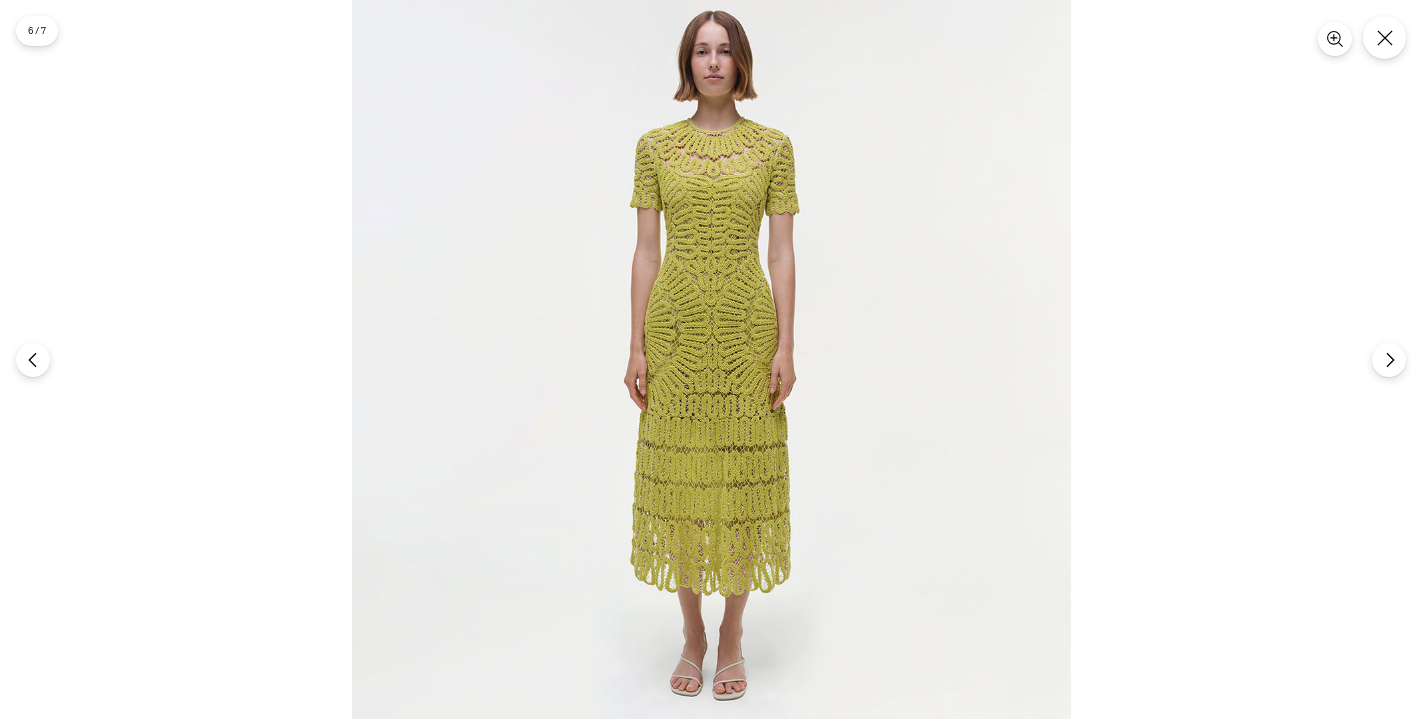 click at bounding box center (711, 359) 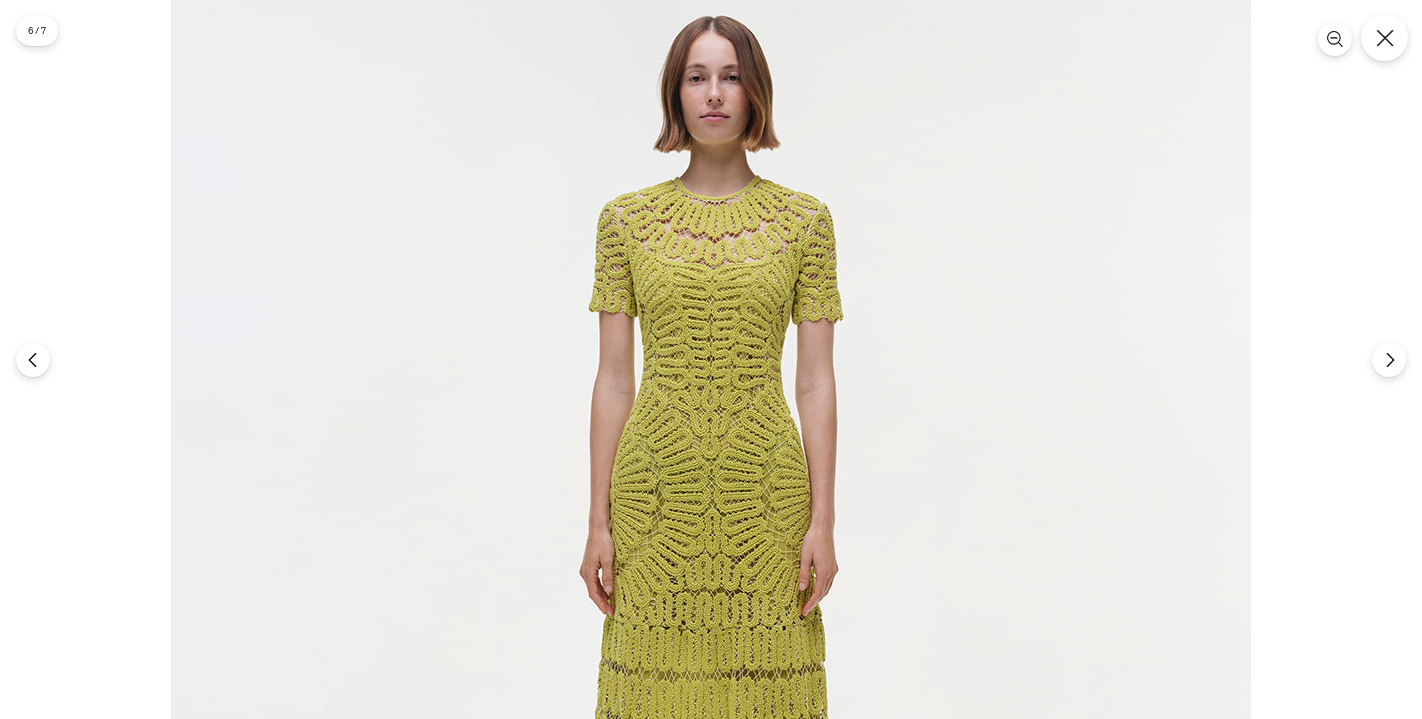 click 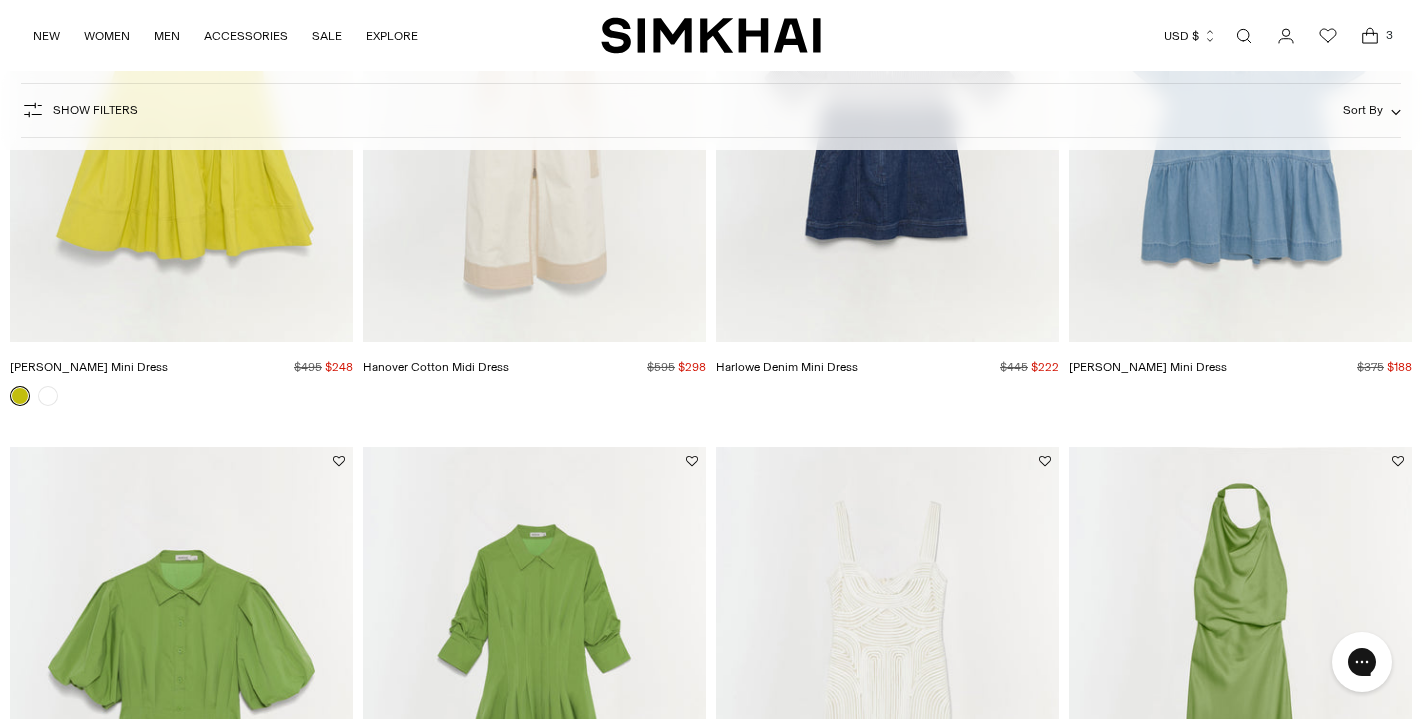 scroll, scrollTop: 3022, scrollLeft: 0, axis: vertical 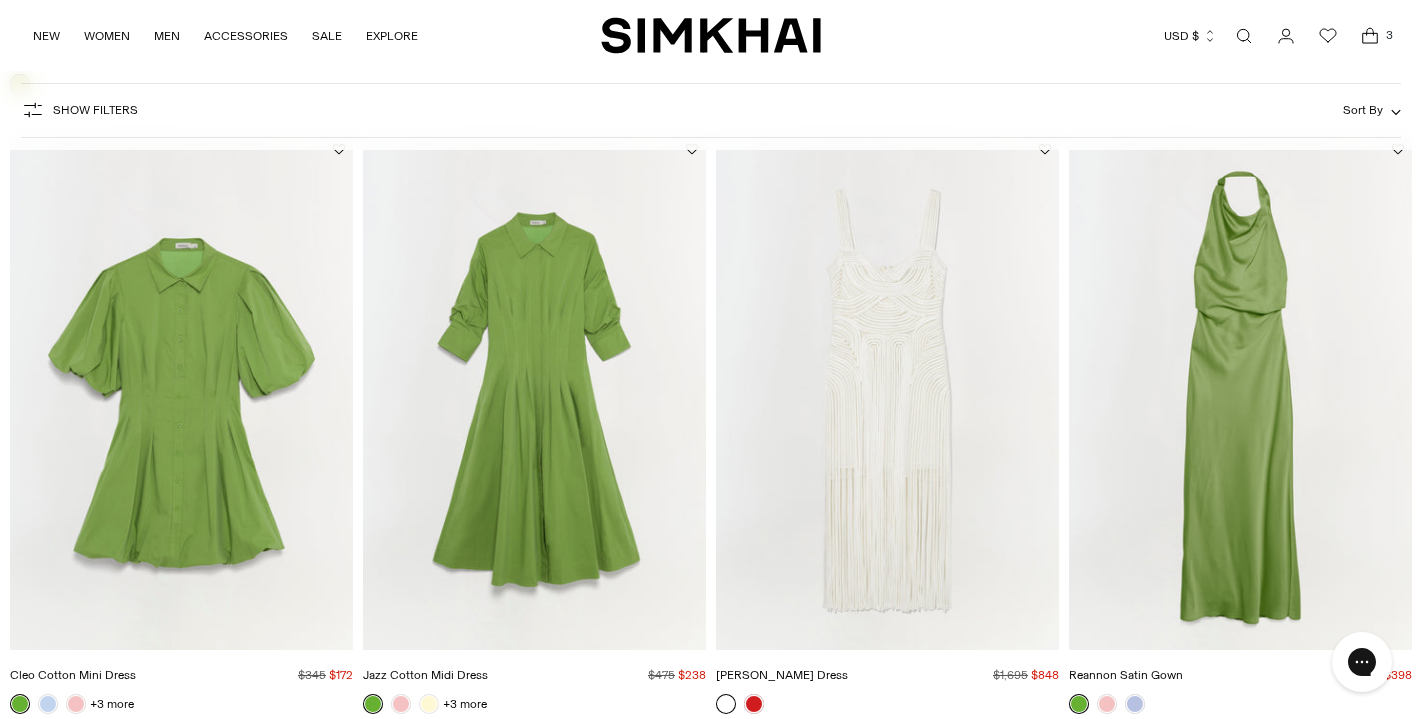 click at bounding box center [0, 0] 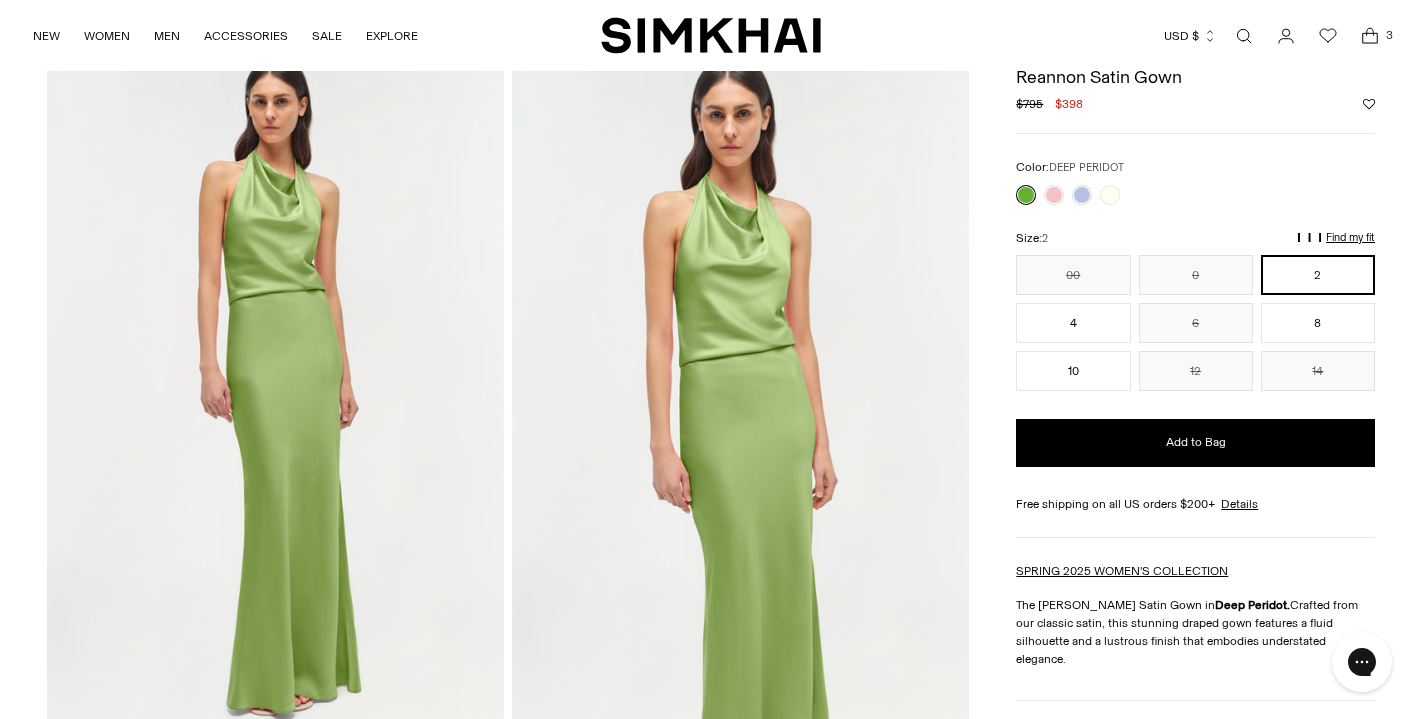 scroll, scrollTop: 166, scrollLeft: 0, axis: vertical 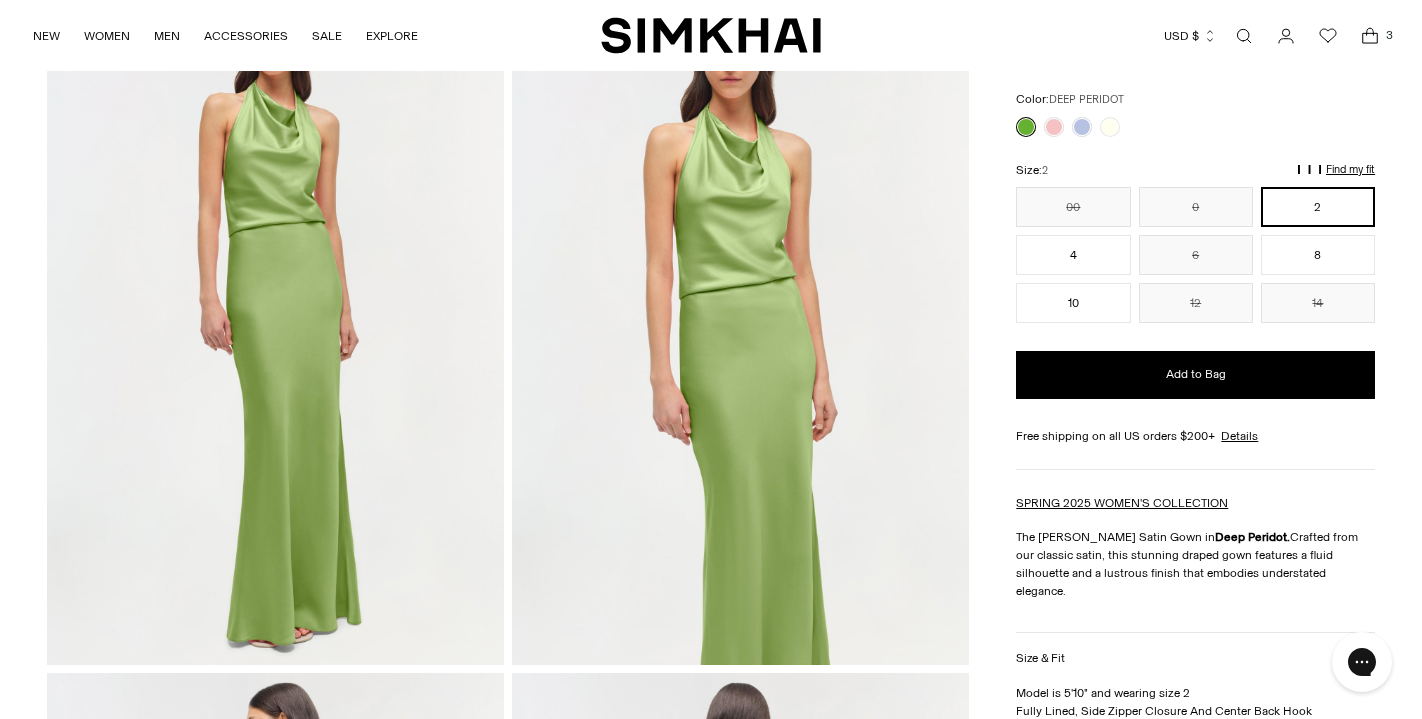 click at bounding box center [1026, 127] 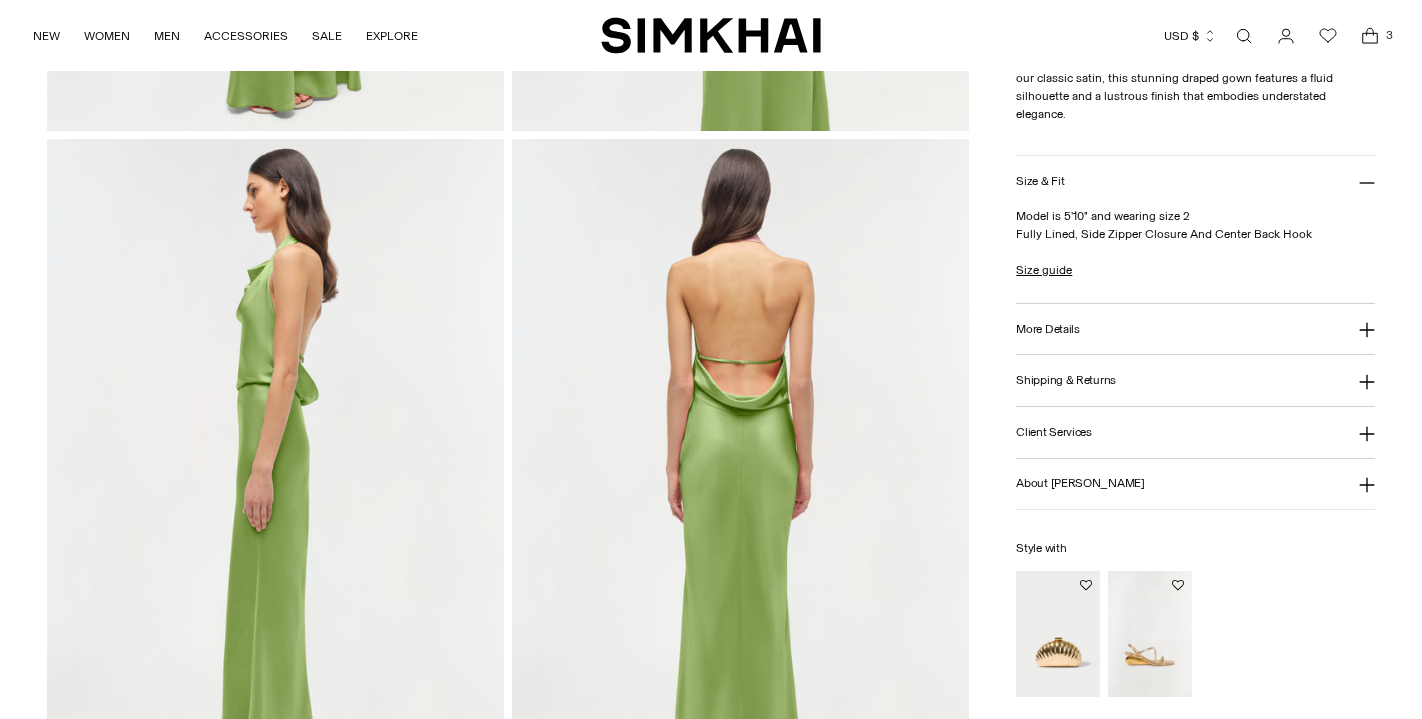 scroll, scrollTop: 755, scrollLeft: 0, axis: vertical 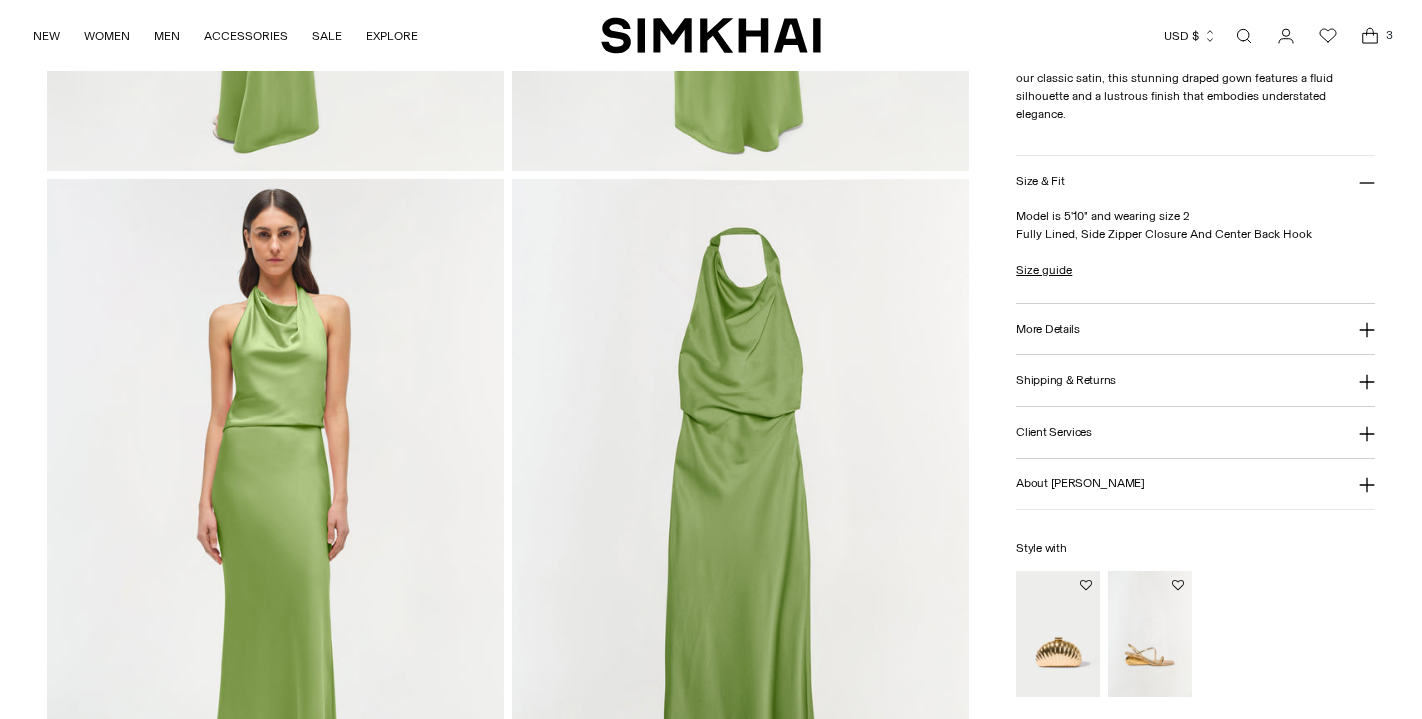 click on "More Details" at bounding box center (1047, 328) 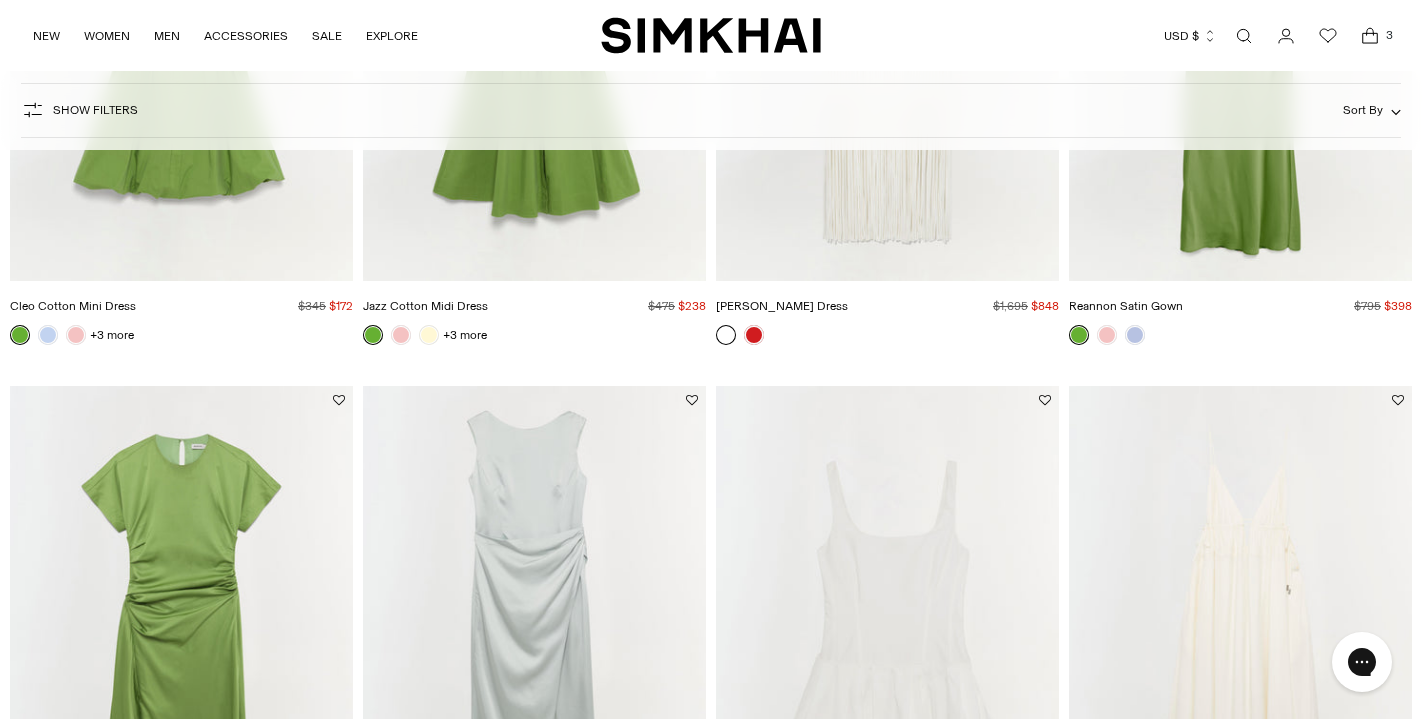 scroll, scrollTop: 4040, scrollLeft: 0, axis: vertical 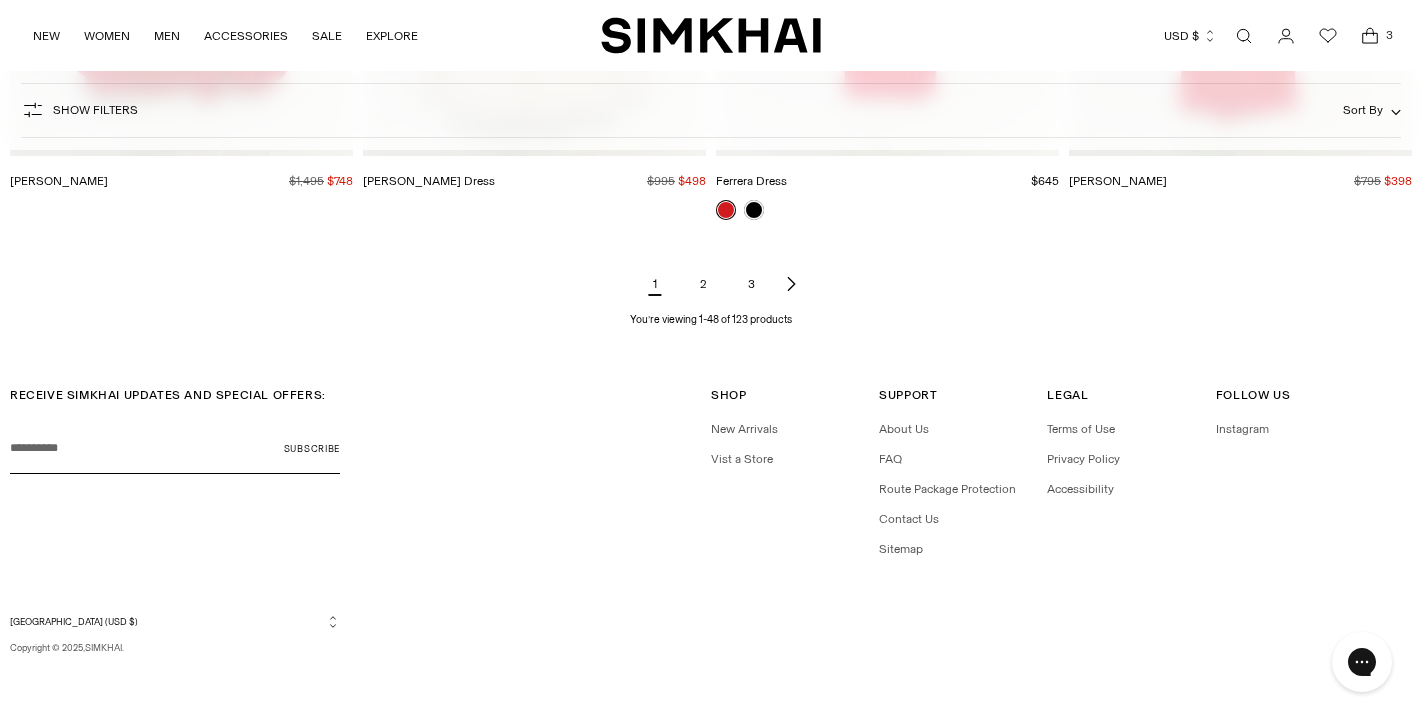 click on "2" at bounding box center [703, 284] 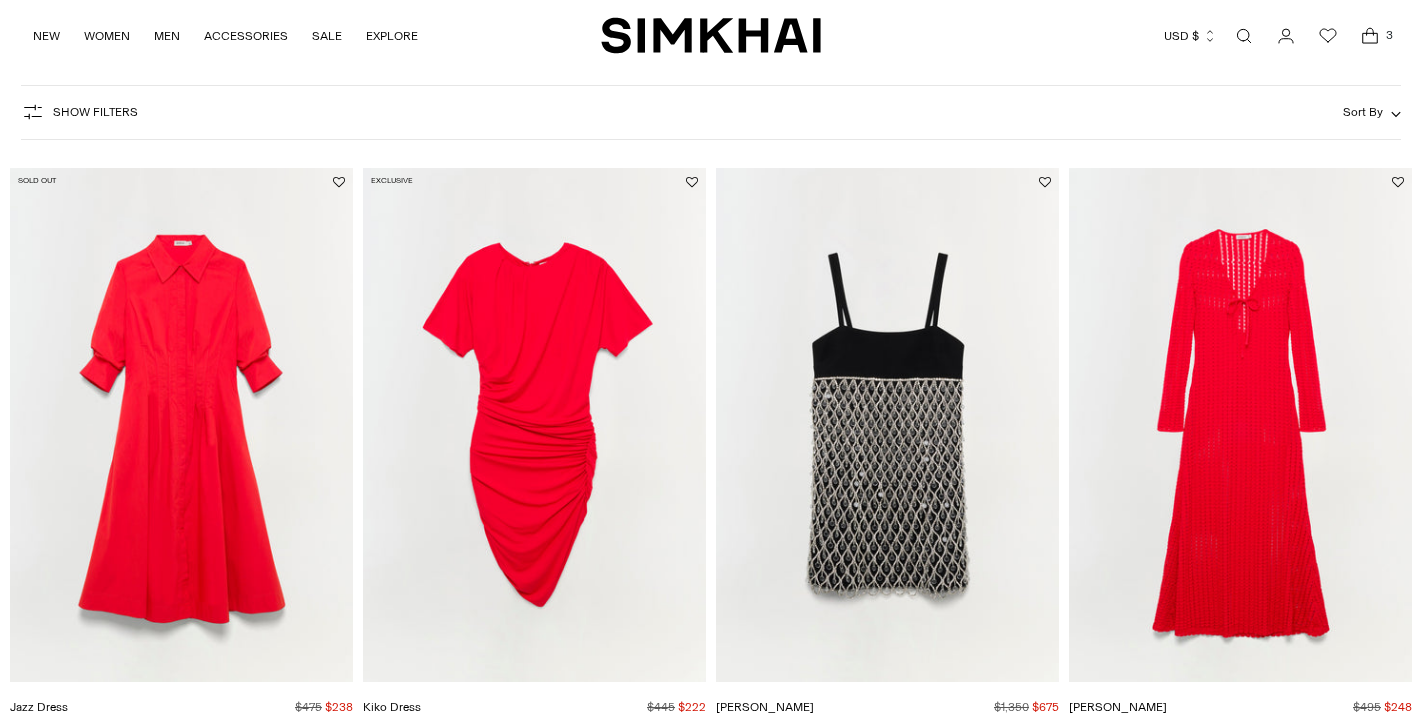 scroll, scrollTop: 0, scrollLeft: 0, axis: both 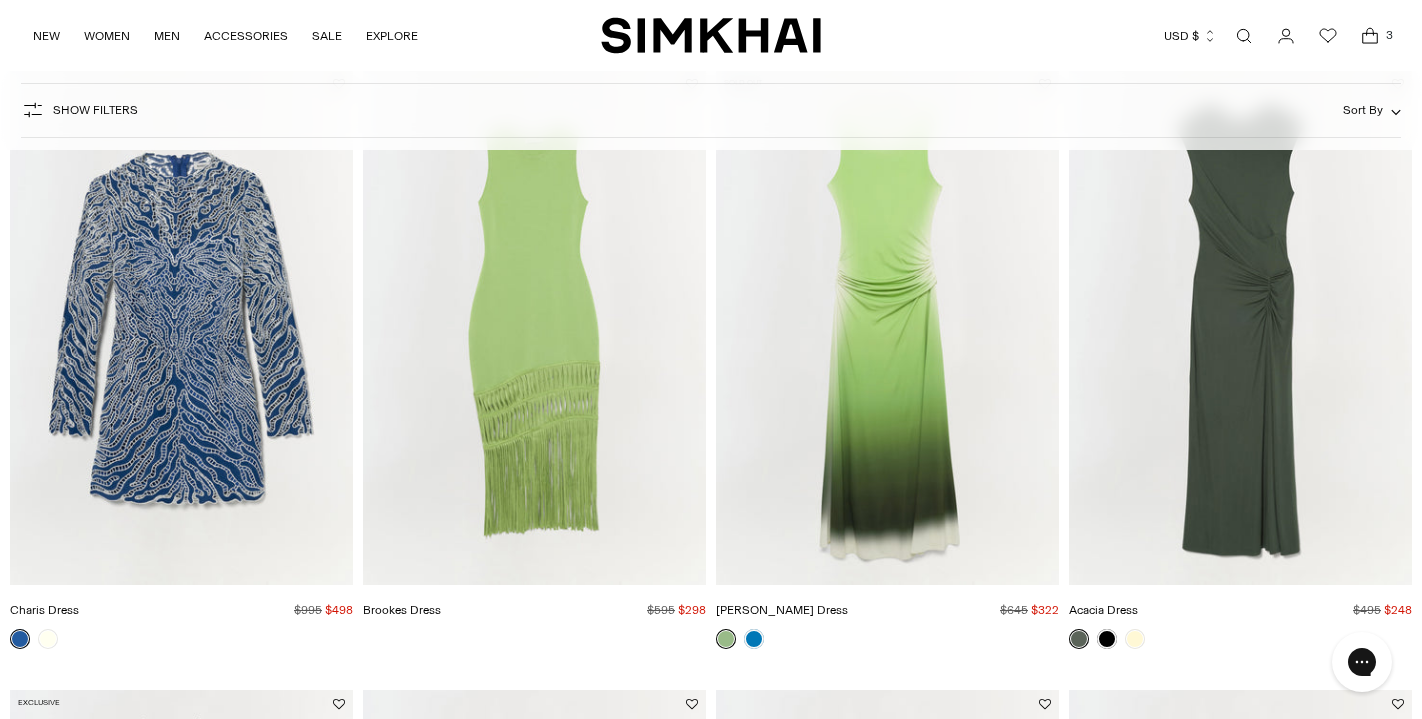 click at bounding box center (0, 0) 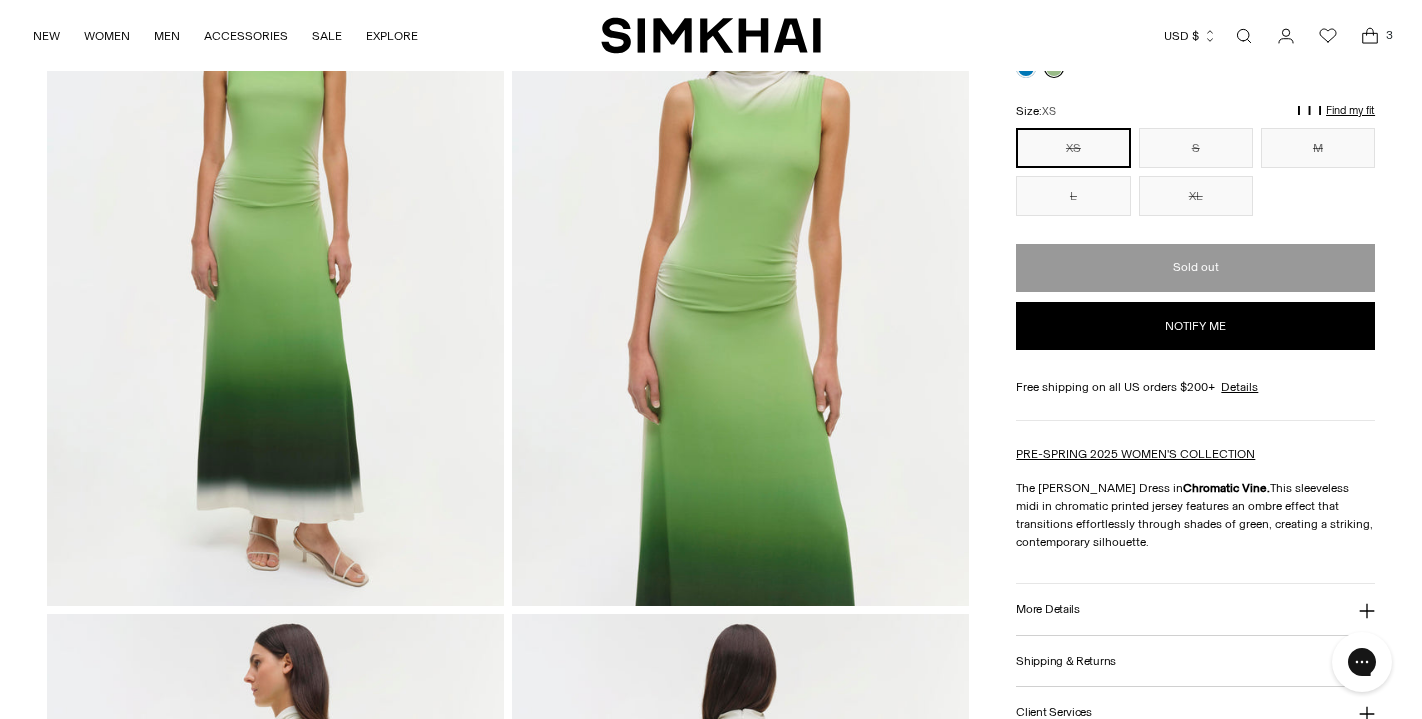 scroll, scrollTop: 232, scrollLeft: 0, axis: vertical 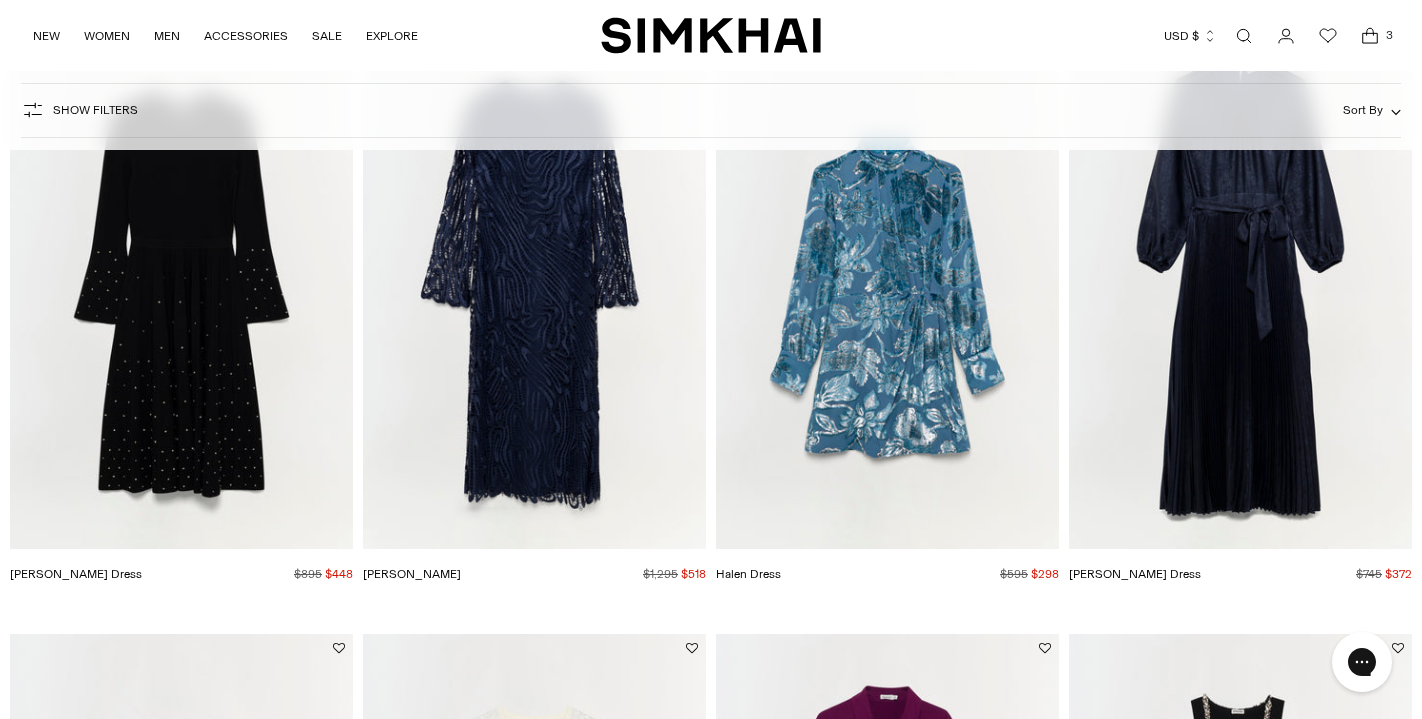 click on "3" at bounding box center (1389, 35) 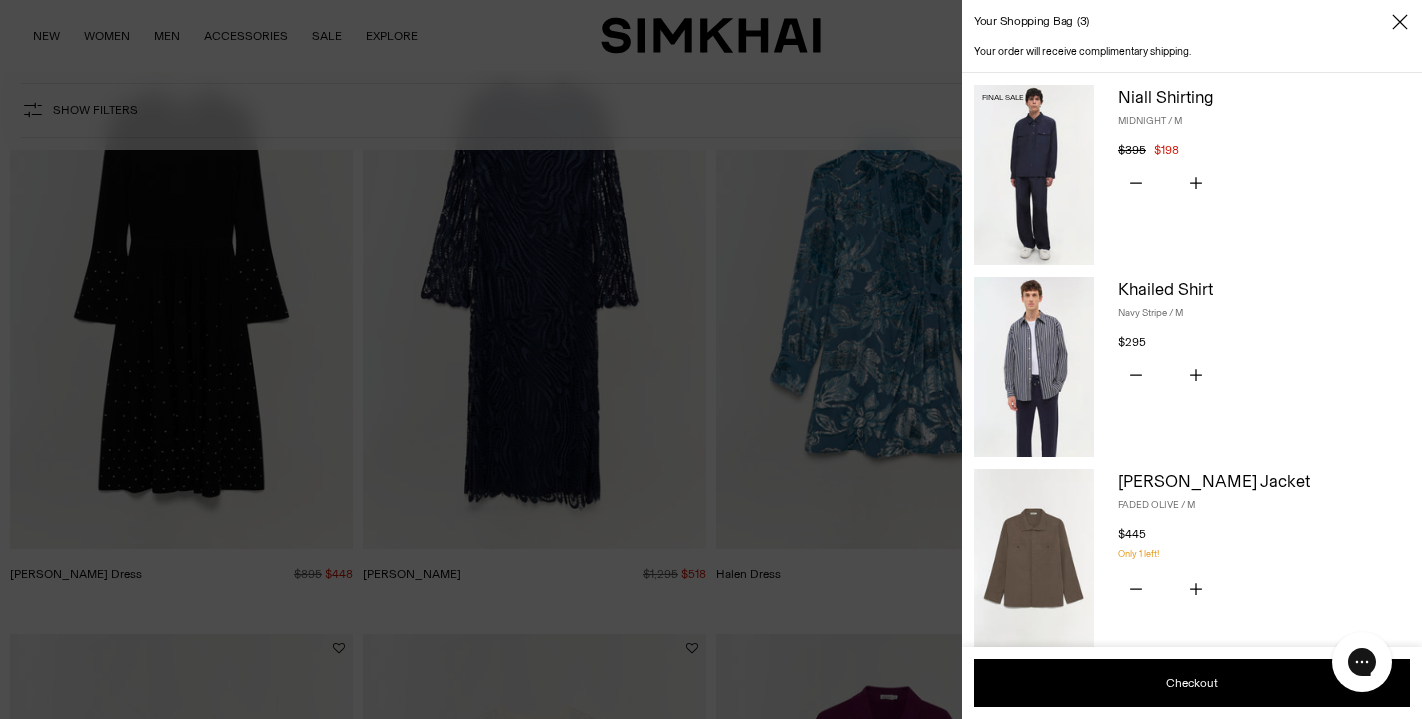 click at bounding box center (1034, 175) 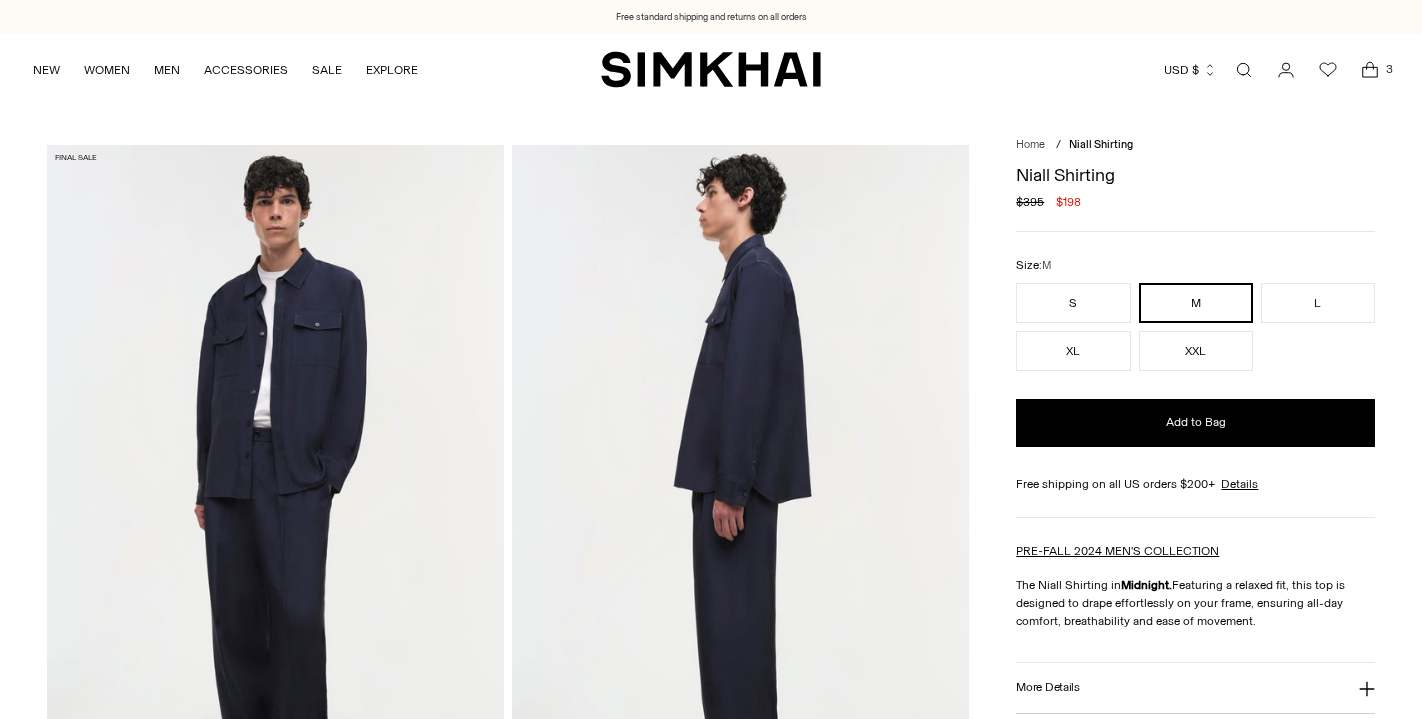 scroll, scrollTop: 0, scrollLeft: 0, axis: both 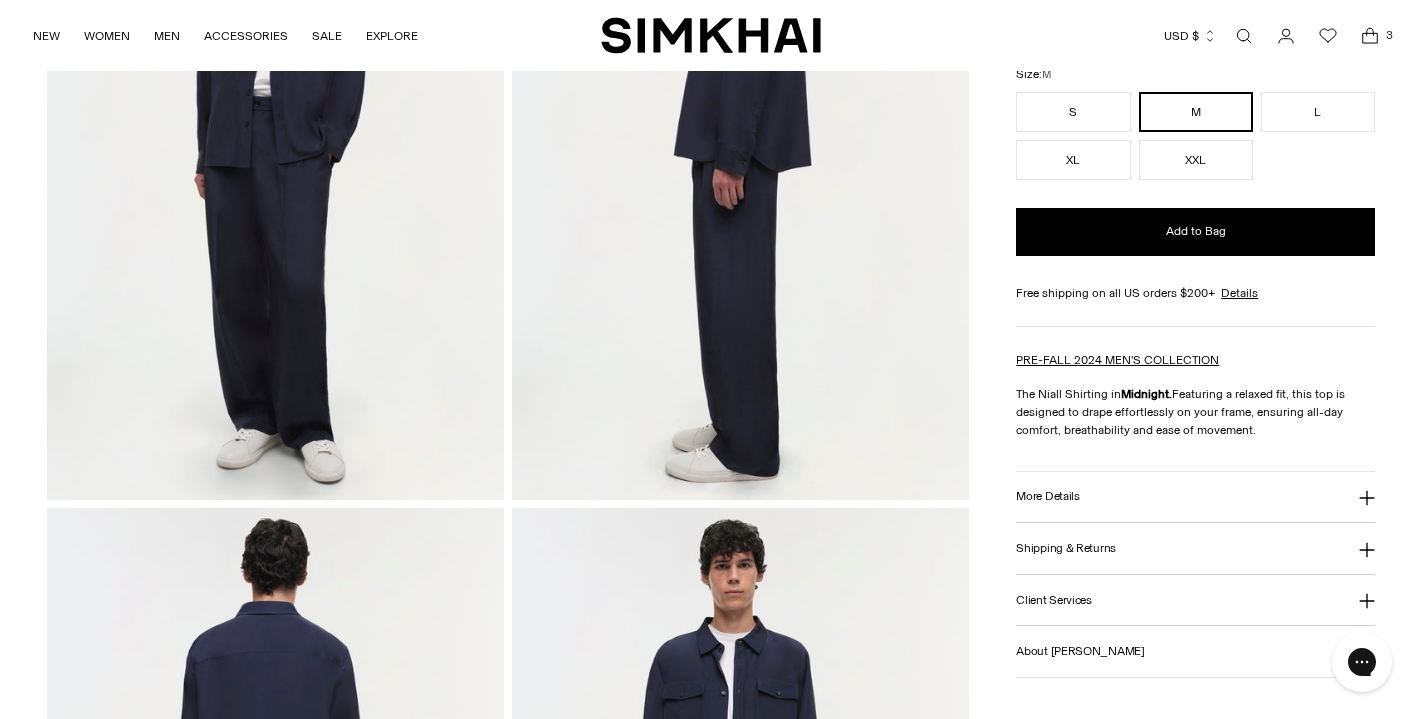 click on "More Details" at bounding box center (1047, 496) 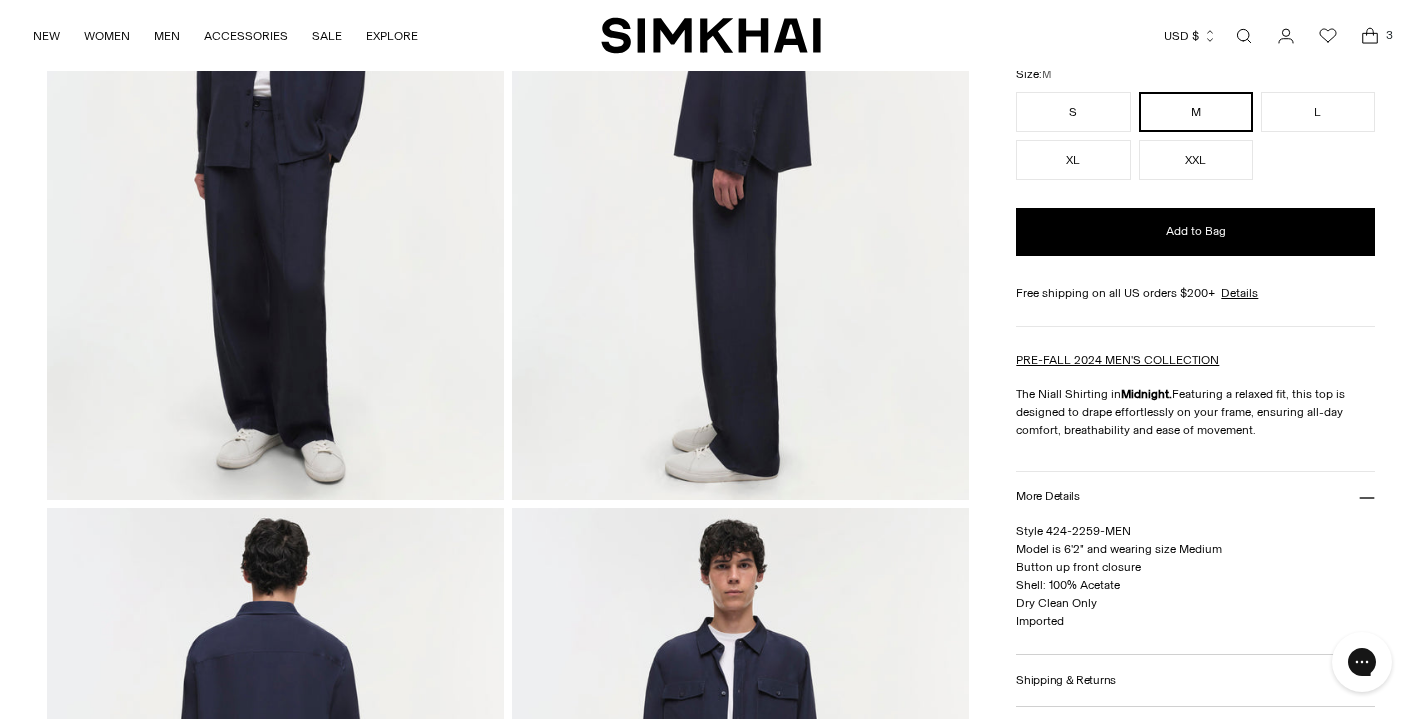 click on "More Details" at bounding box center (1047, 496) 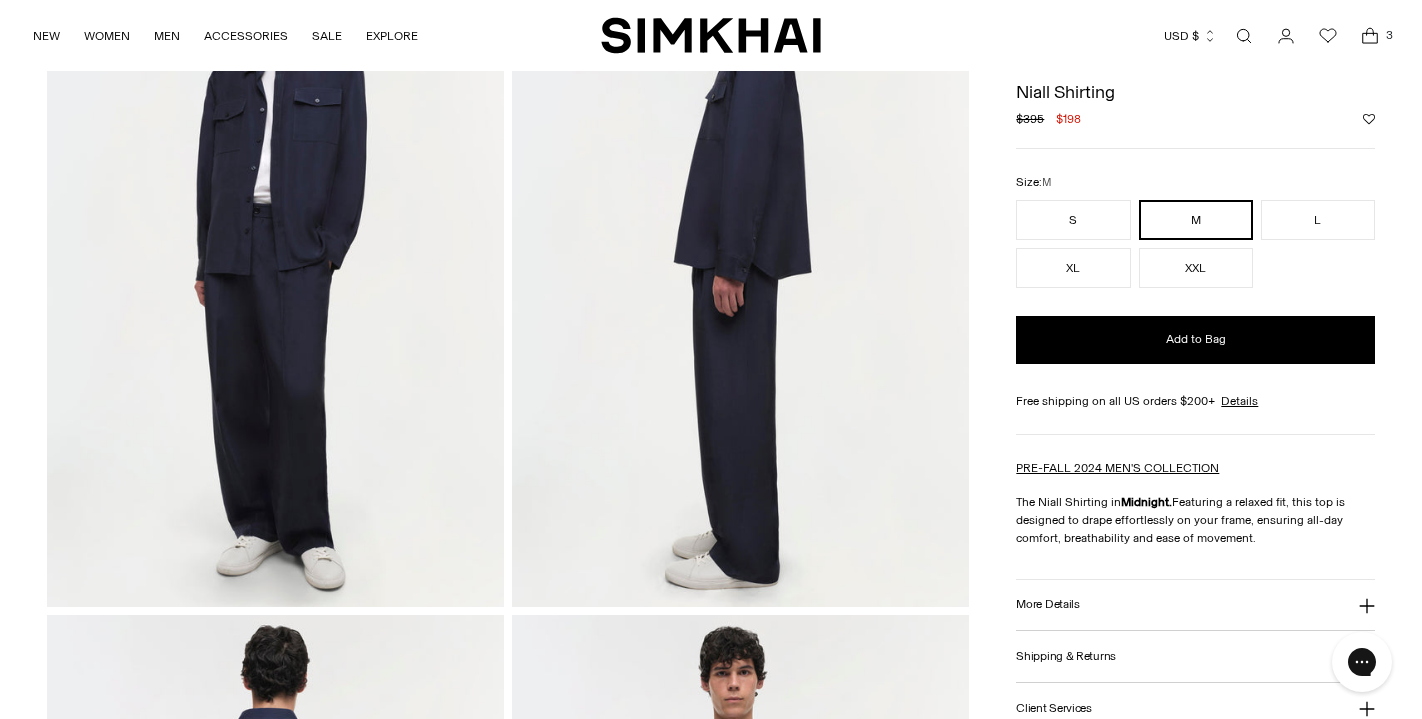 scroll, scrollTop: 0, scrollLeft: 0, axis: both 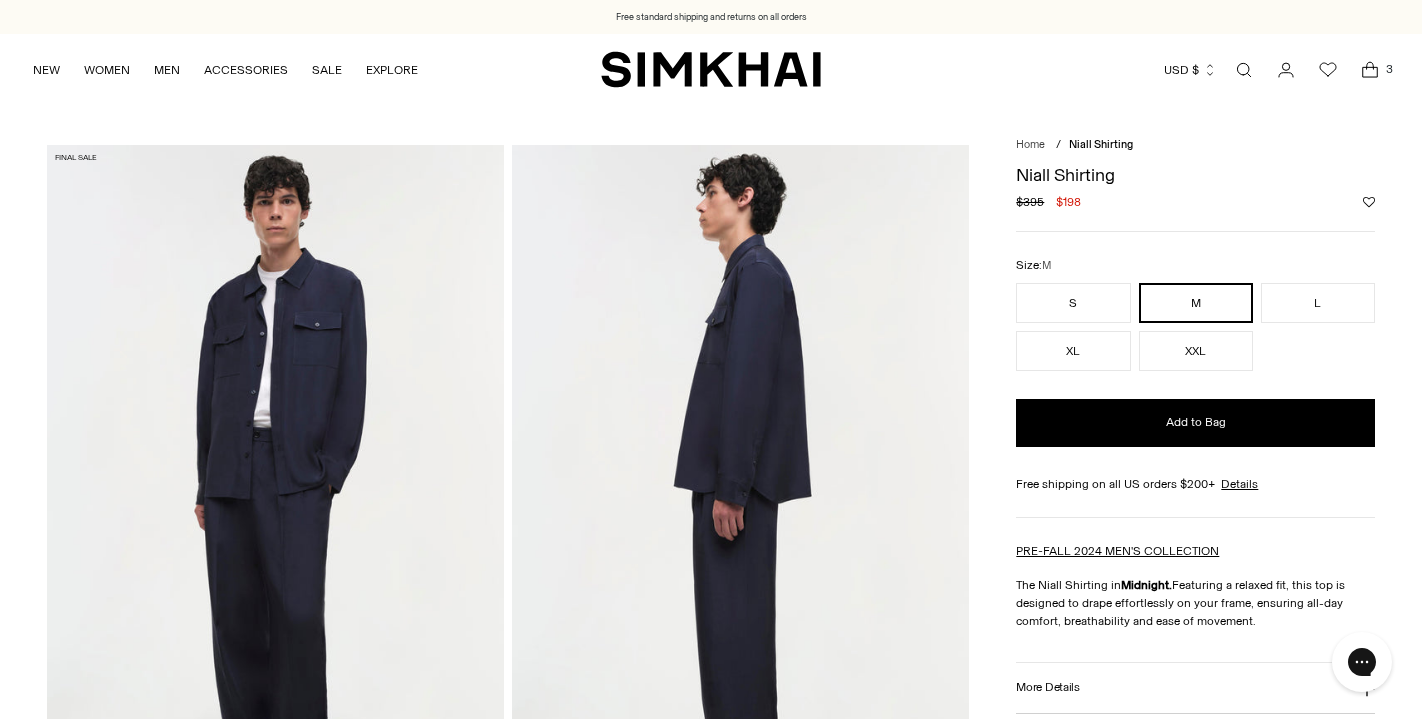 click at bounding box center (275, 488) 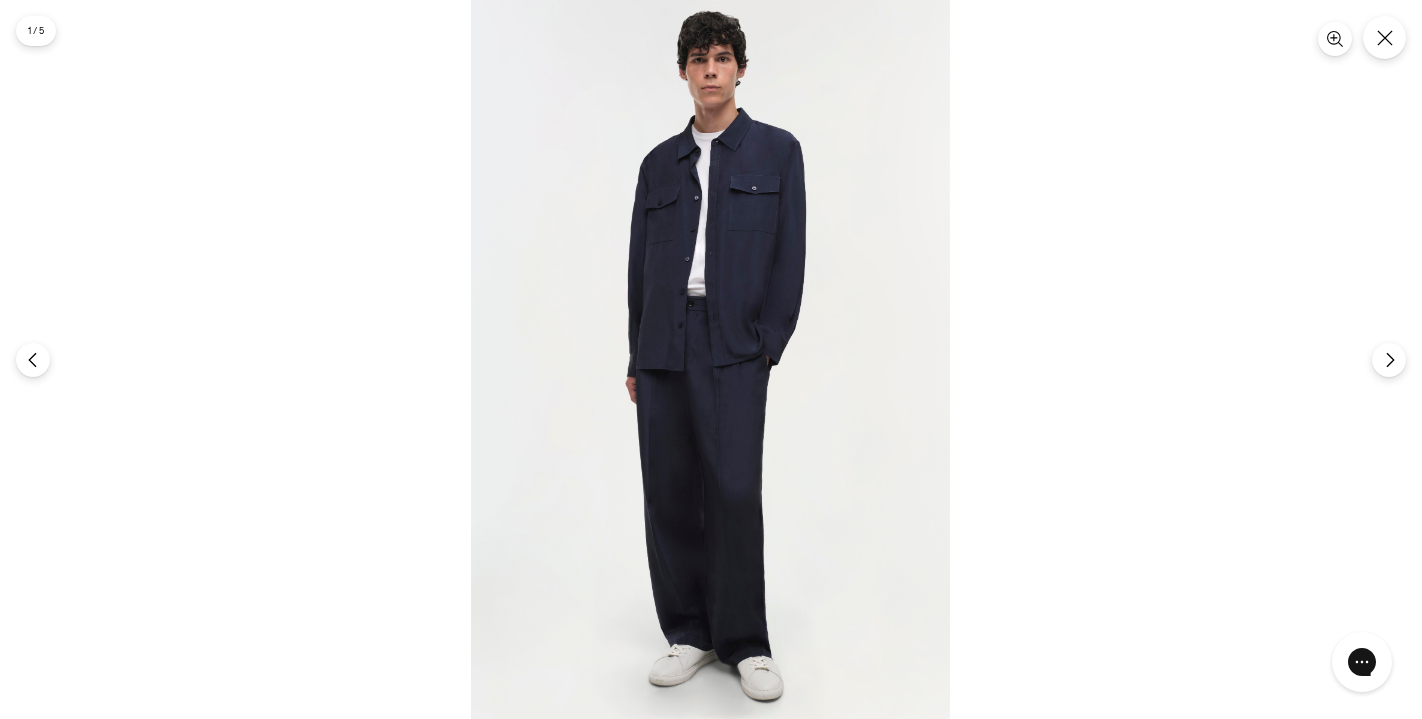 click at bounding box center [710, 359] 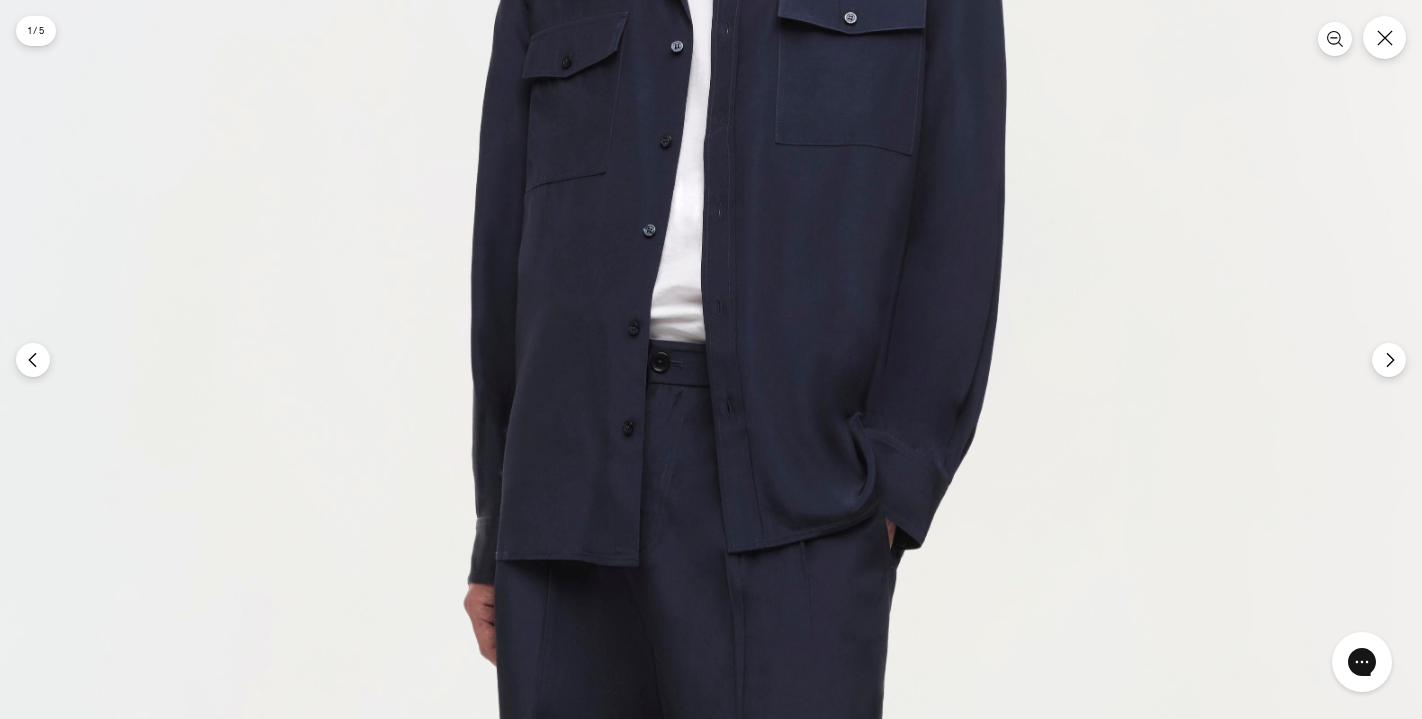 click at bounding box center (719, 531) 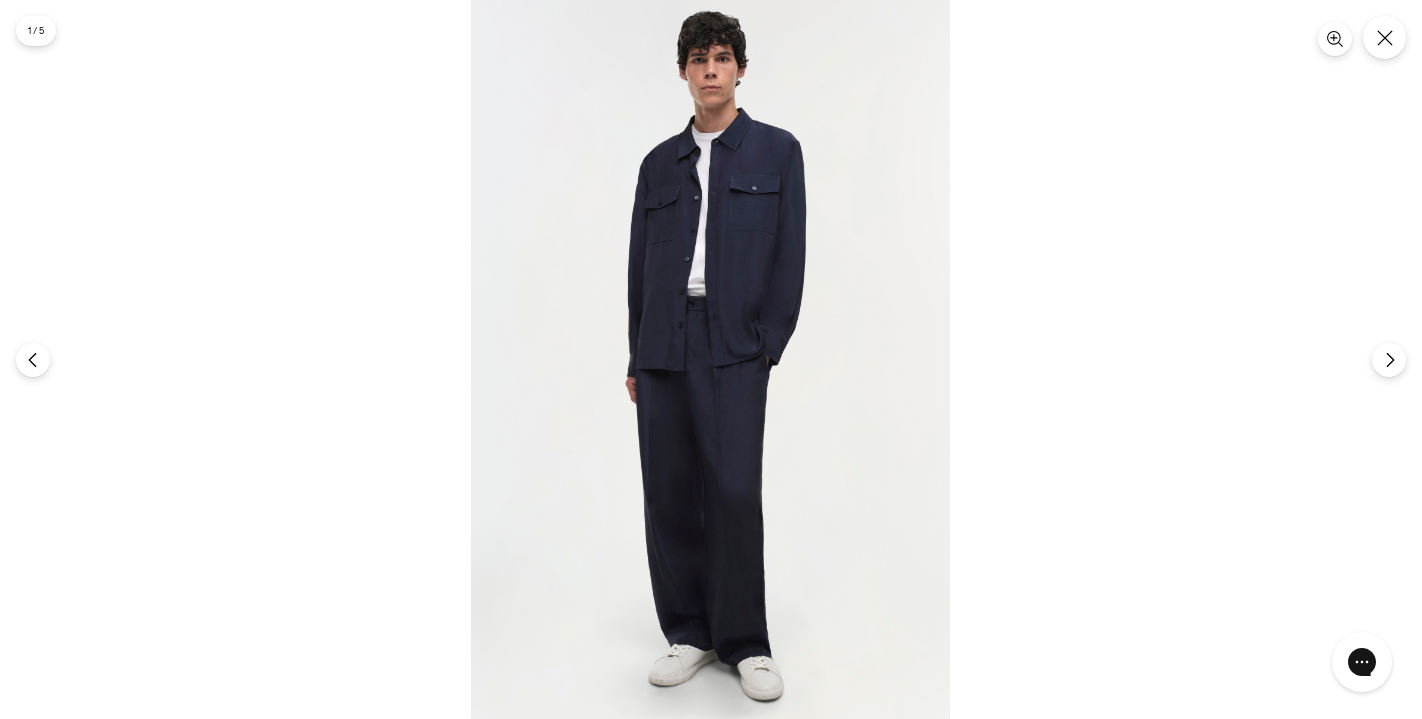 click at bounding box center [710, 359] 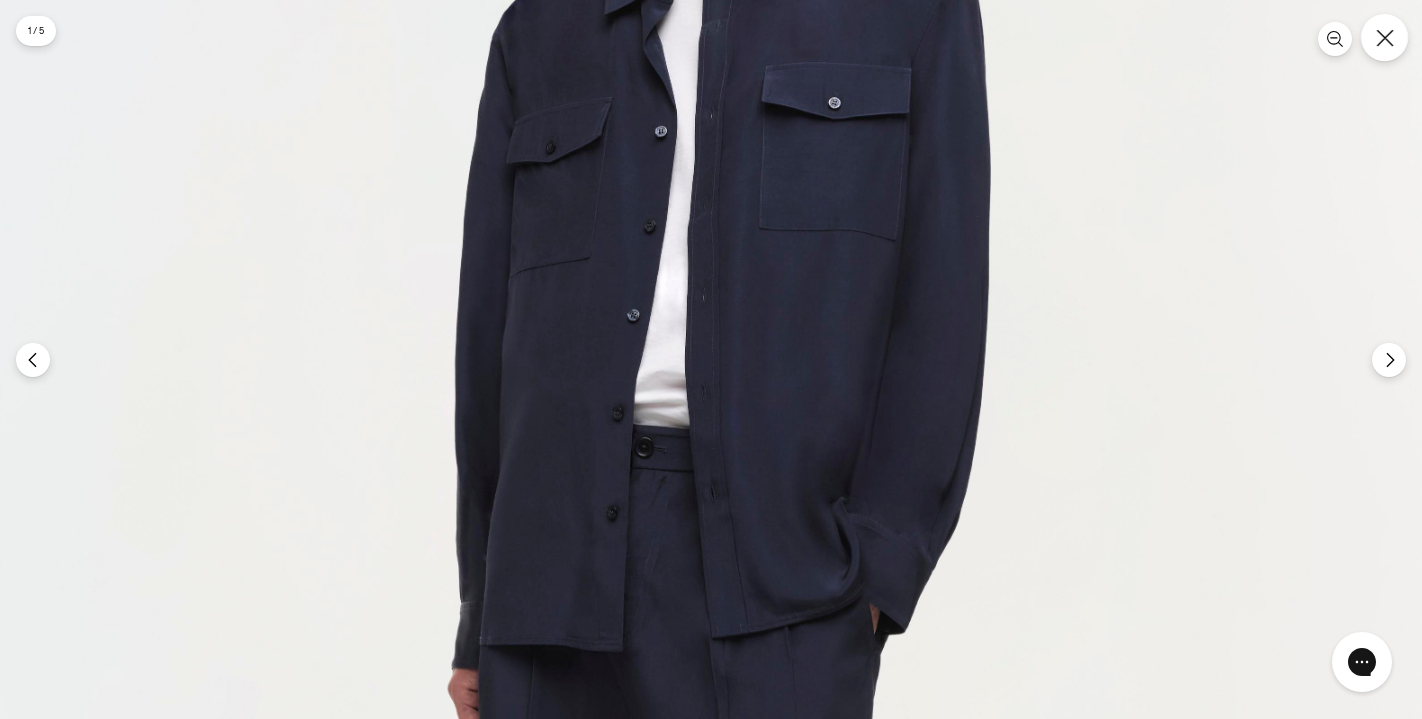 click 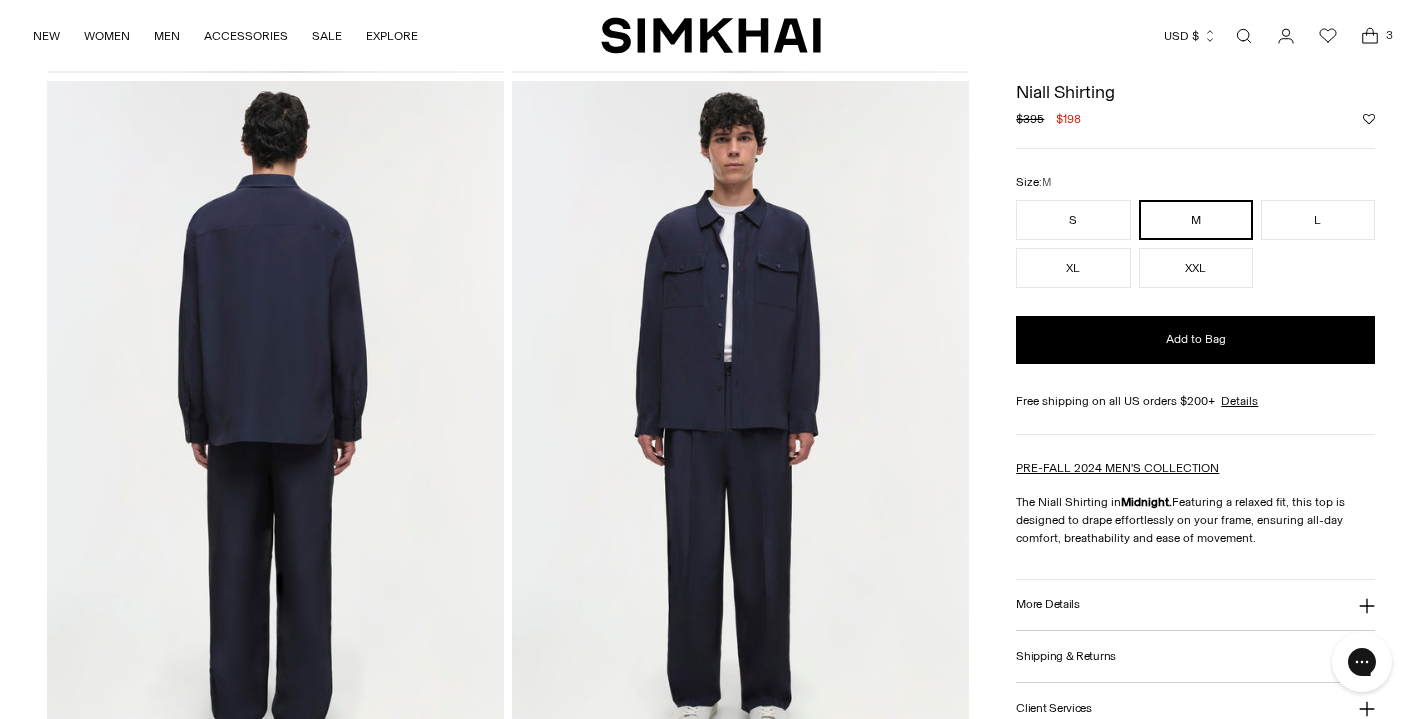 scroll, scrollTop: 744, scrollLeft: 0, axis: vertical 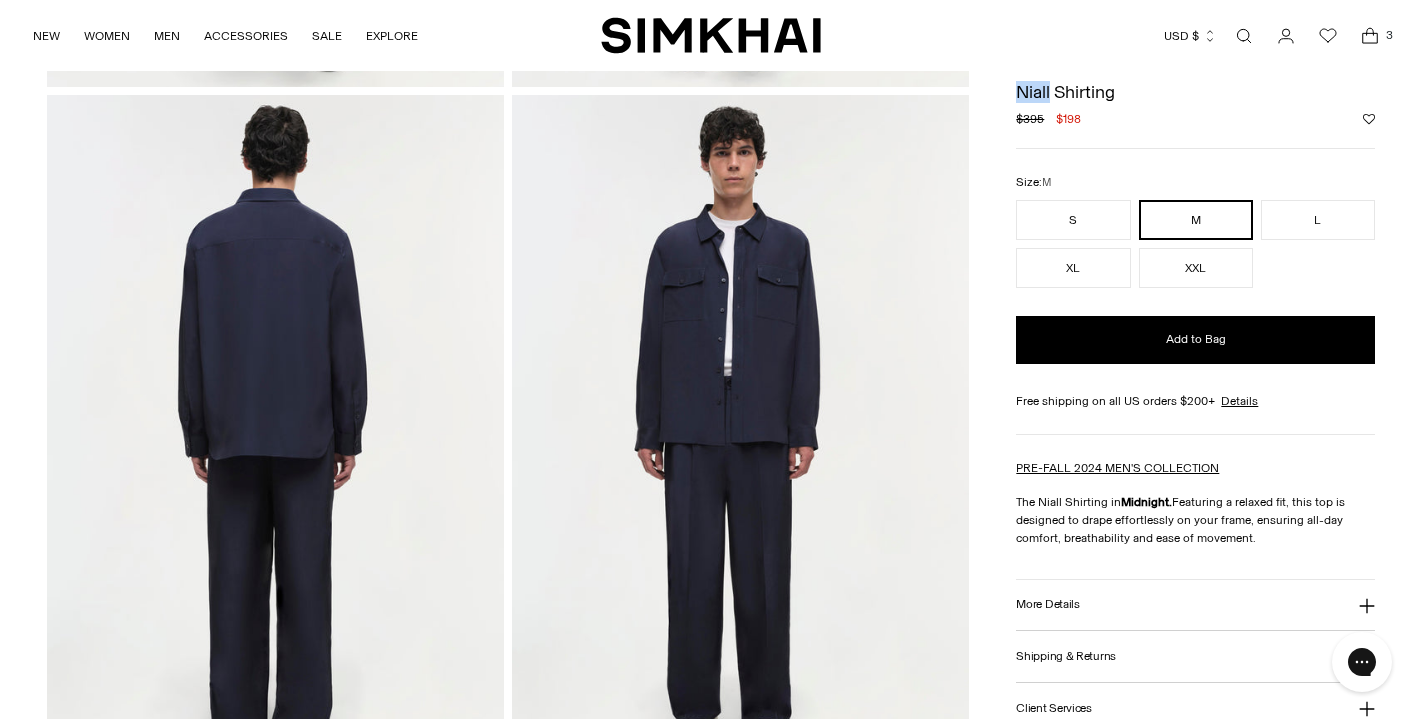 drag, startPoint x: 1019, startPoint y: 90, endPoint x: 1050, endPoint y: 90, distance: 31 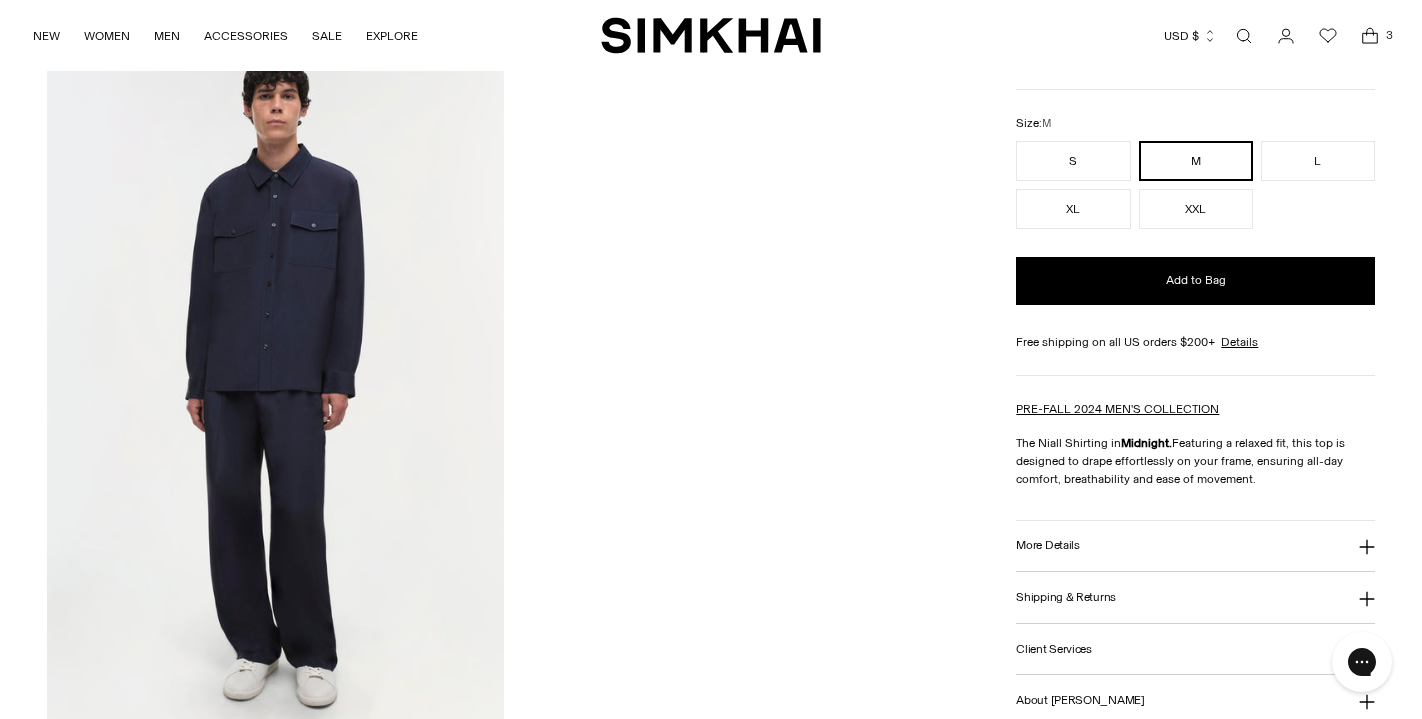 scroll, scrollTop: 1494, scrollLeft: 0, axis: vertical 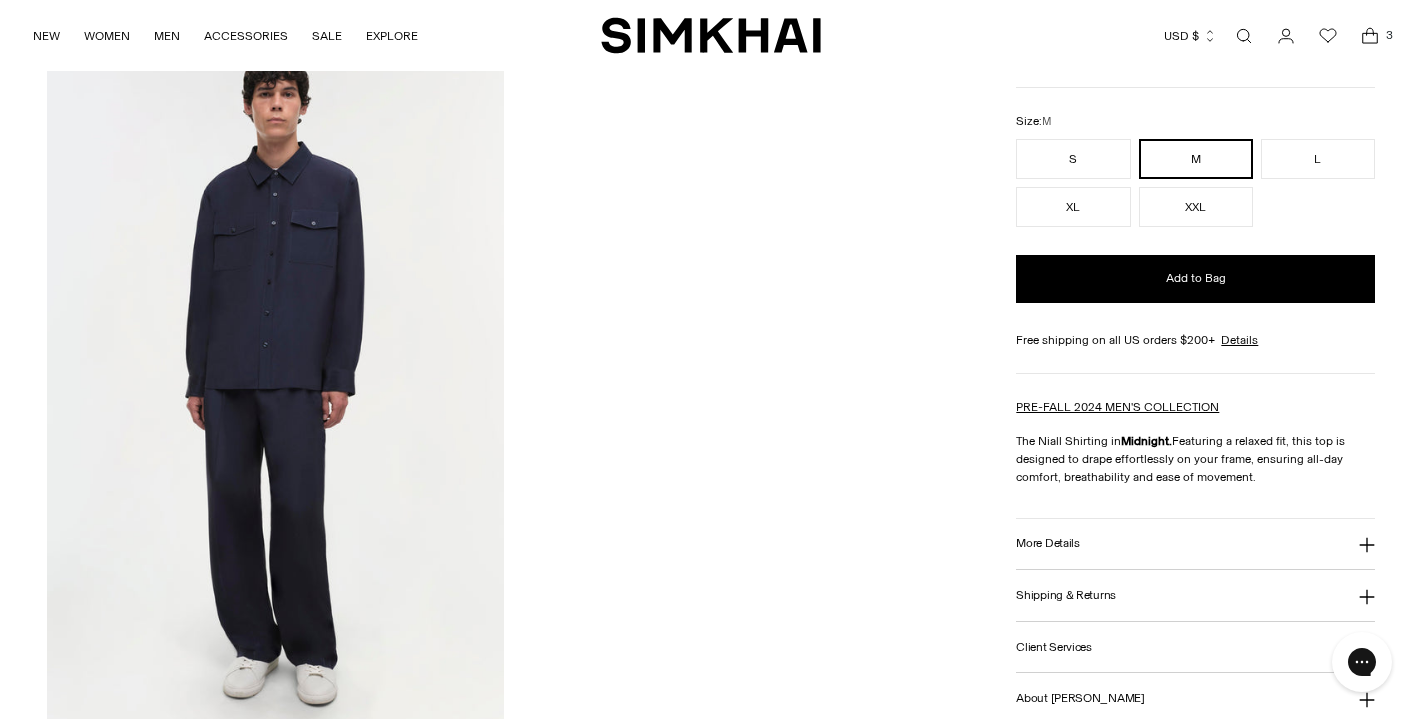 click on "More Details" at bounding box center (1047, 543) 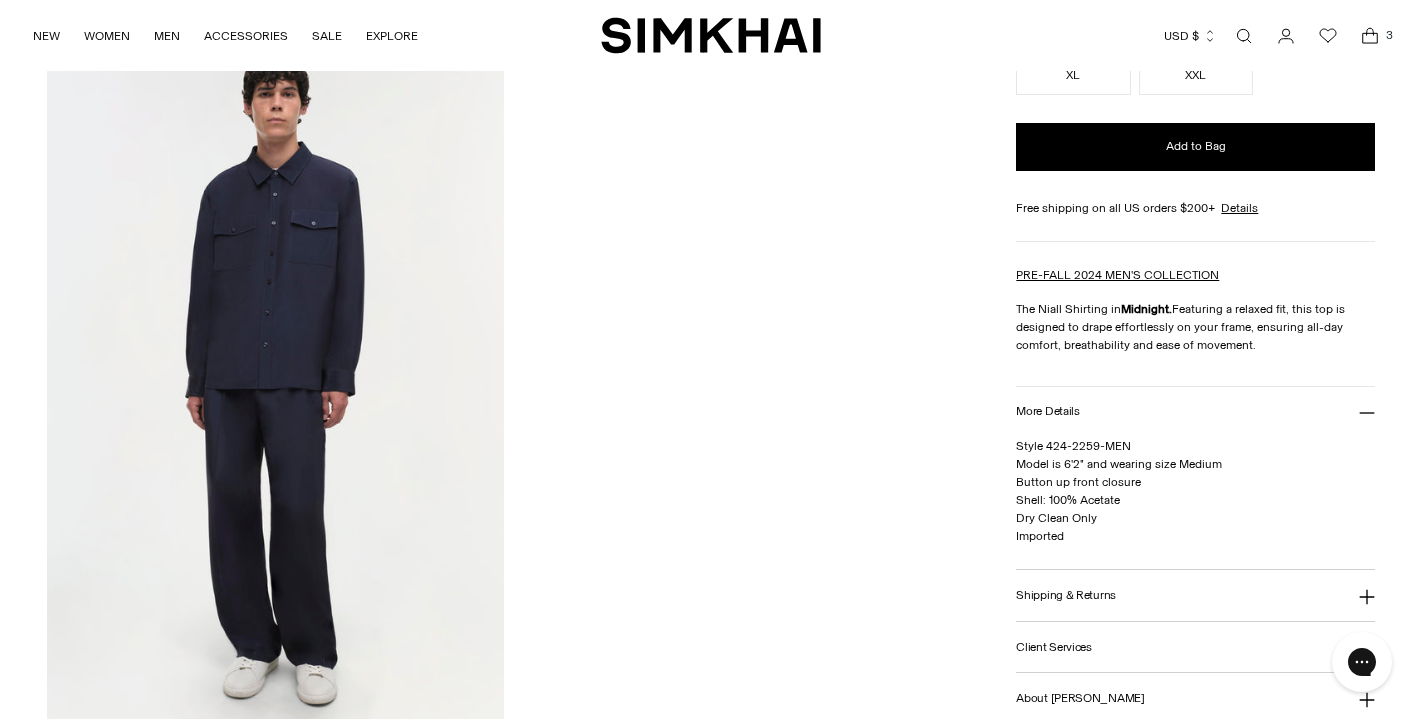 click at bounding box center (1244, 36) 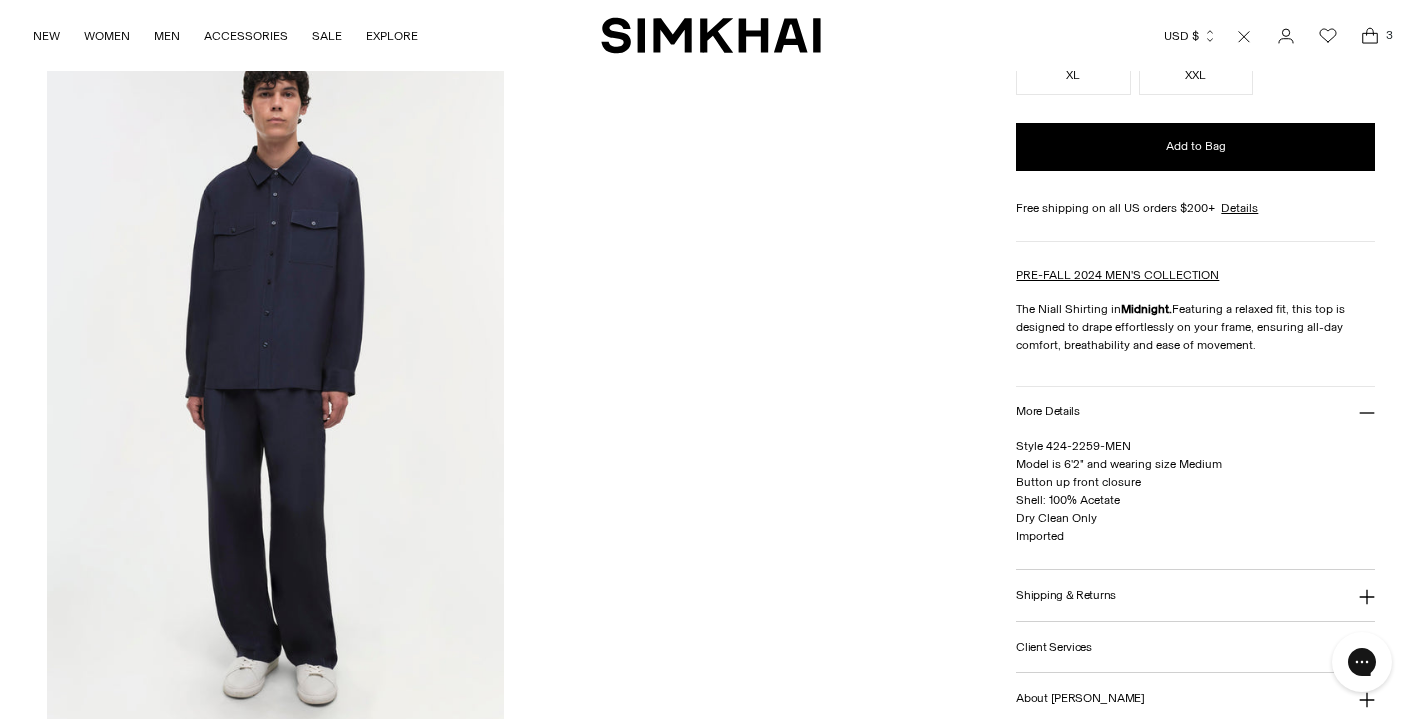 scroll, scrollTop: 0, scrollLeft: 0, axis: both 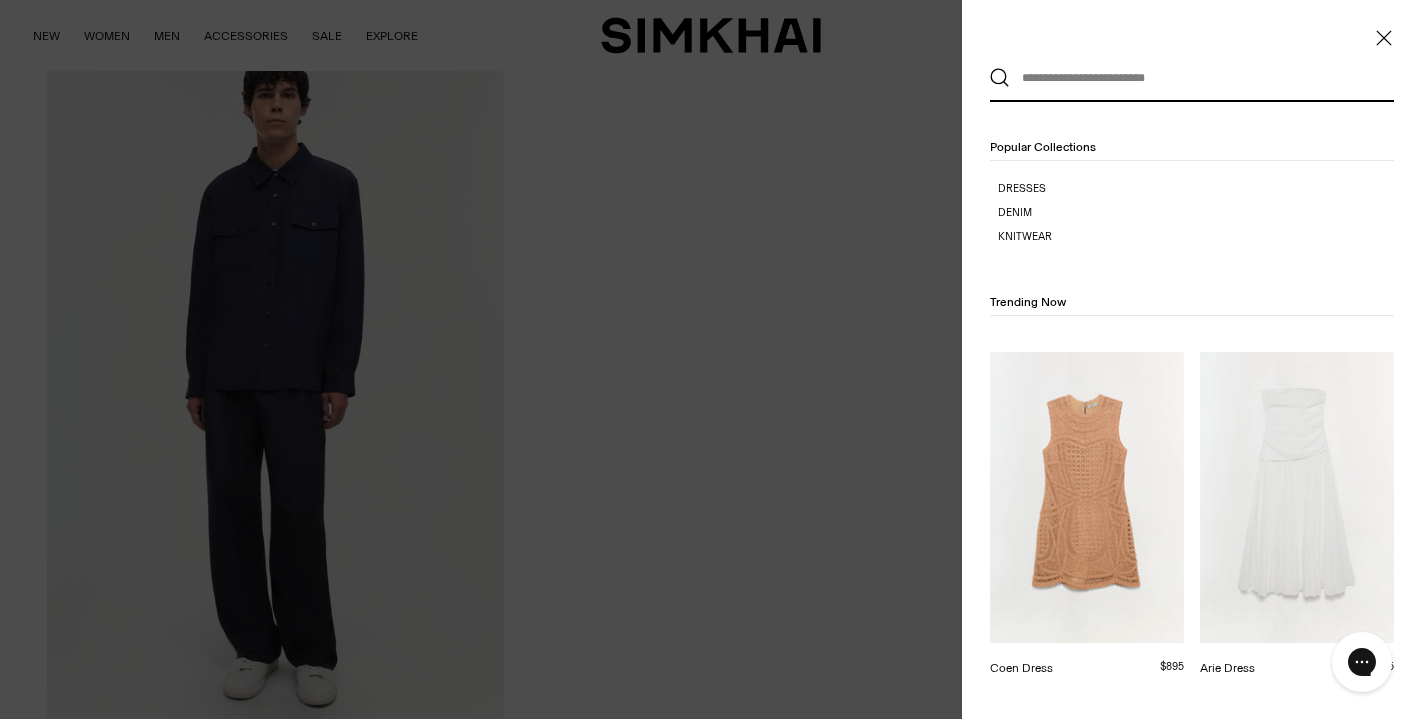 paste on "**********" 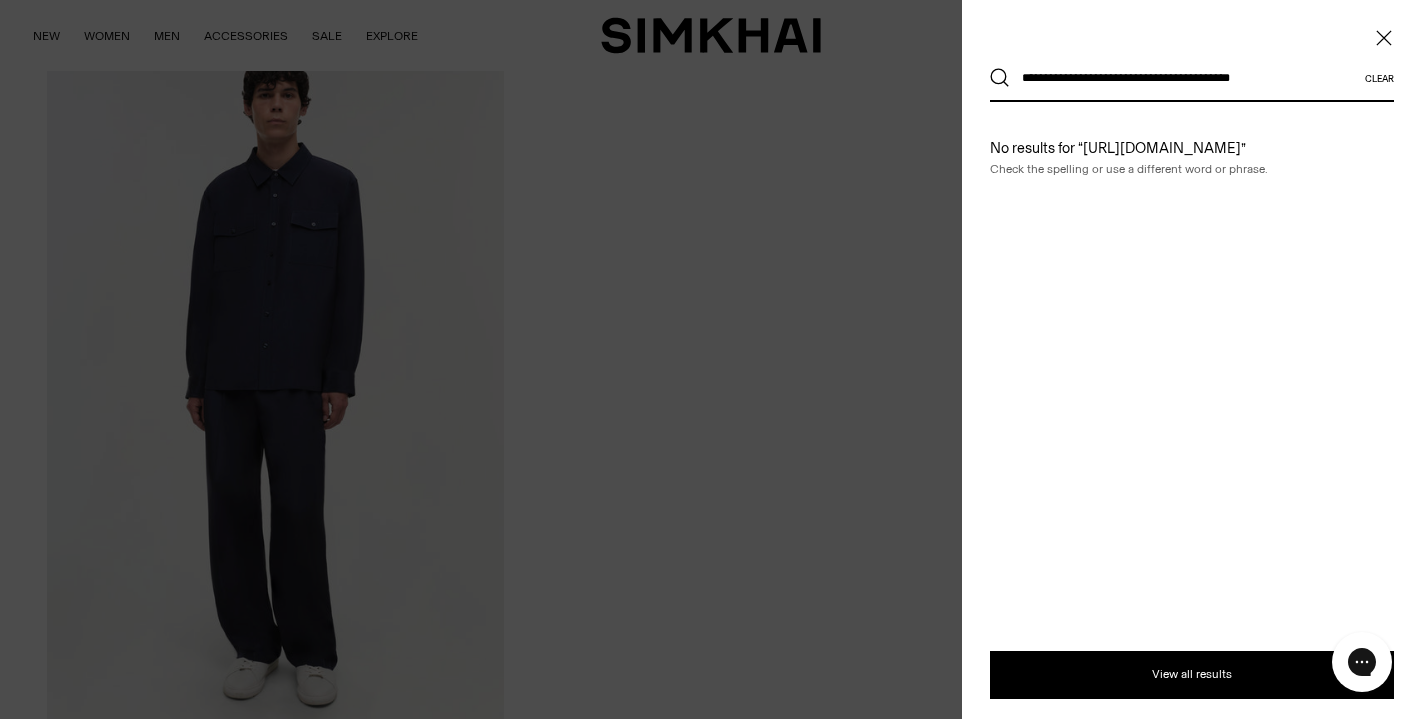 type on "**********" 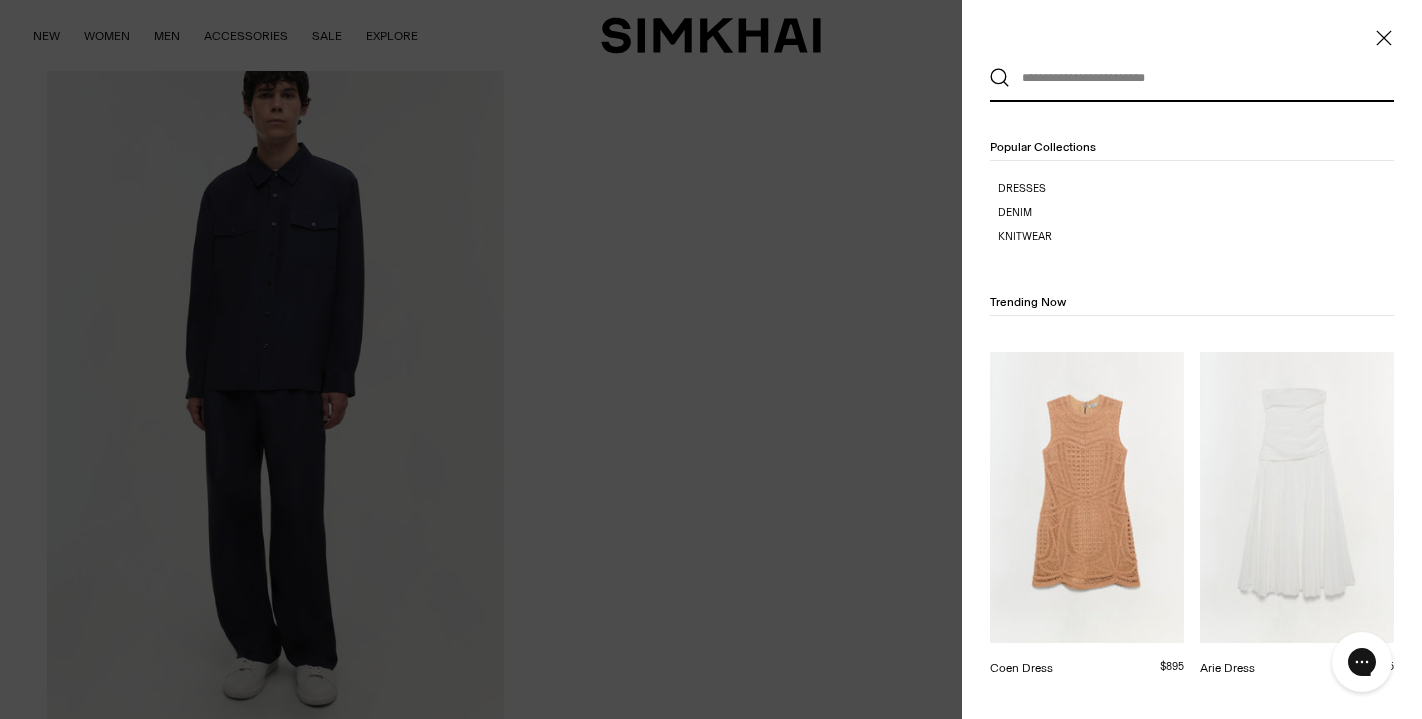 click at bounding box center (711, 359) 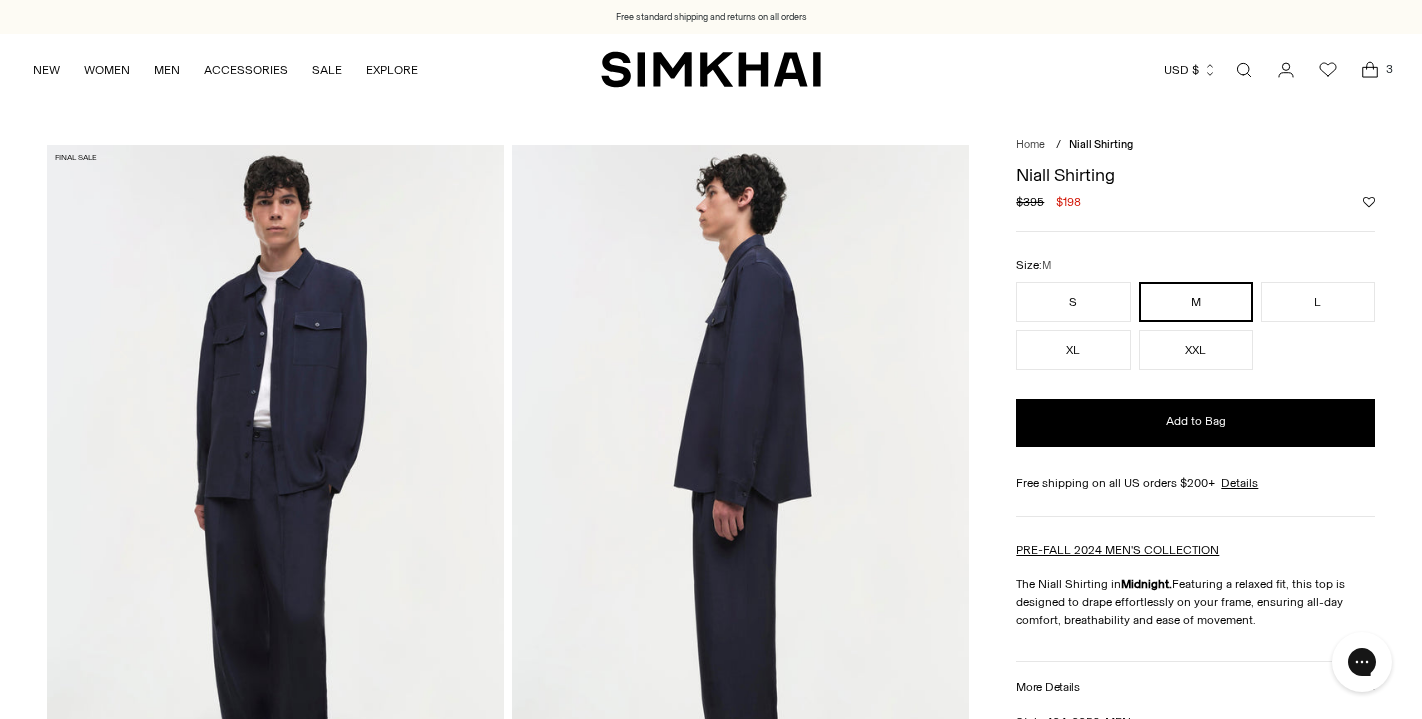 scroll, scrollTop: 1494, scrollLeft: 0, axis: vertical 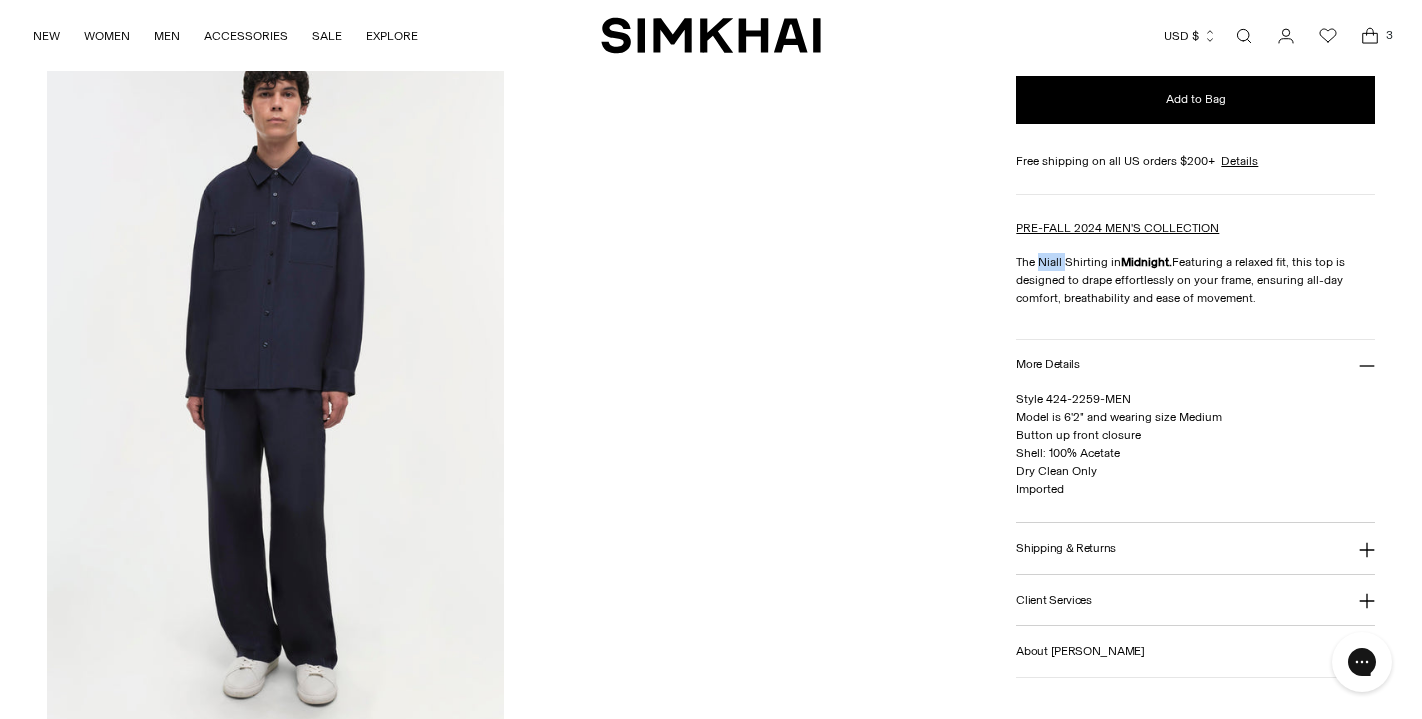 drag, startPoint x: 1039, startPoint y: 261, endPoint x: 1066, endPoint y: 259, distance: 27.073973 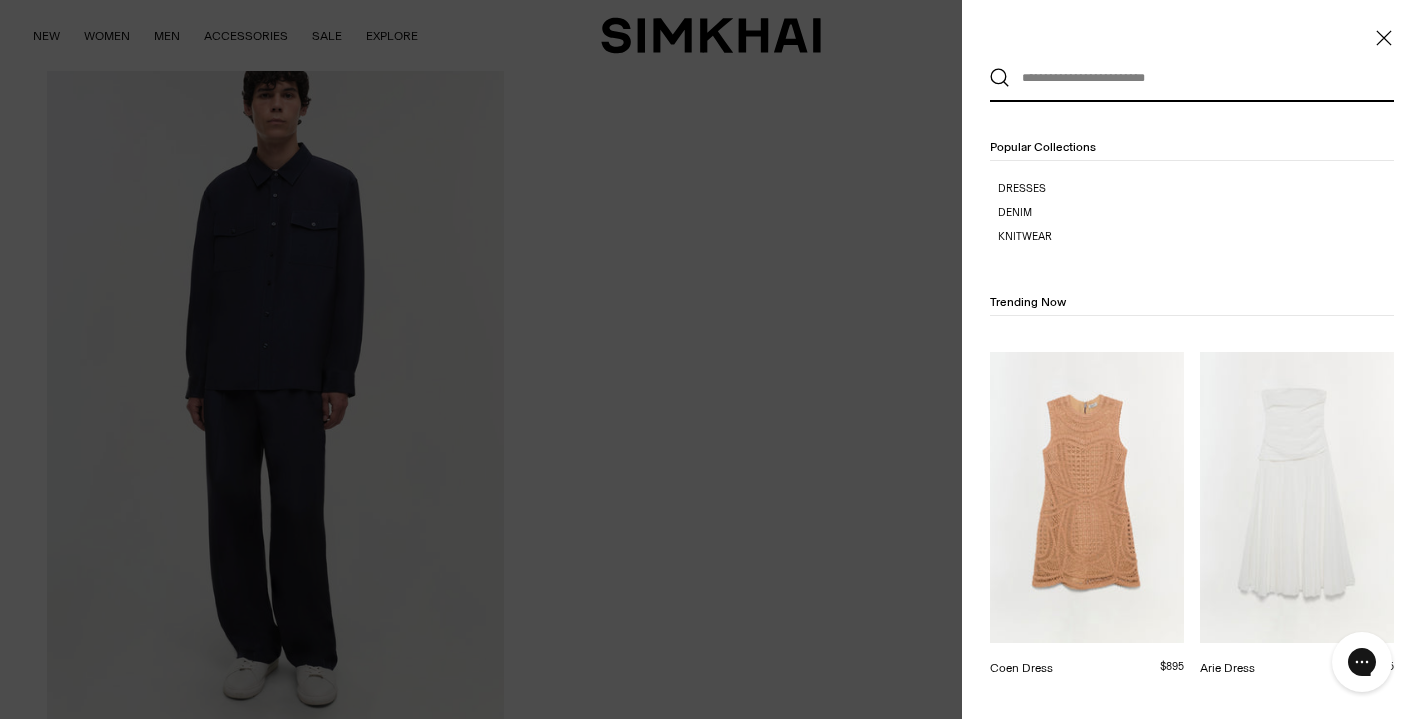 scroll, scrollTop: 0, scrollLeft: 0, axis: both 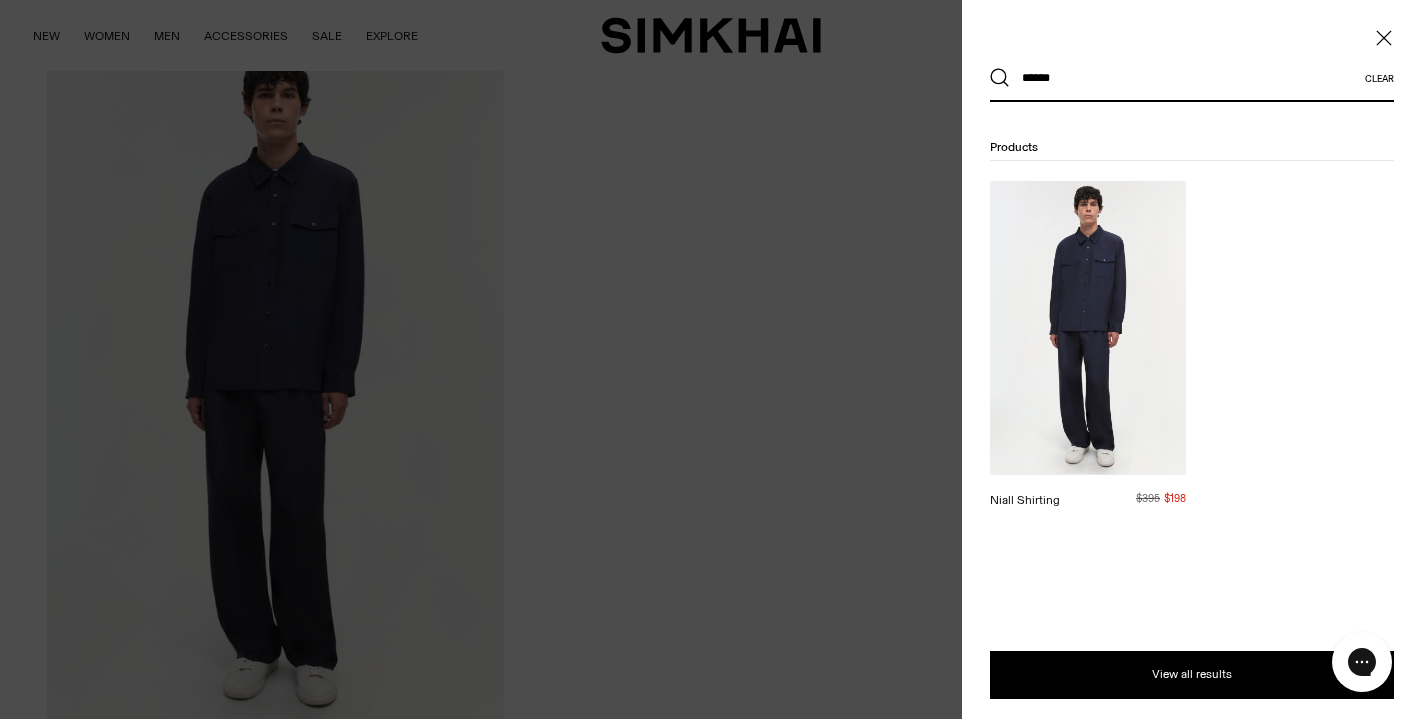type on "*****" 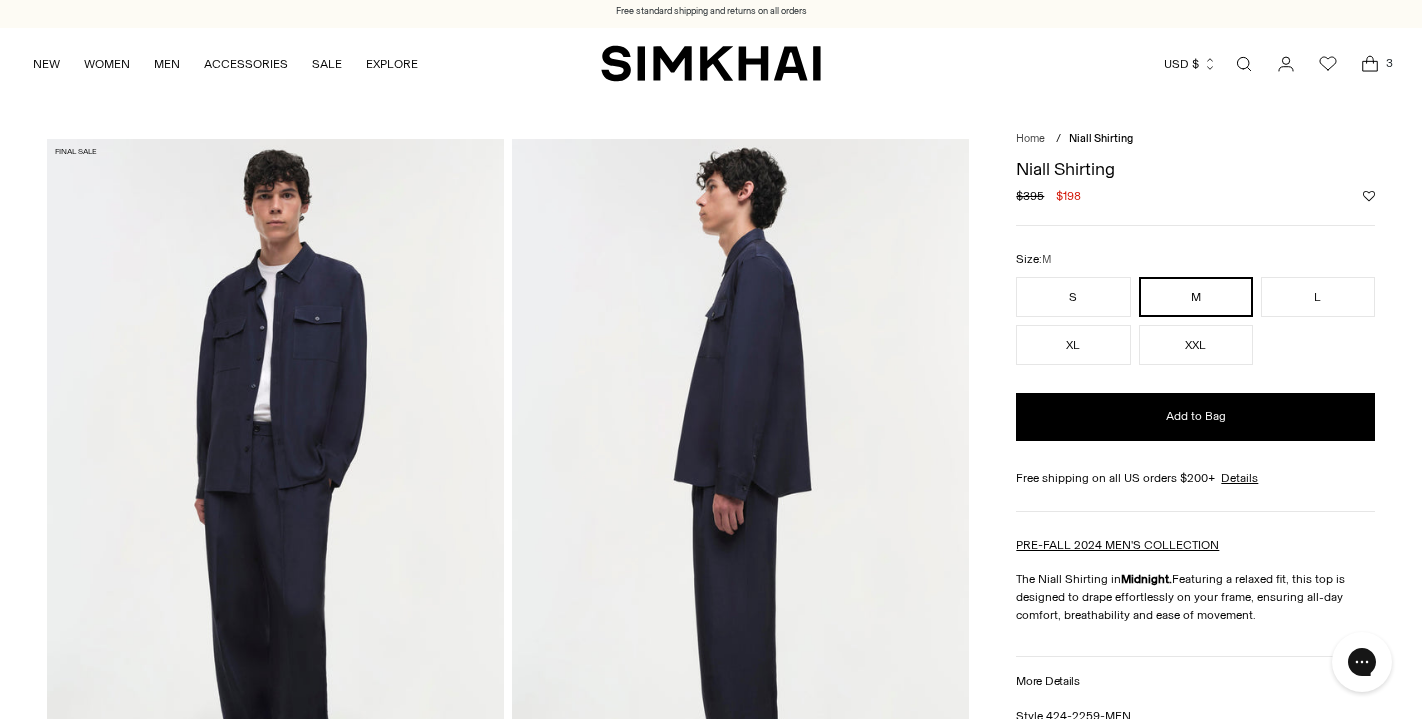 scroll, scrollTop: 0, scrollLeft: 0, axis: both 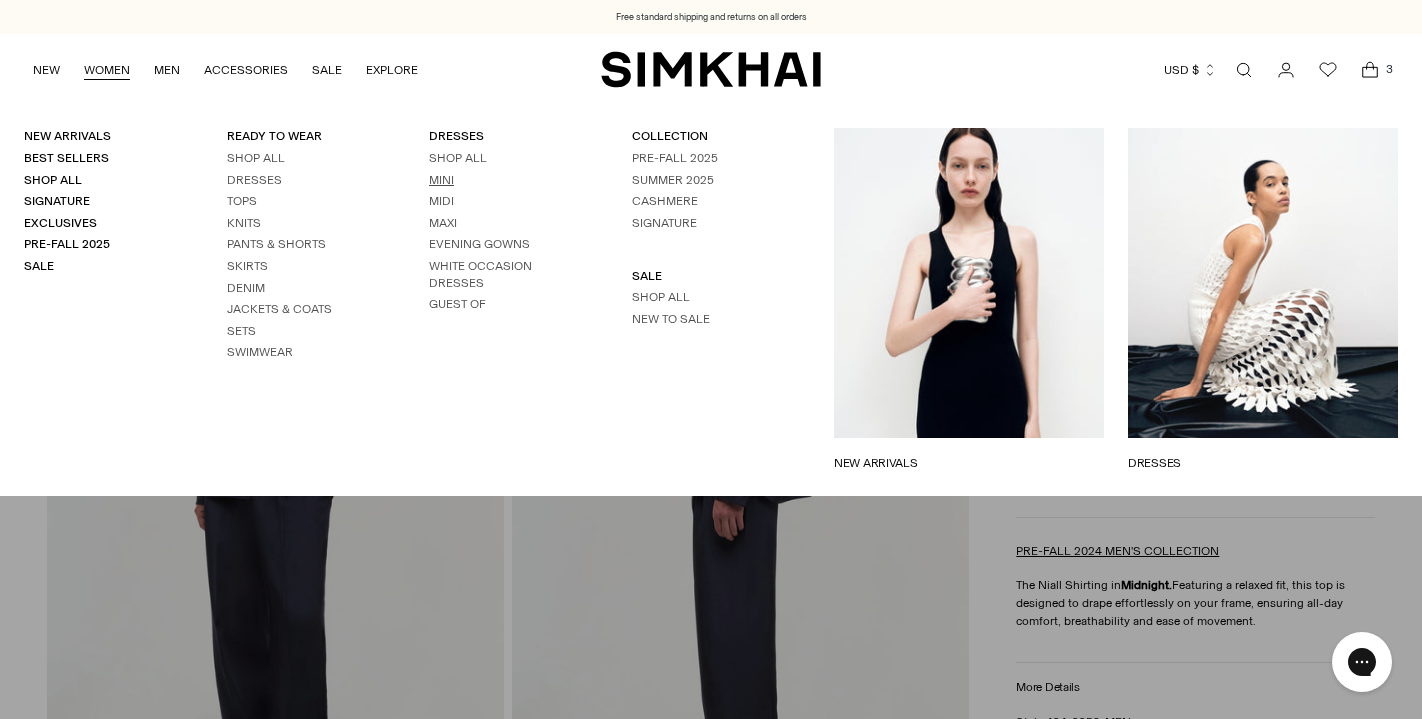 click on "Mini" at bounding box center (441, 180) 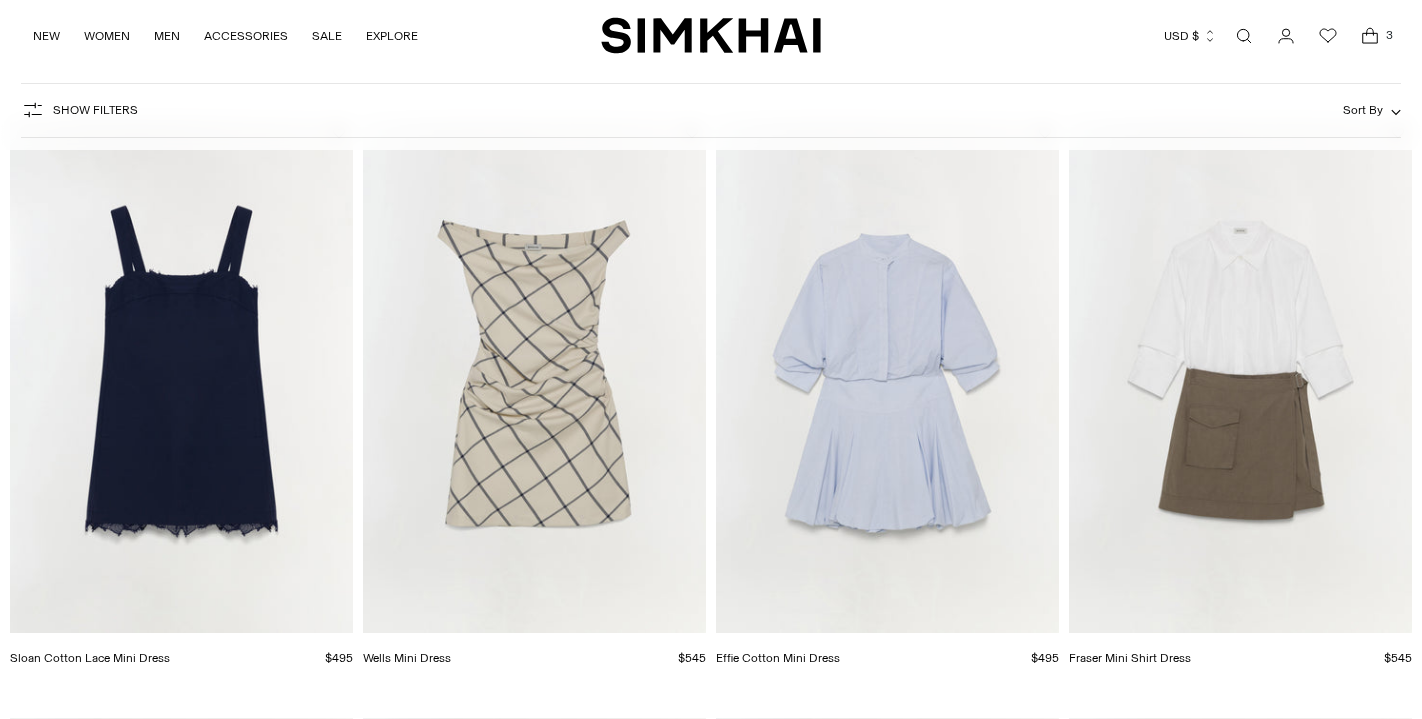 scroll, scrollTop: 0, scrollLeft: 0, axis: both 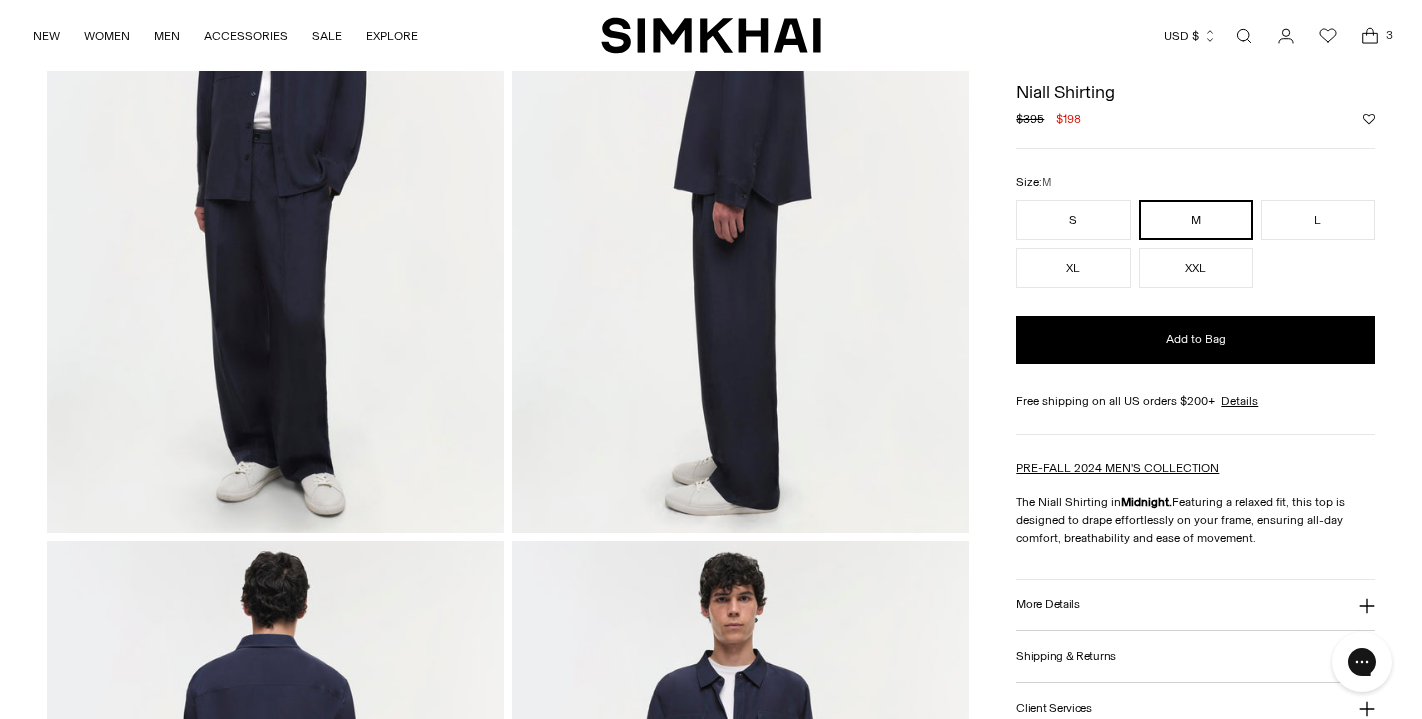 click at bounding box center (1370, 36) 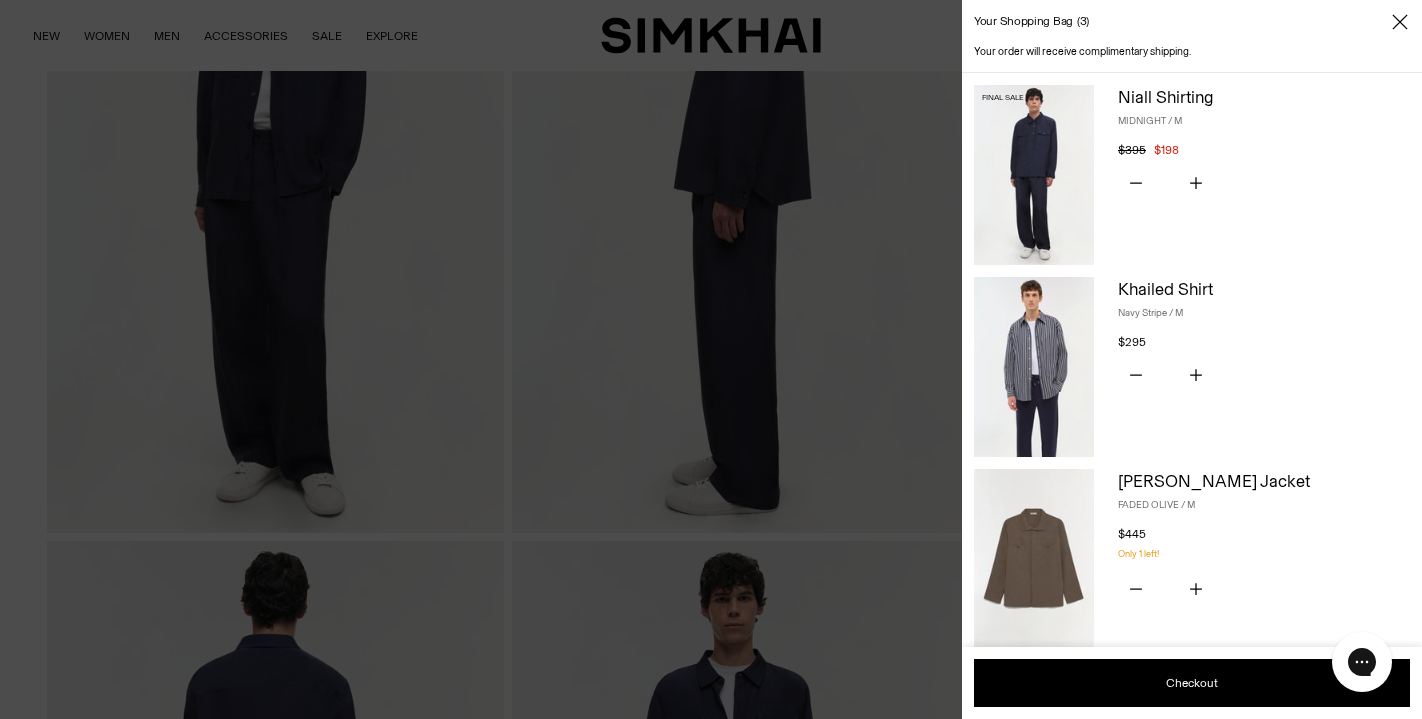click at bounding box center (1034, 367) 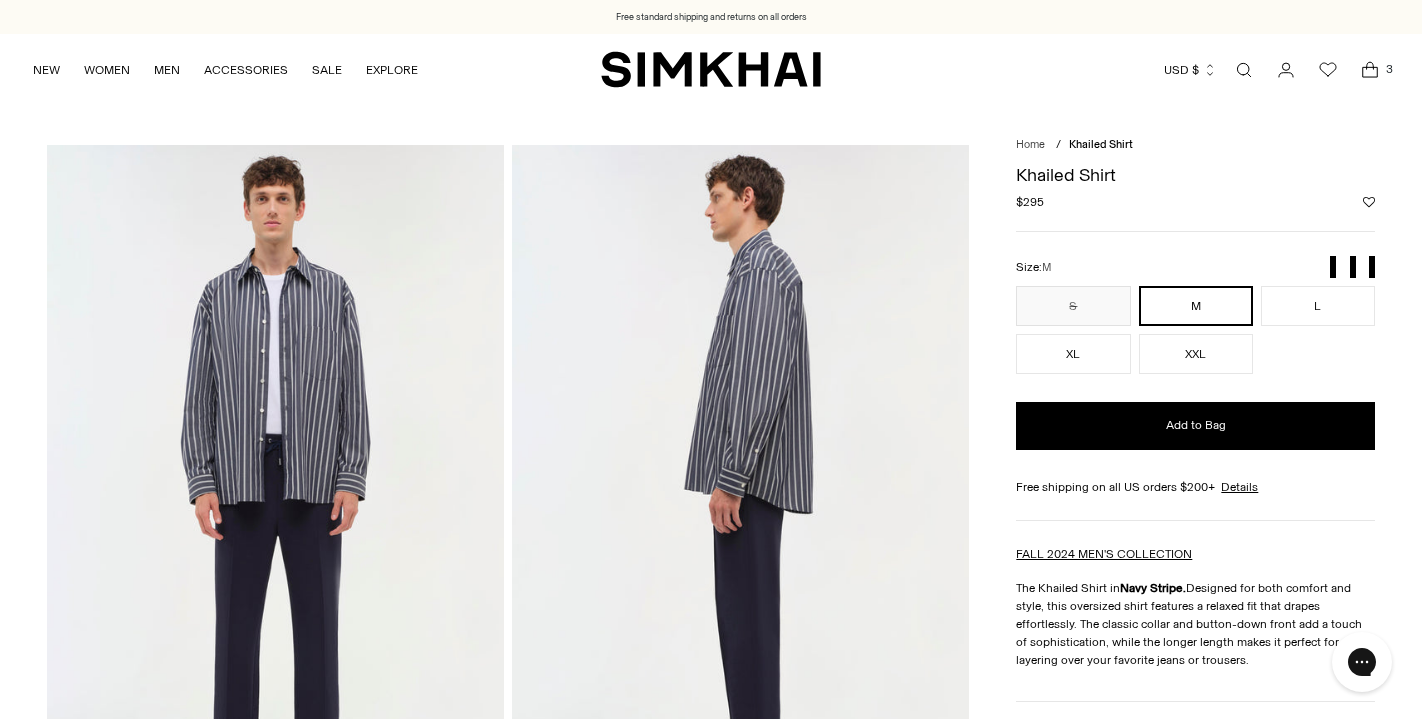 scroll, scrollTop: 0, scrollLeft: 0, axis: both 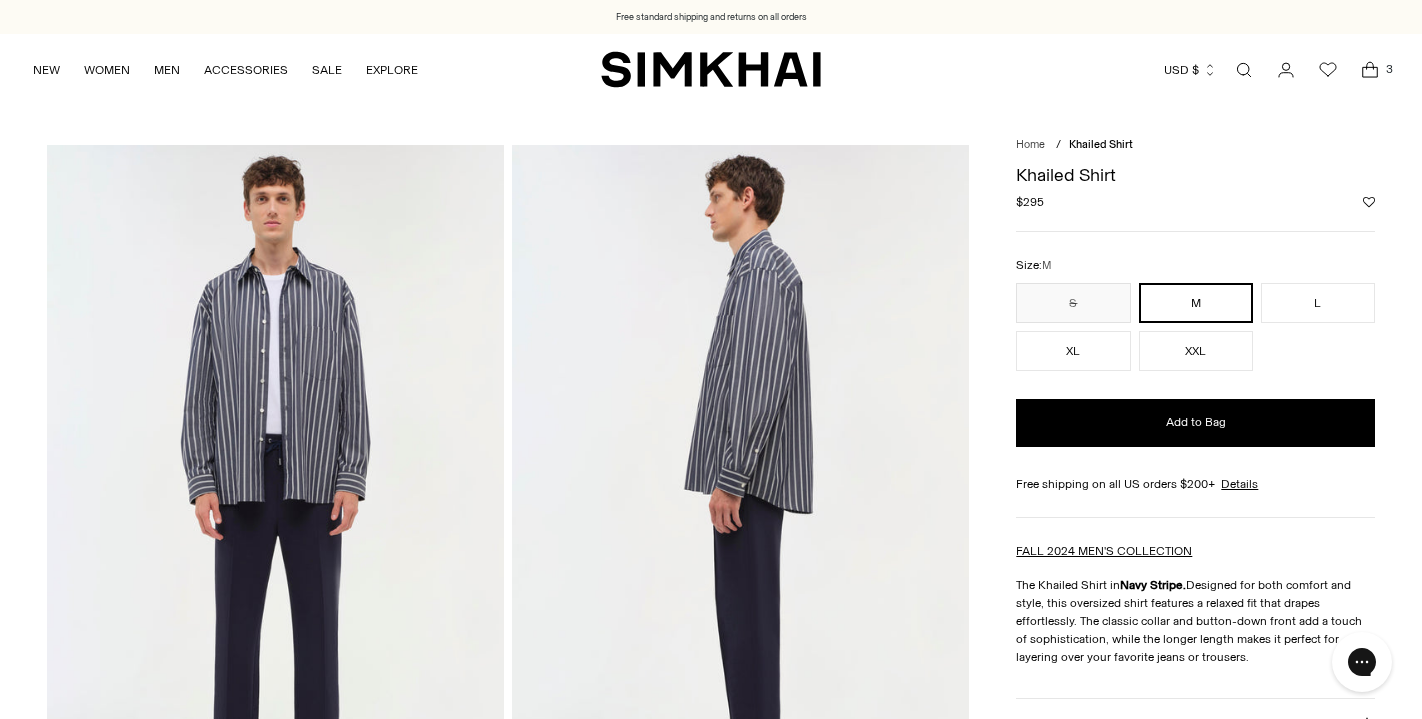 click 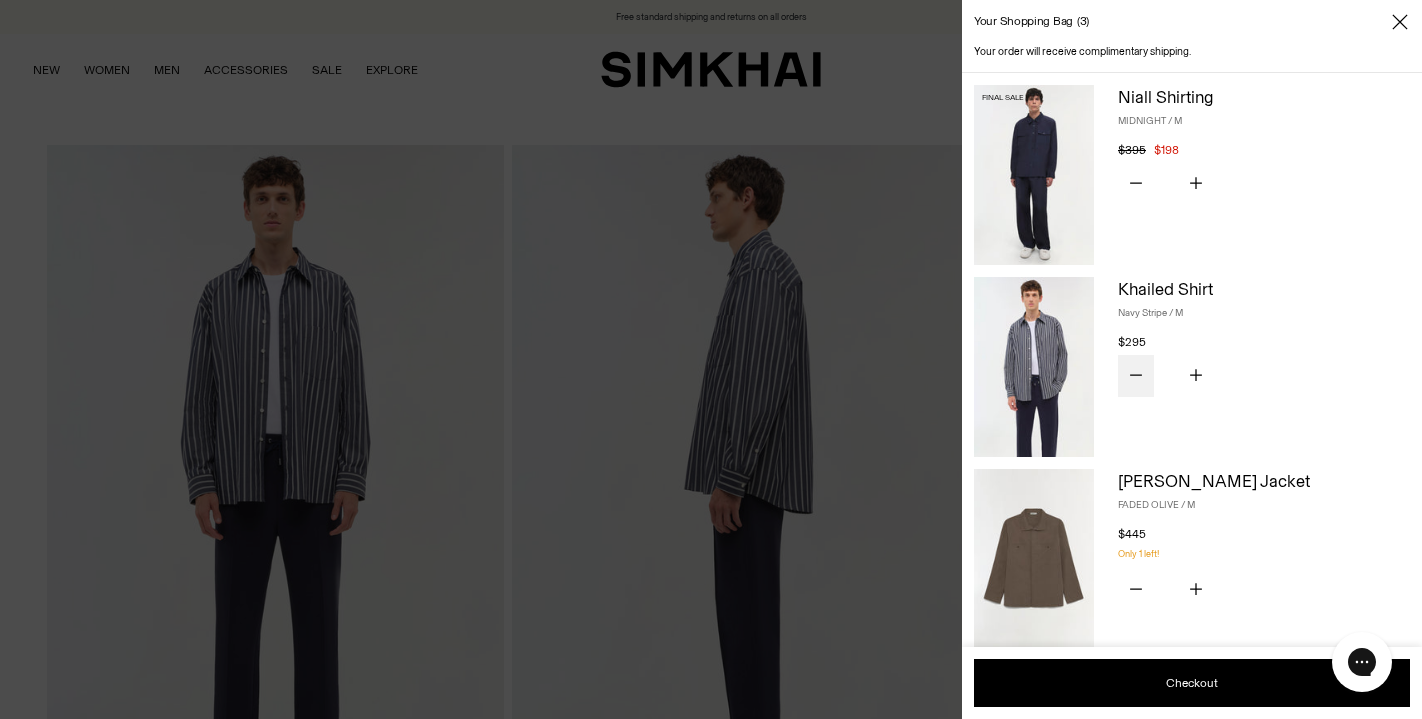 click 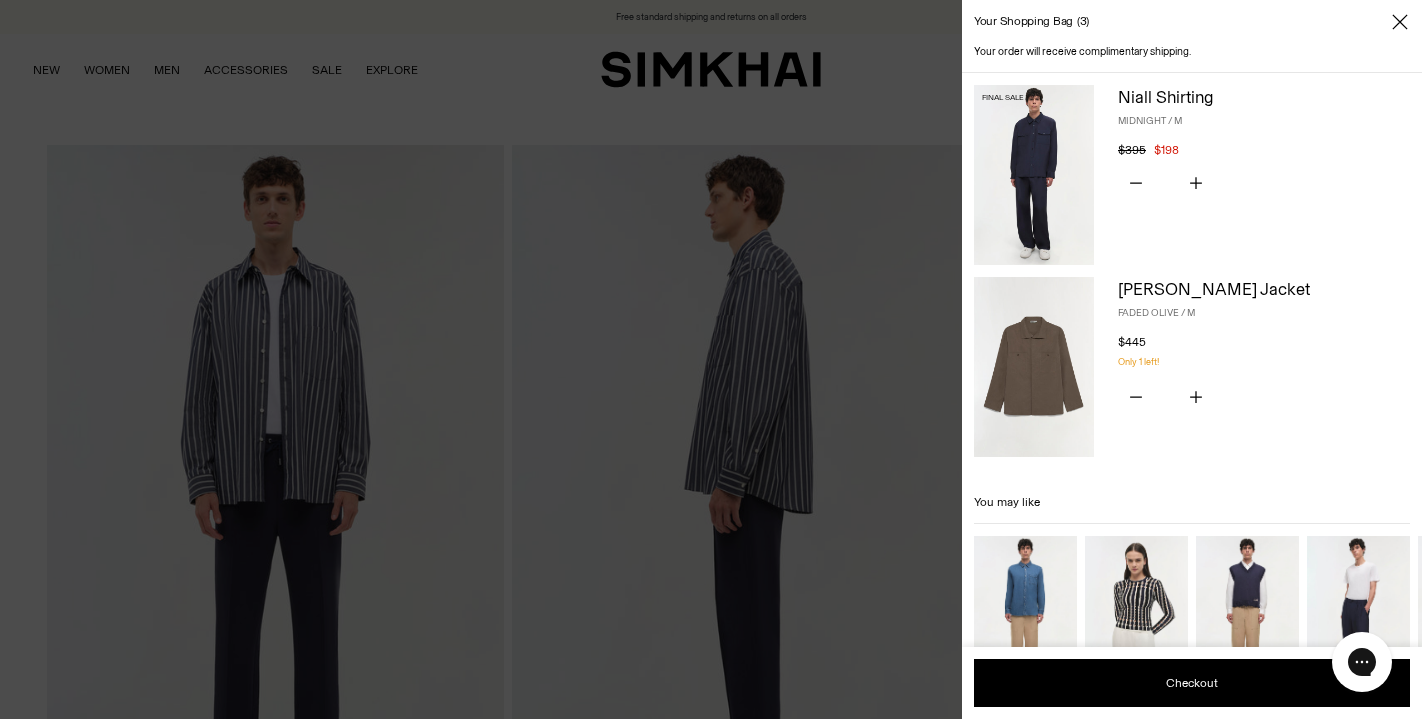 click at bounding box center [1034, 367] 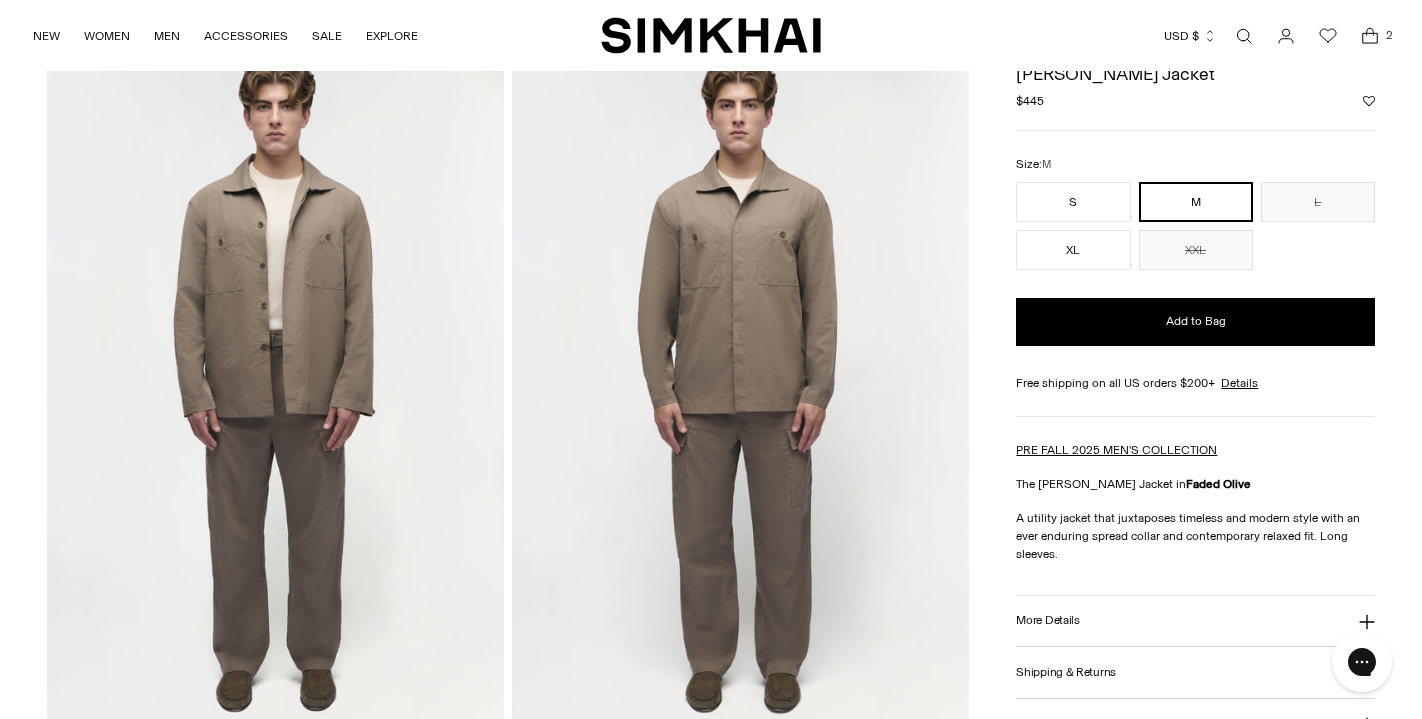 scroll, scrollTop: 112, scrollLeft: 0, axis: vertical 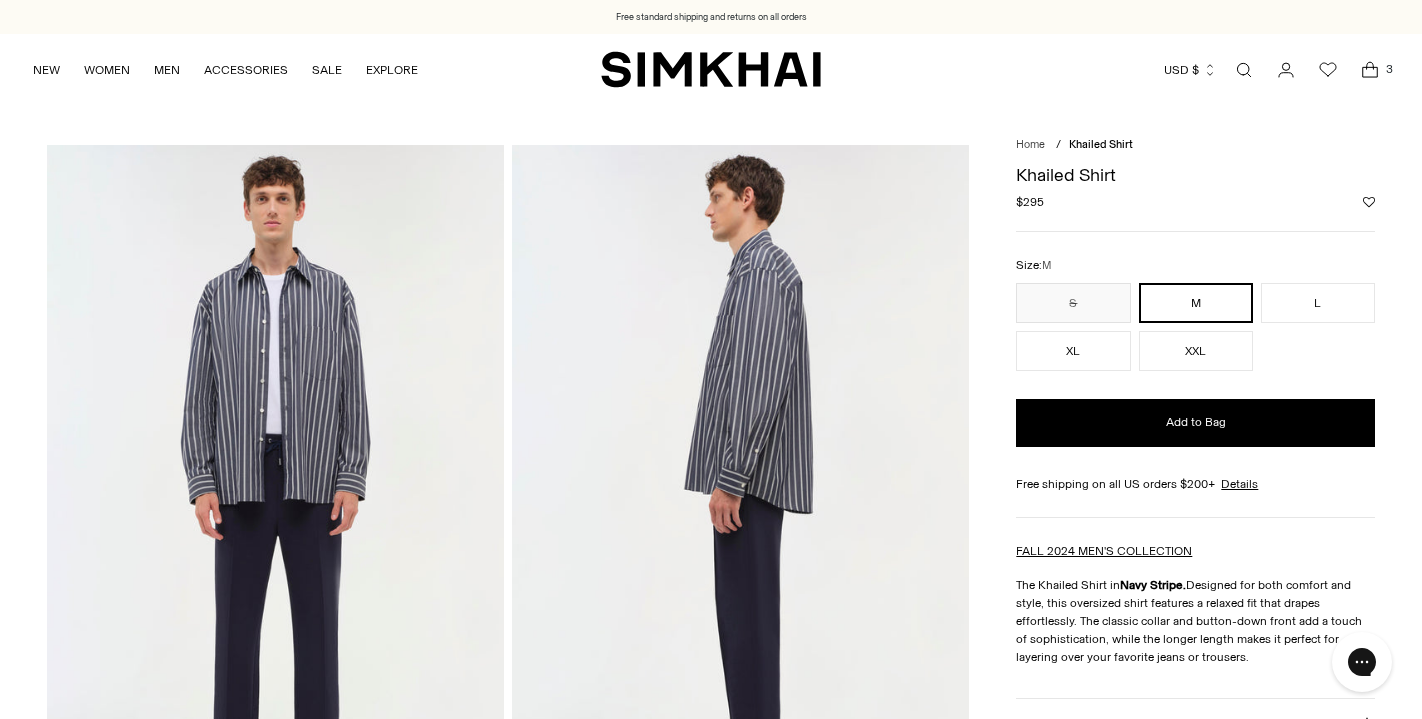 click 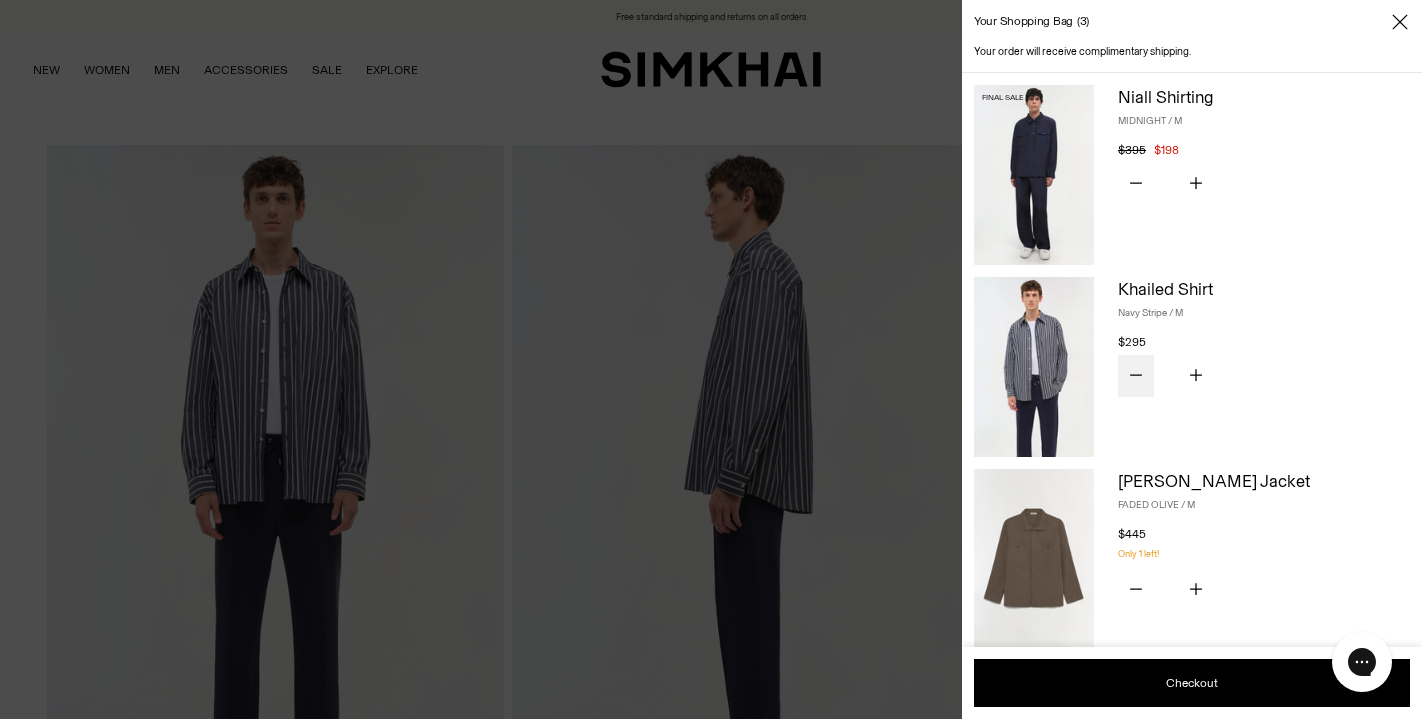 click at bounding box center (1136, 376) 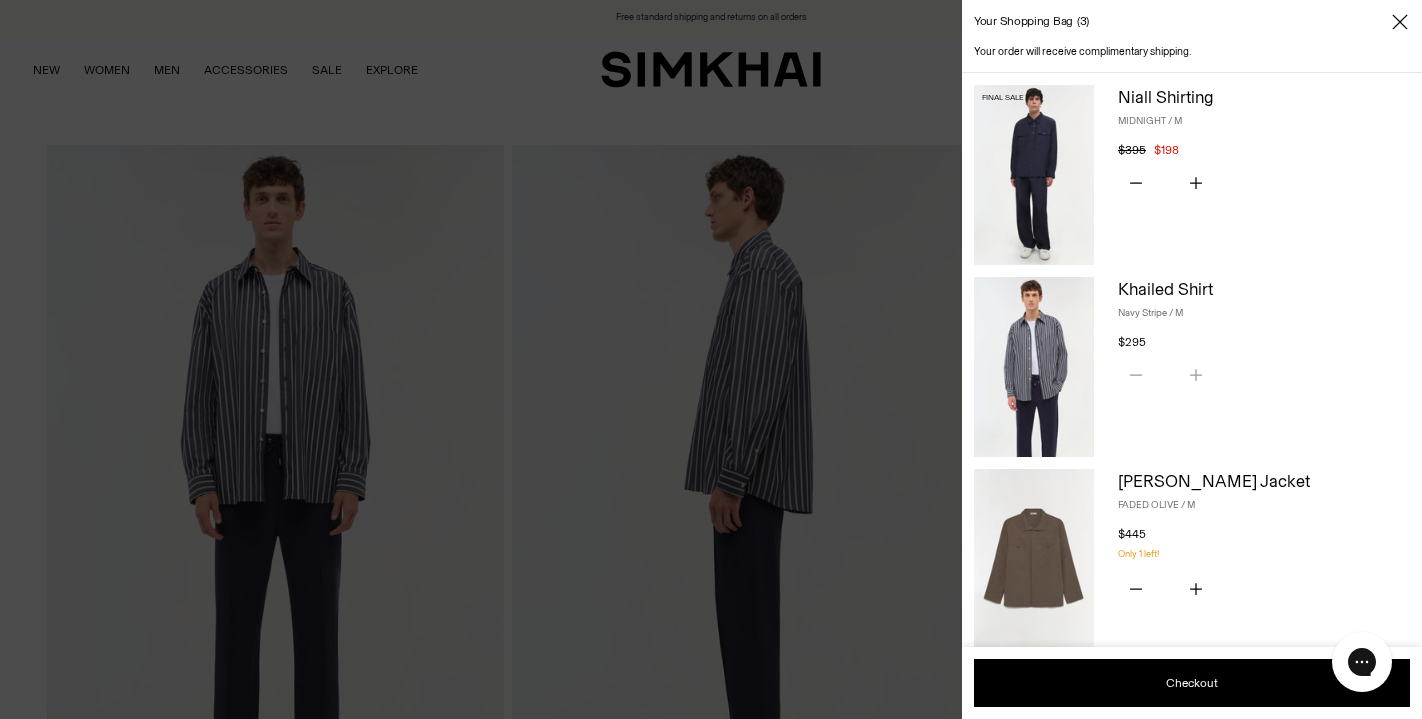 click on "You have the maximum number of this product in your shopping bag.
Quantity
*
Remove" at bounding box center (1264, 376) 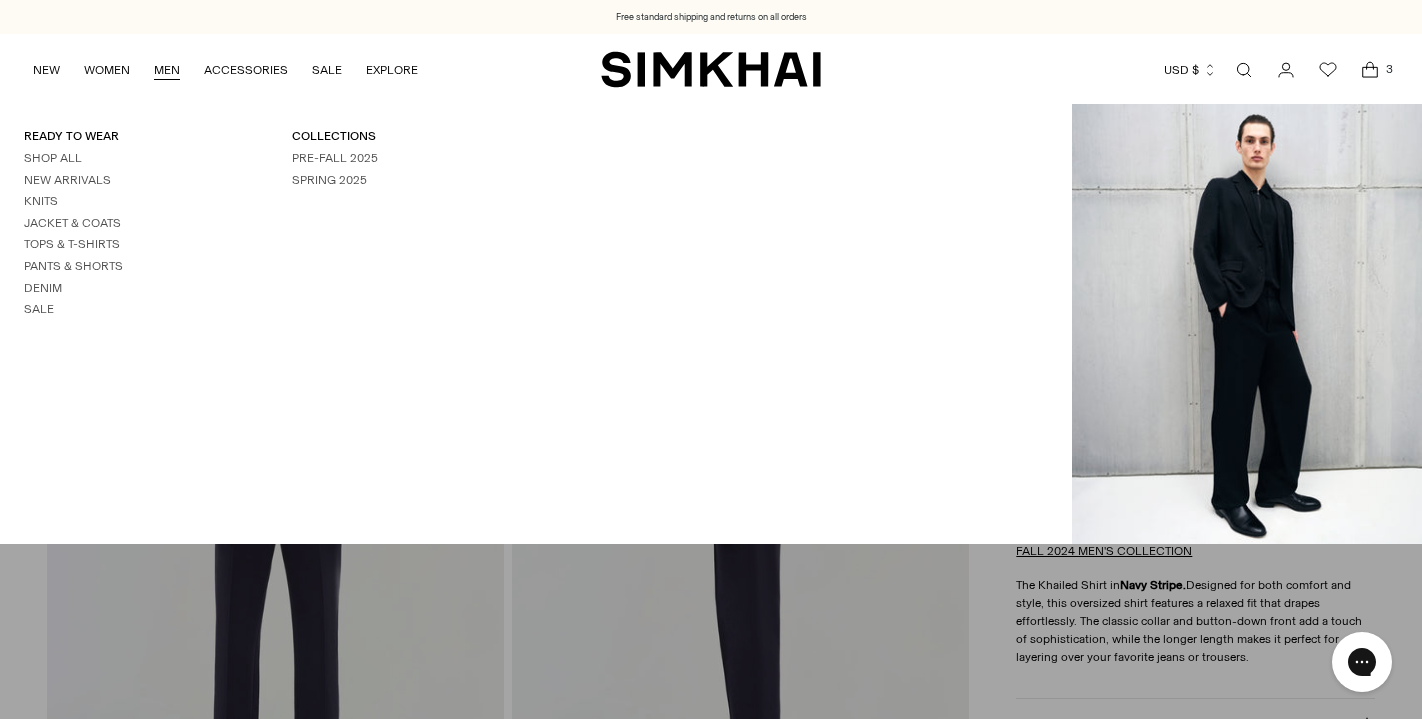 click on "MEN" at bounding box center [167, 70] 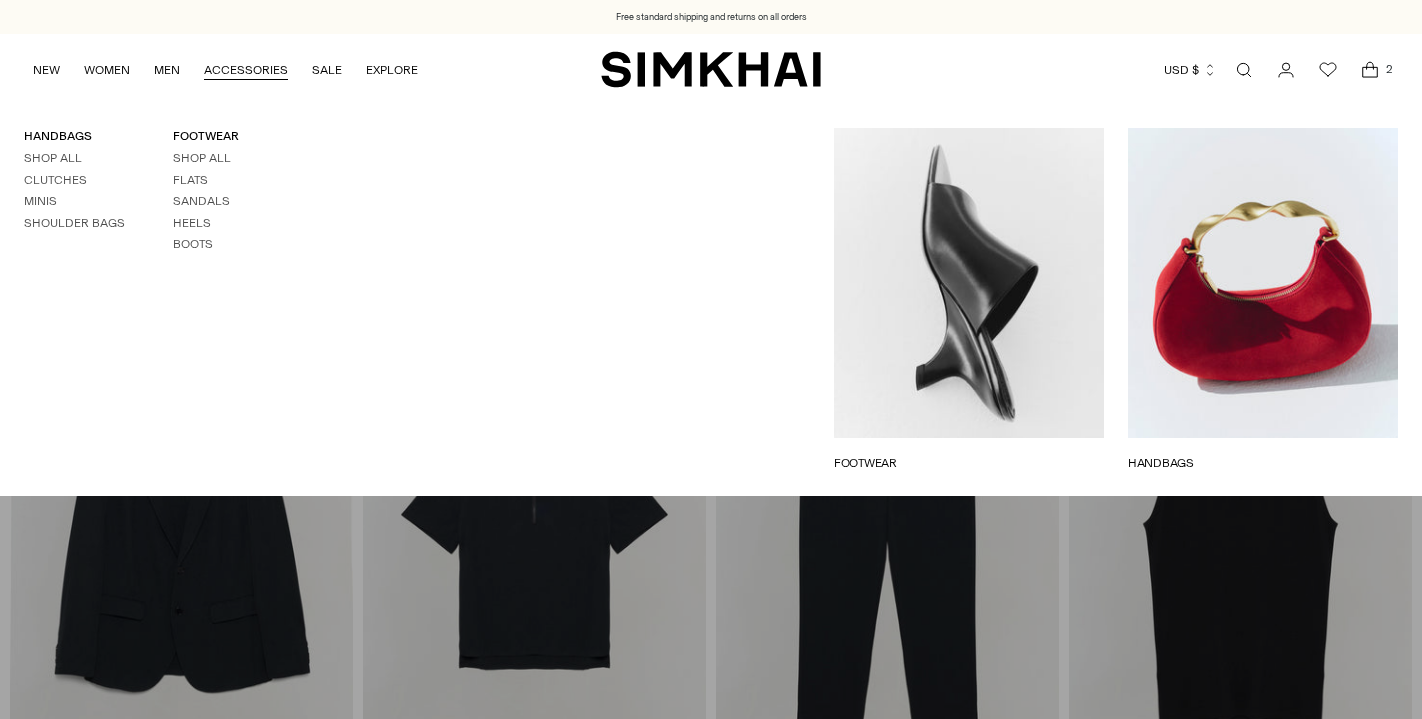 scroll, scrollTop: 0, scrollLeft: 0, axis: both 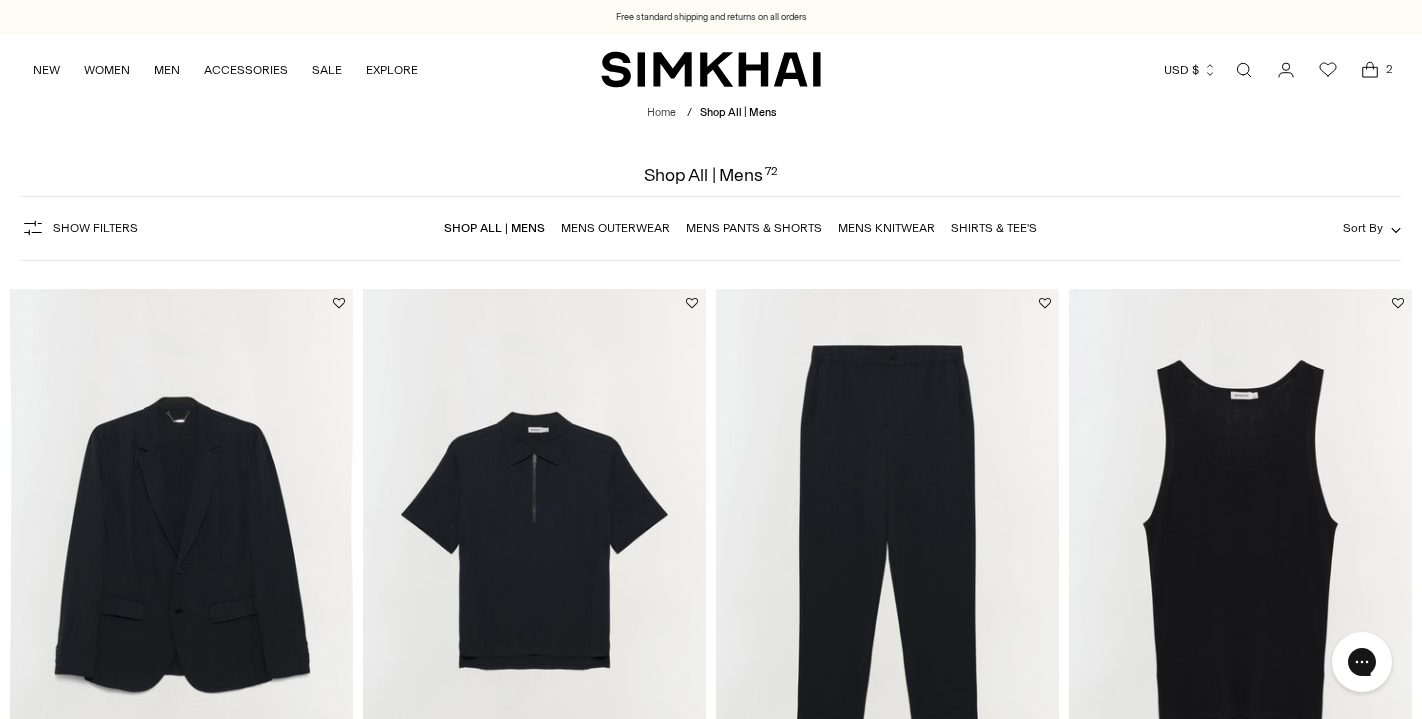 click at bounding box center [0, 0] 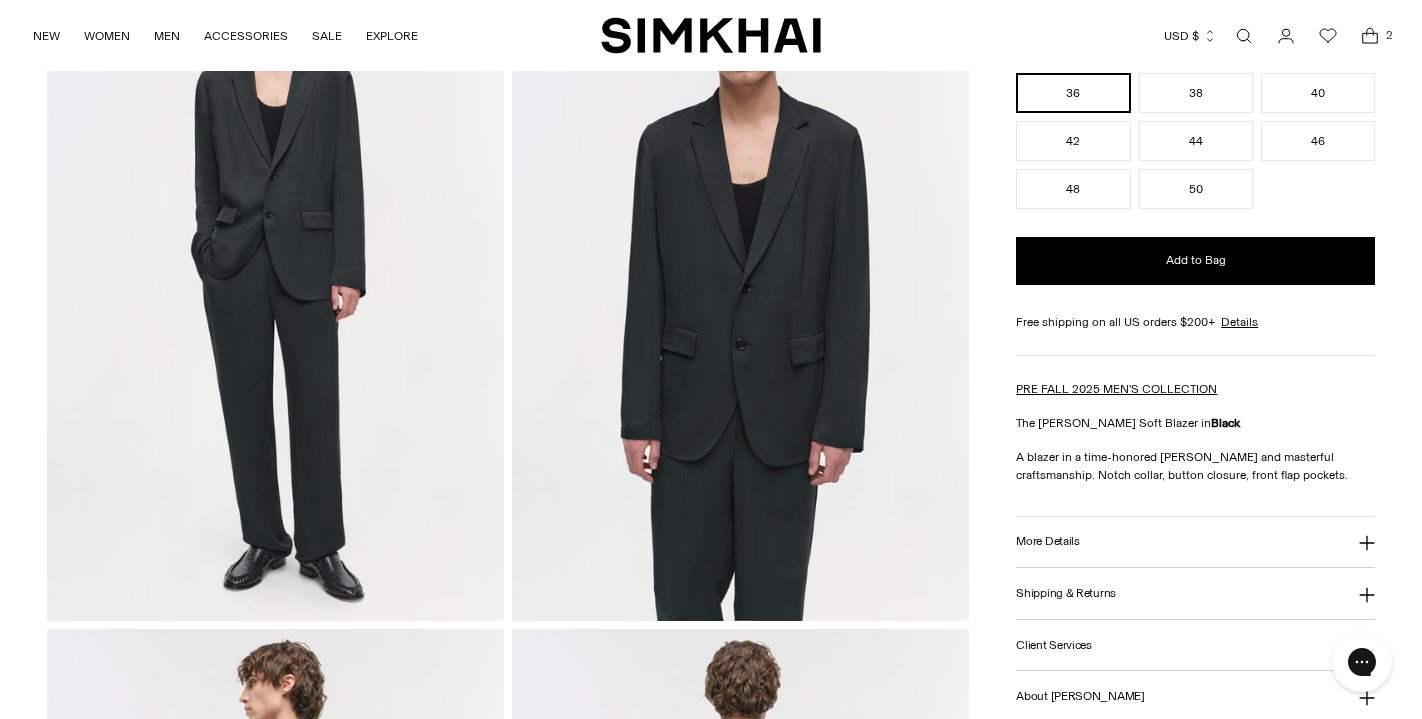 scroll, scrollTop: 478, scrollLeft: 0, axis: vertical 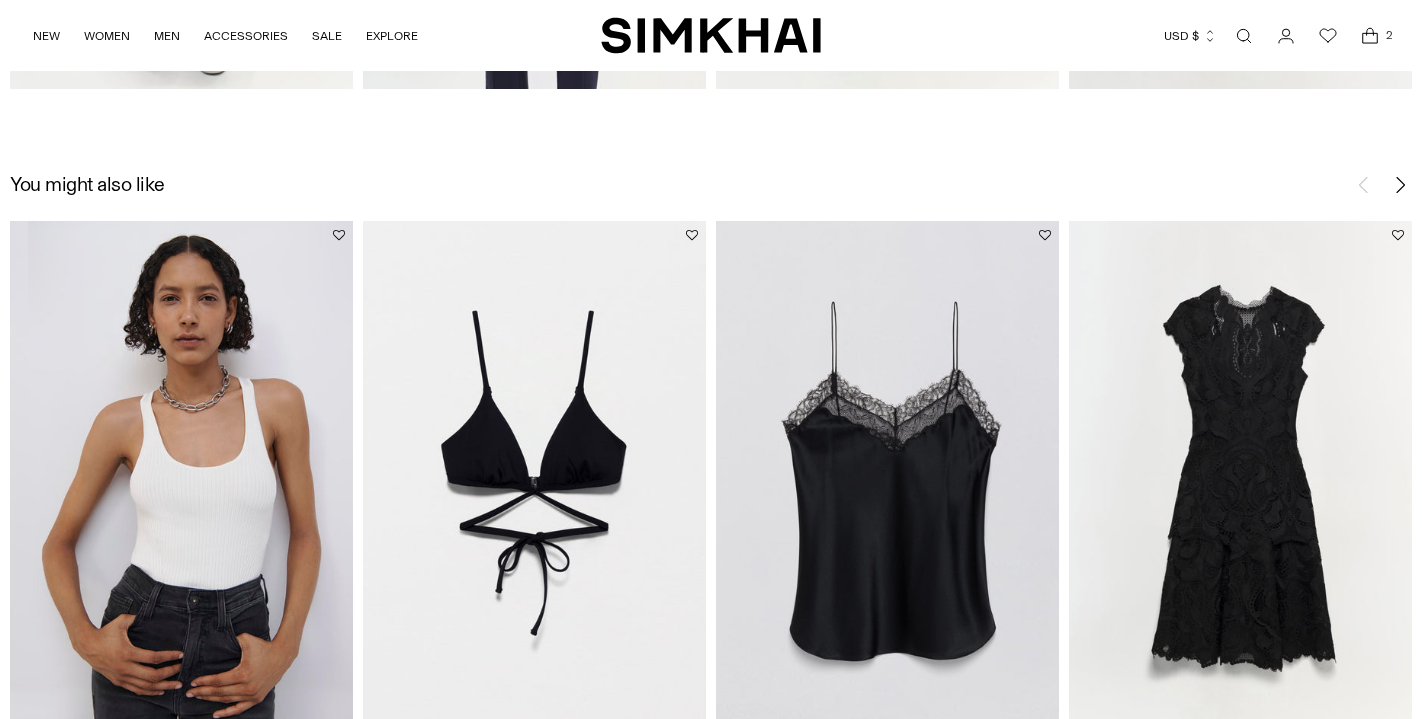 click on "2" at bounding box center (1389, 35) 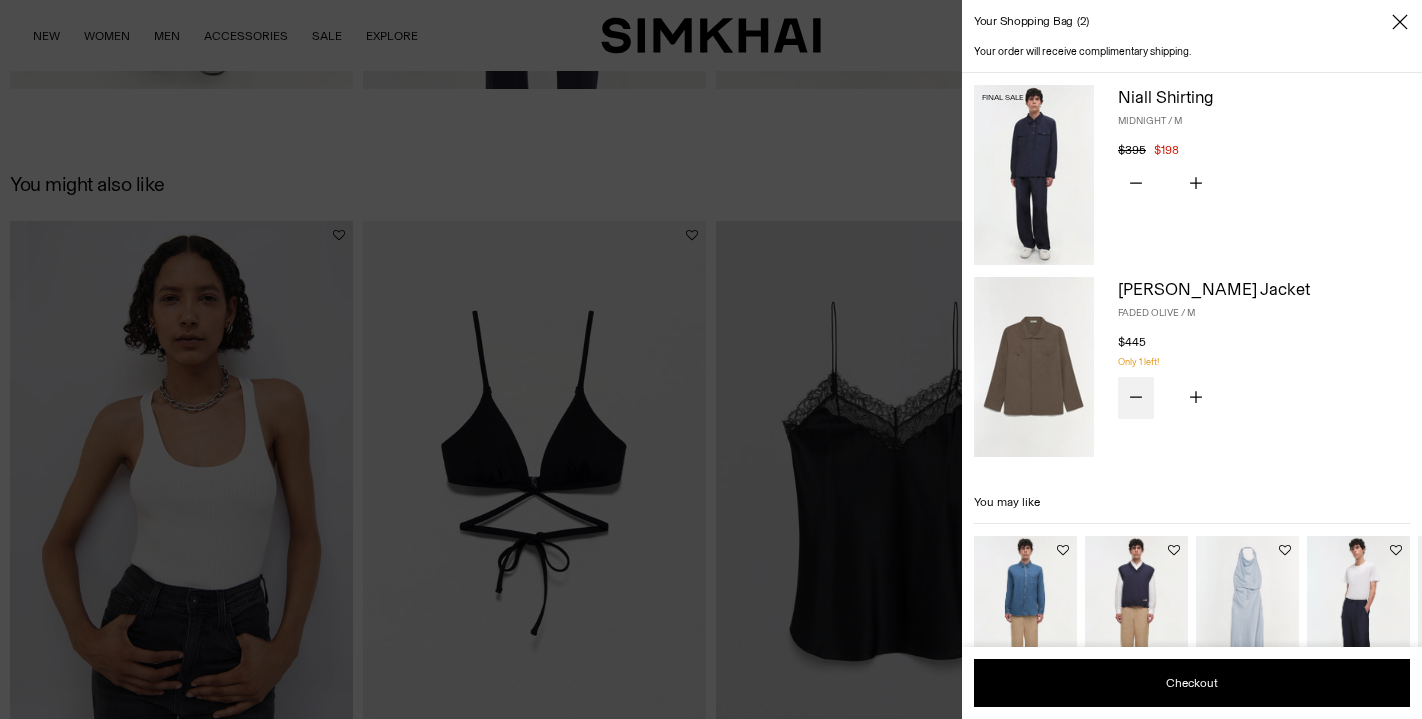 click 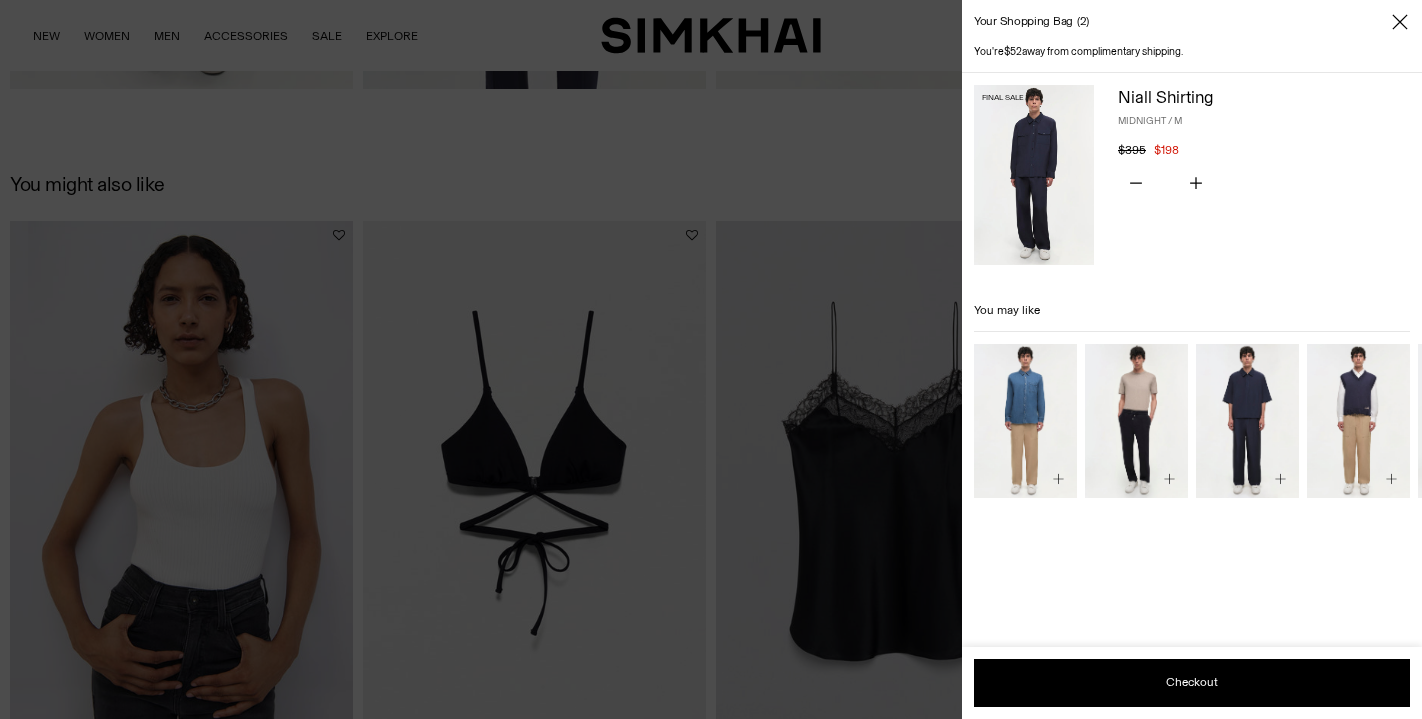 click on "Niall Shirting" at bounding box center (1165, 97) 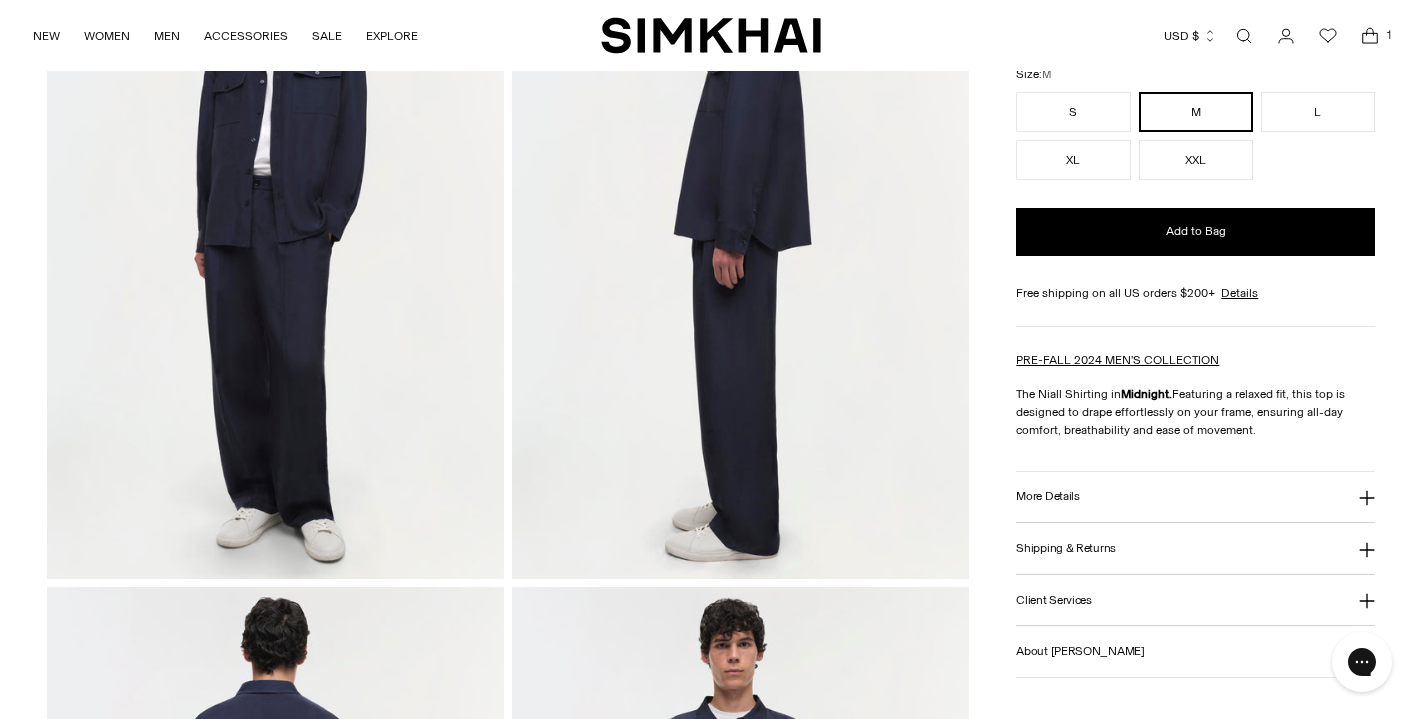 scroll, scrollTop: 255, scrollLeft: 0, axis: vertical 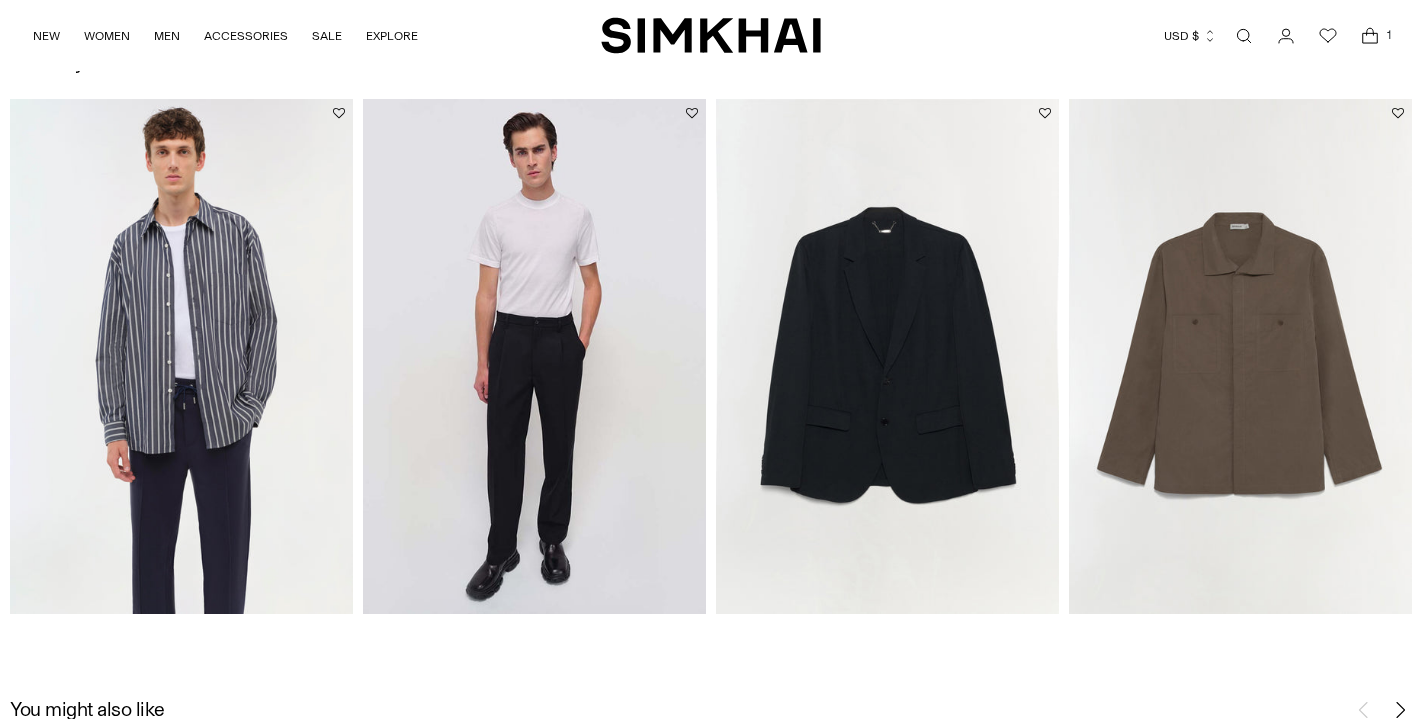 click 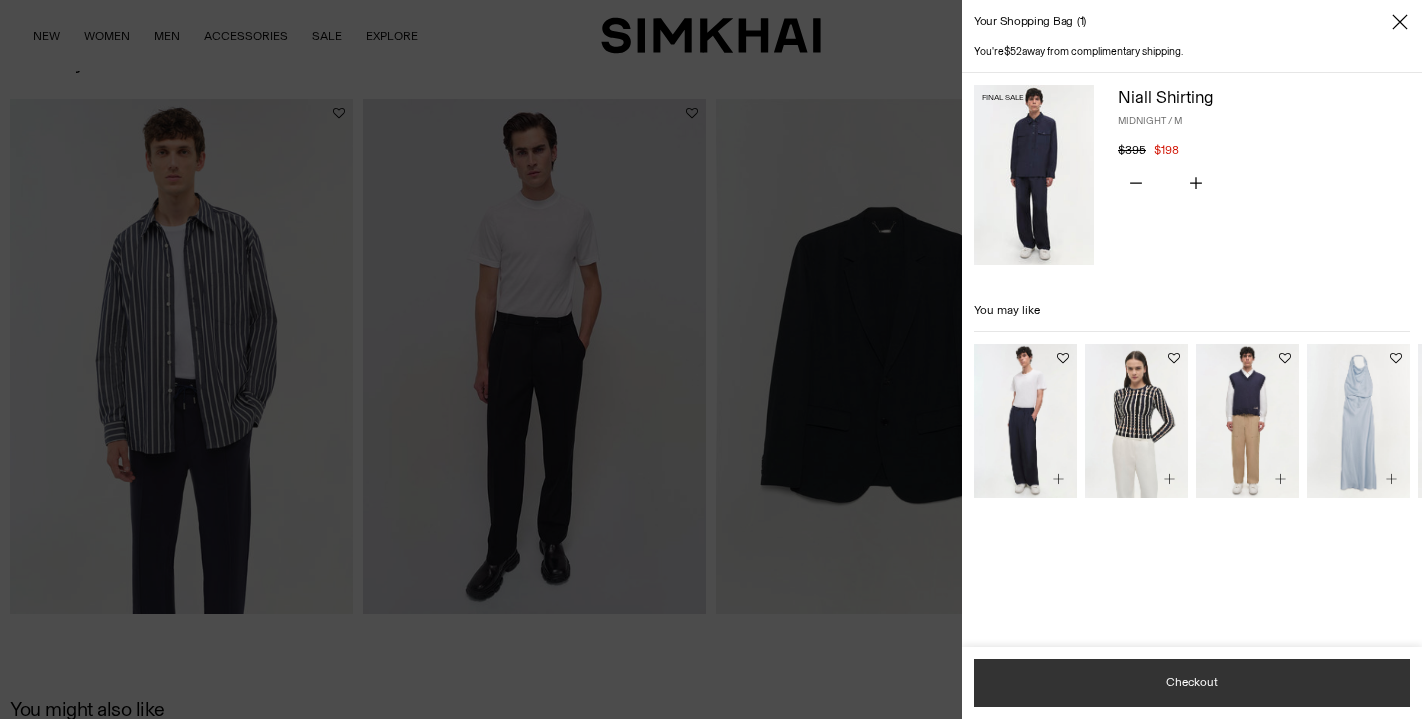 click on "Checkout" at bounding box center (1192, 683) 